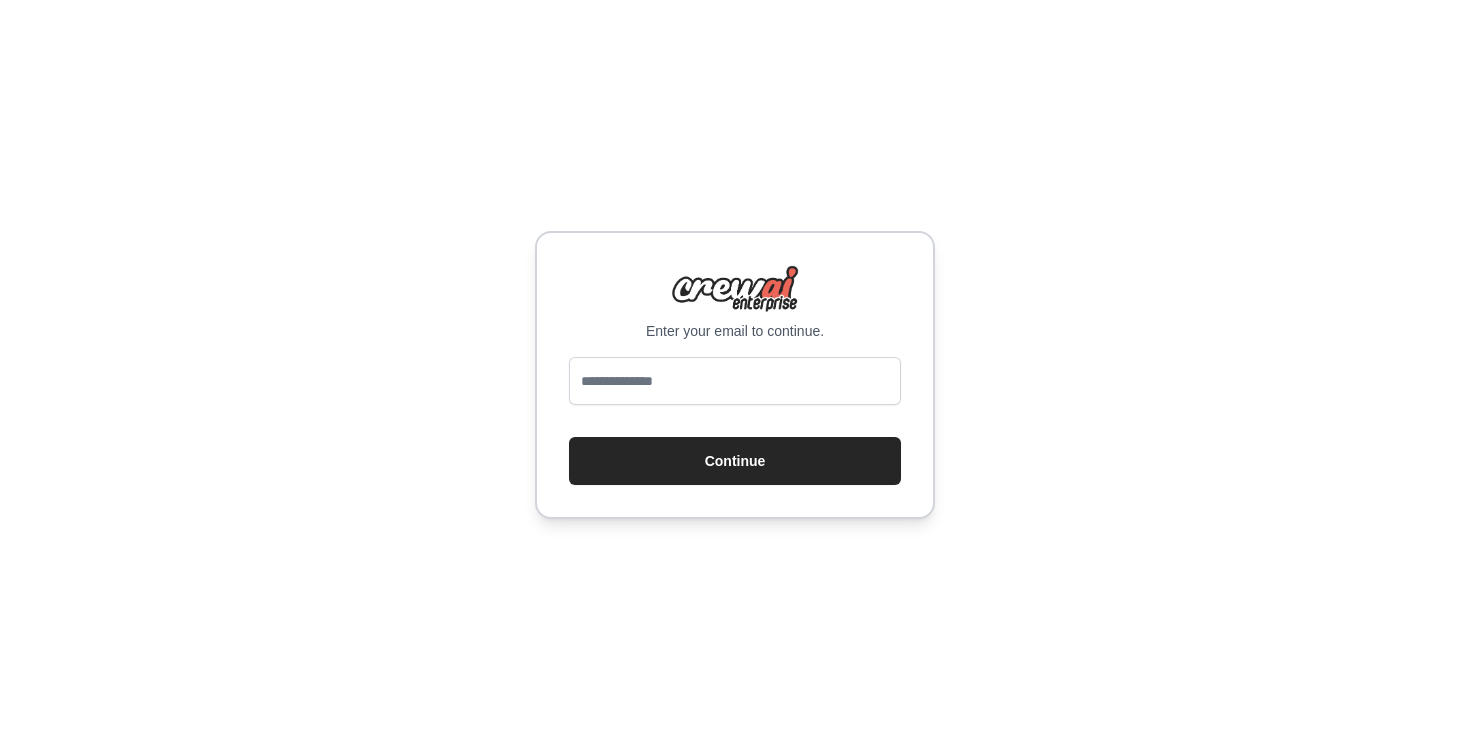 scroll, scrollTop: 0, scrollLeft: 0, axis: both 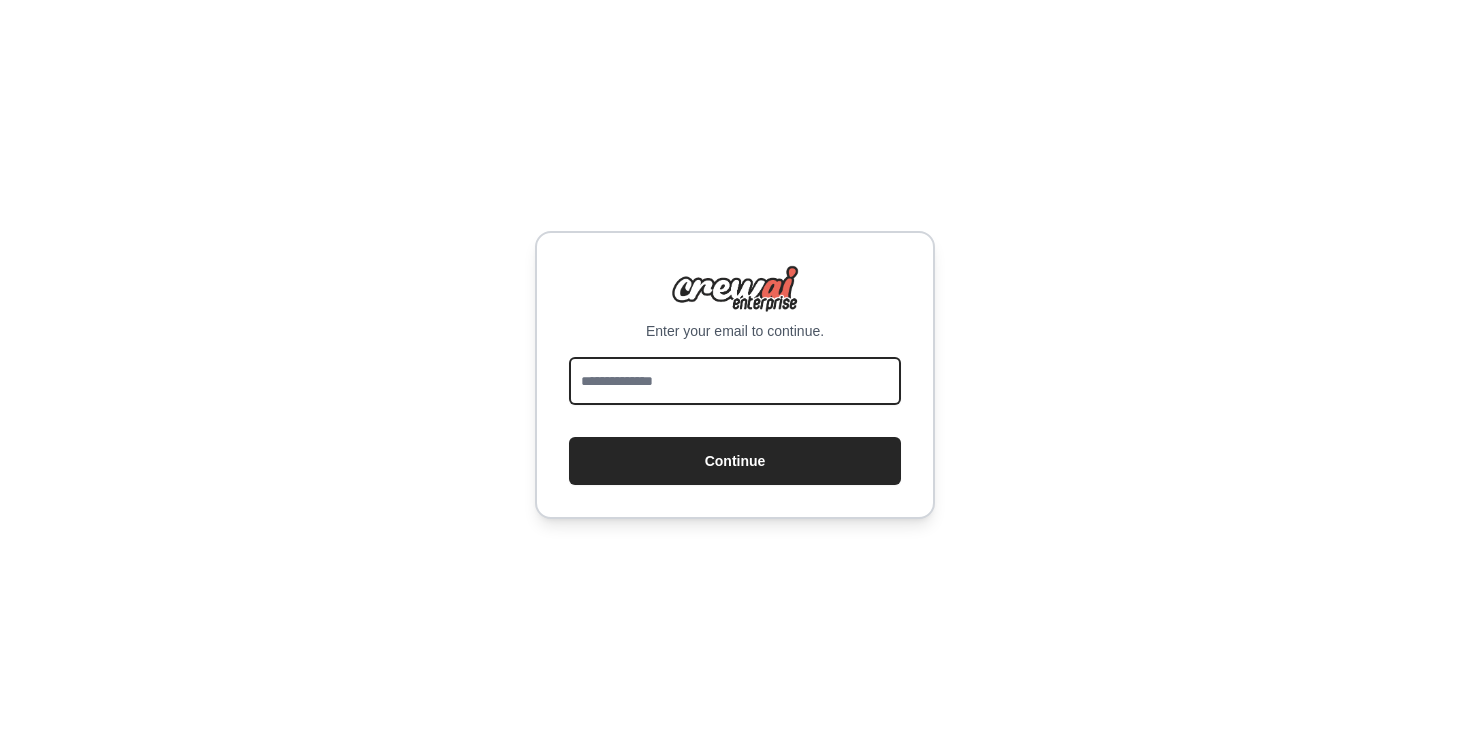 click at bounding box center [735, 381] 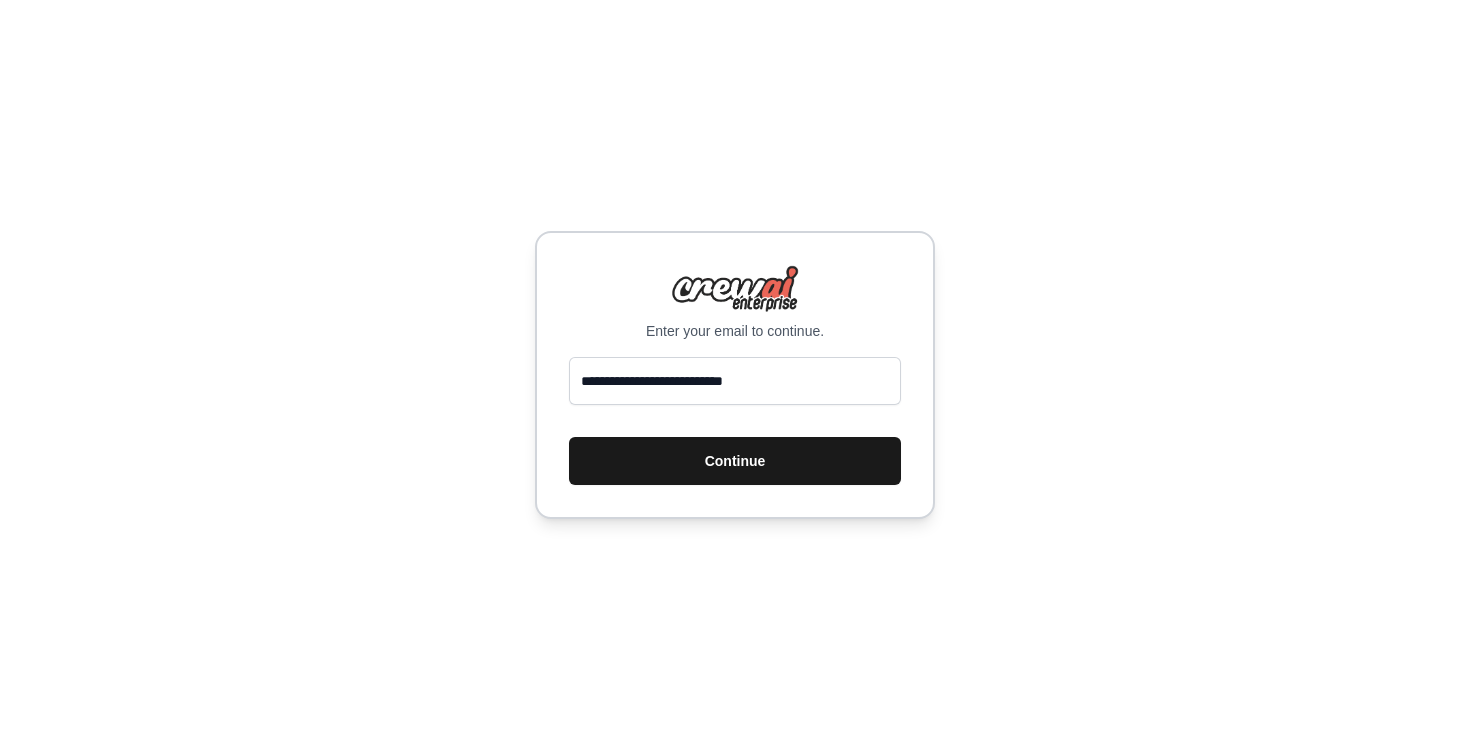 click on "Continue" at bounding box center (735, 461) 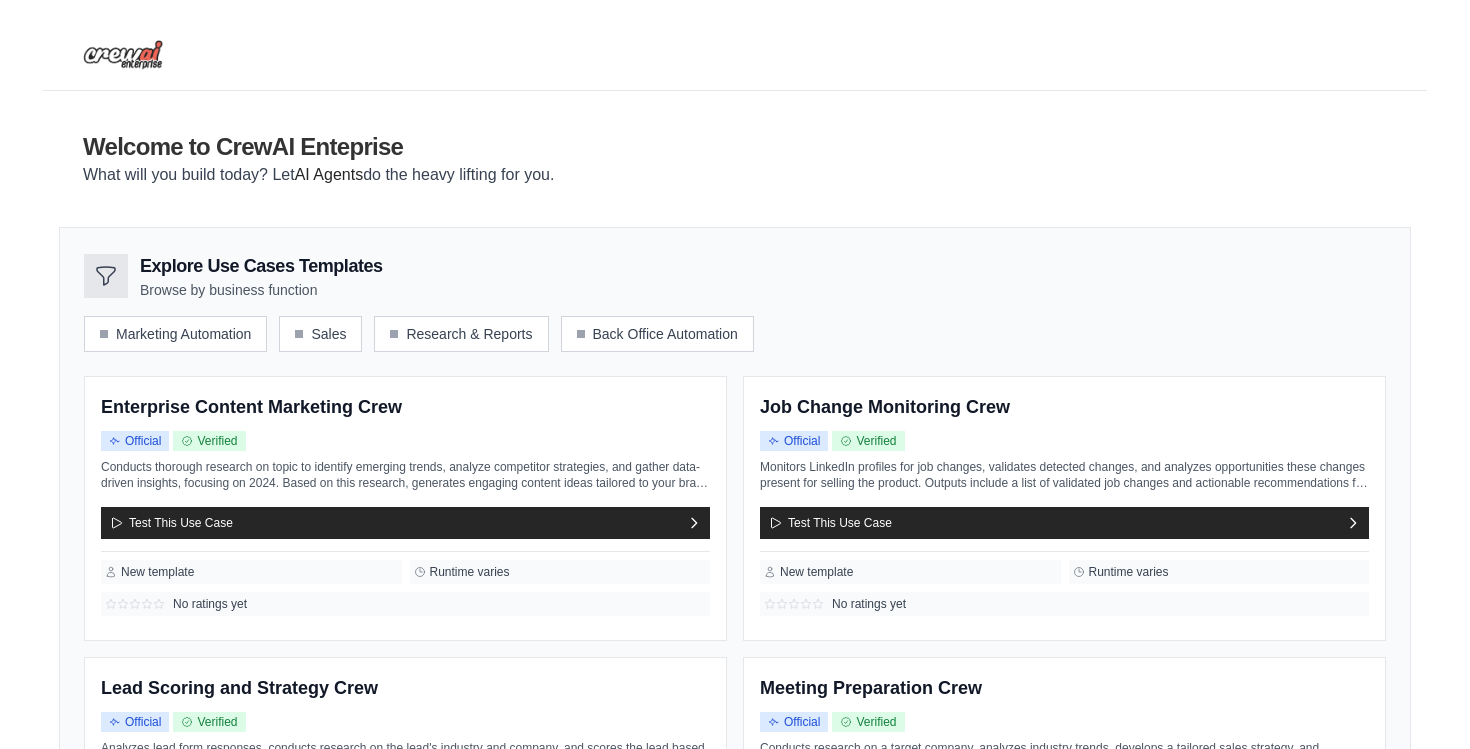 scroll, scrollTop: 0, scrollLeft: 0, axis: both 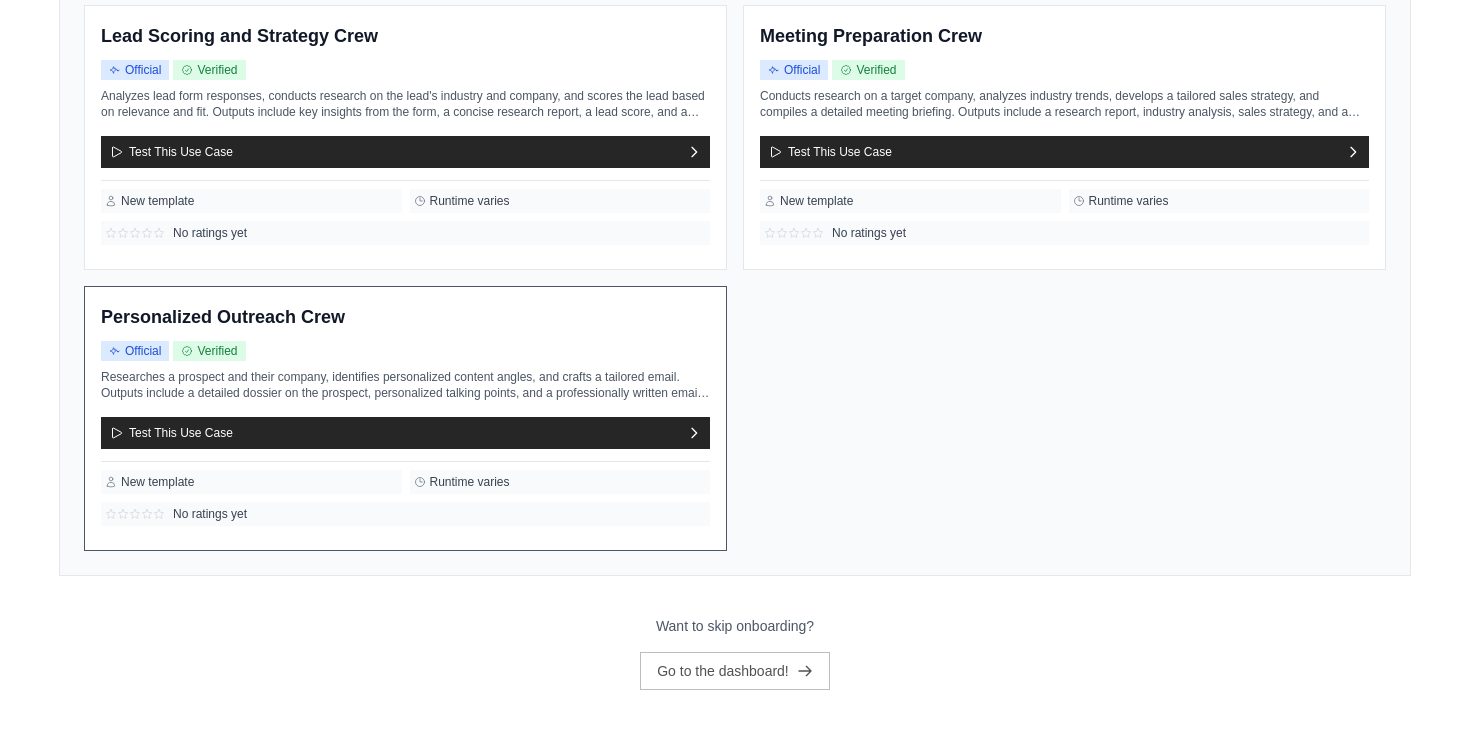 click on "Personalized Outreach Crew
Official
Verified
Test This Use Case" at bounding box center (405, 418) 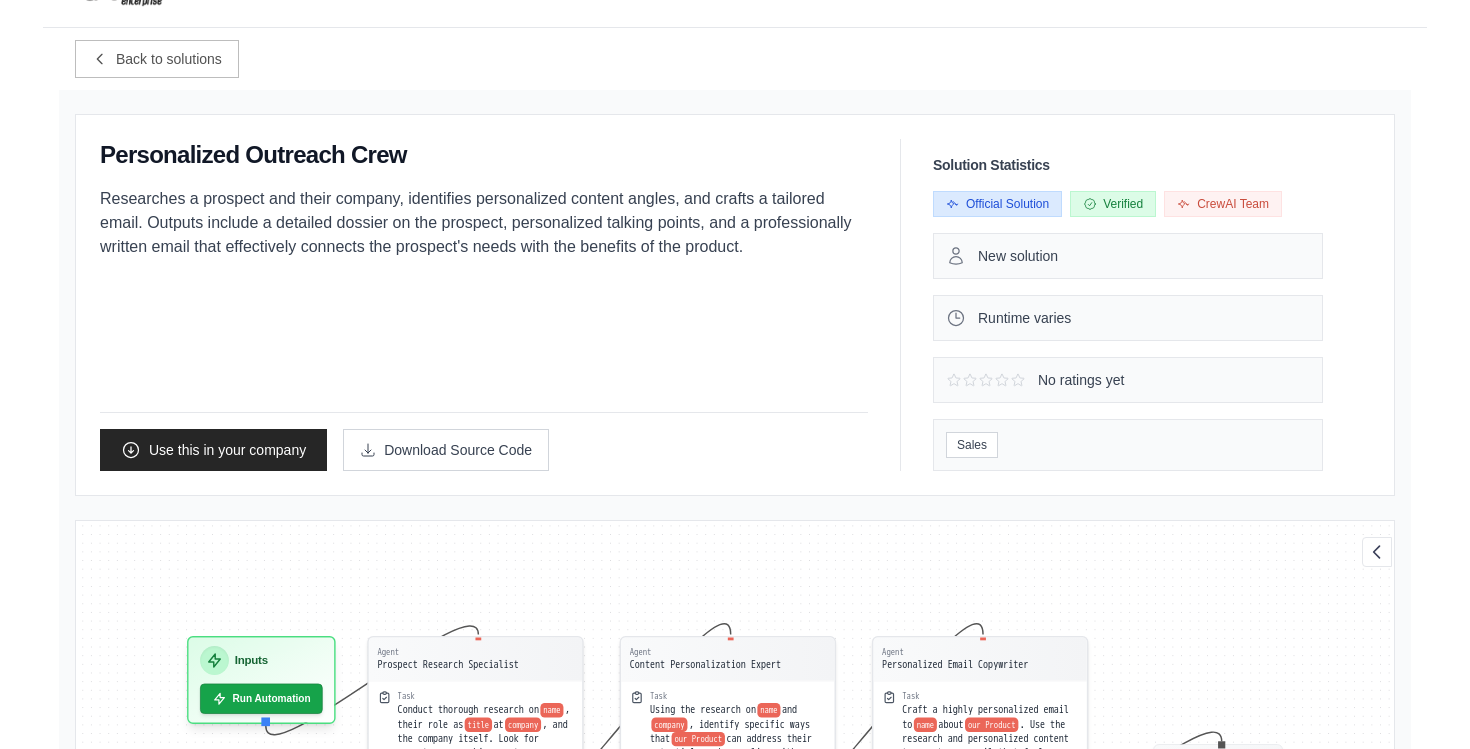scroll, scrollTop: 0, scrollLeft: 0, axis: both 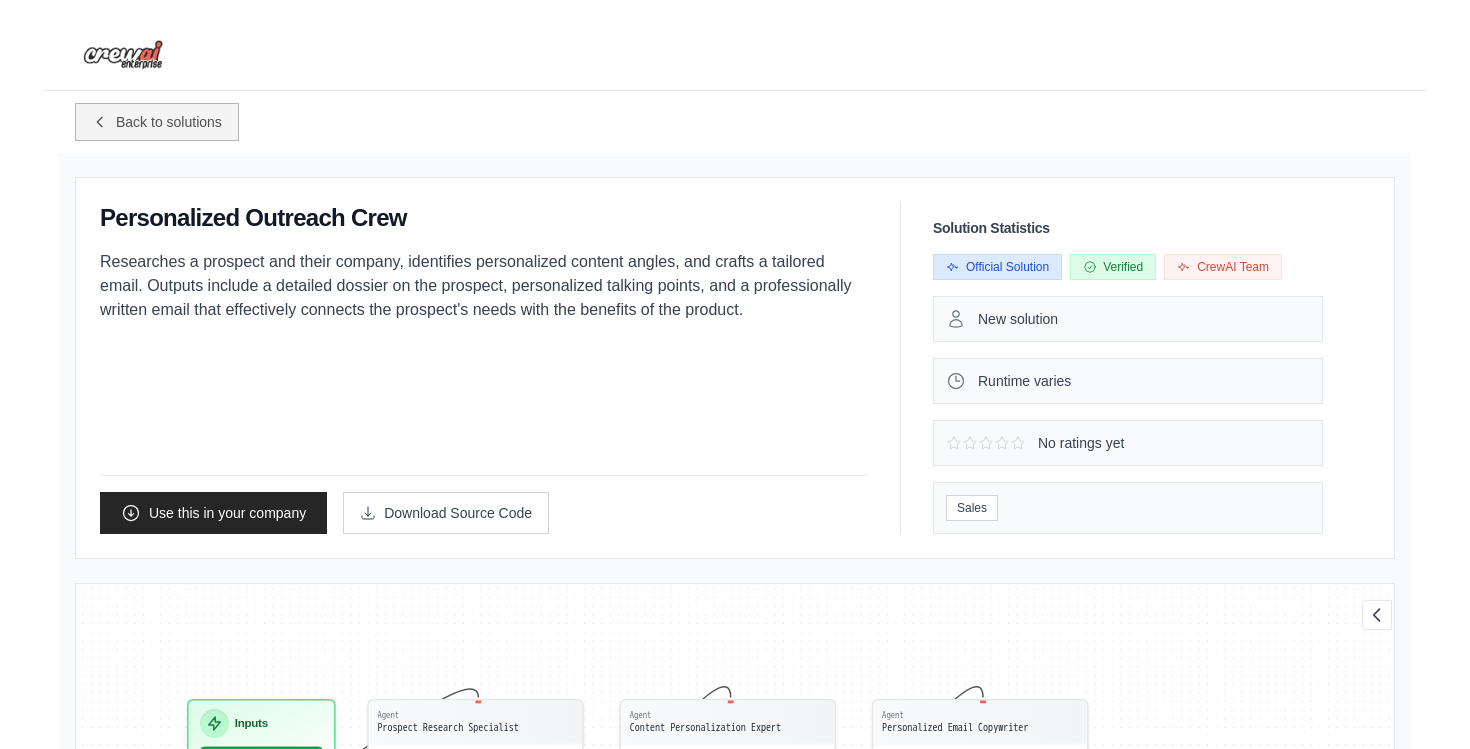 click on "Back to solutions" at bounding box center (169, 122) 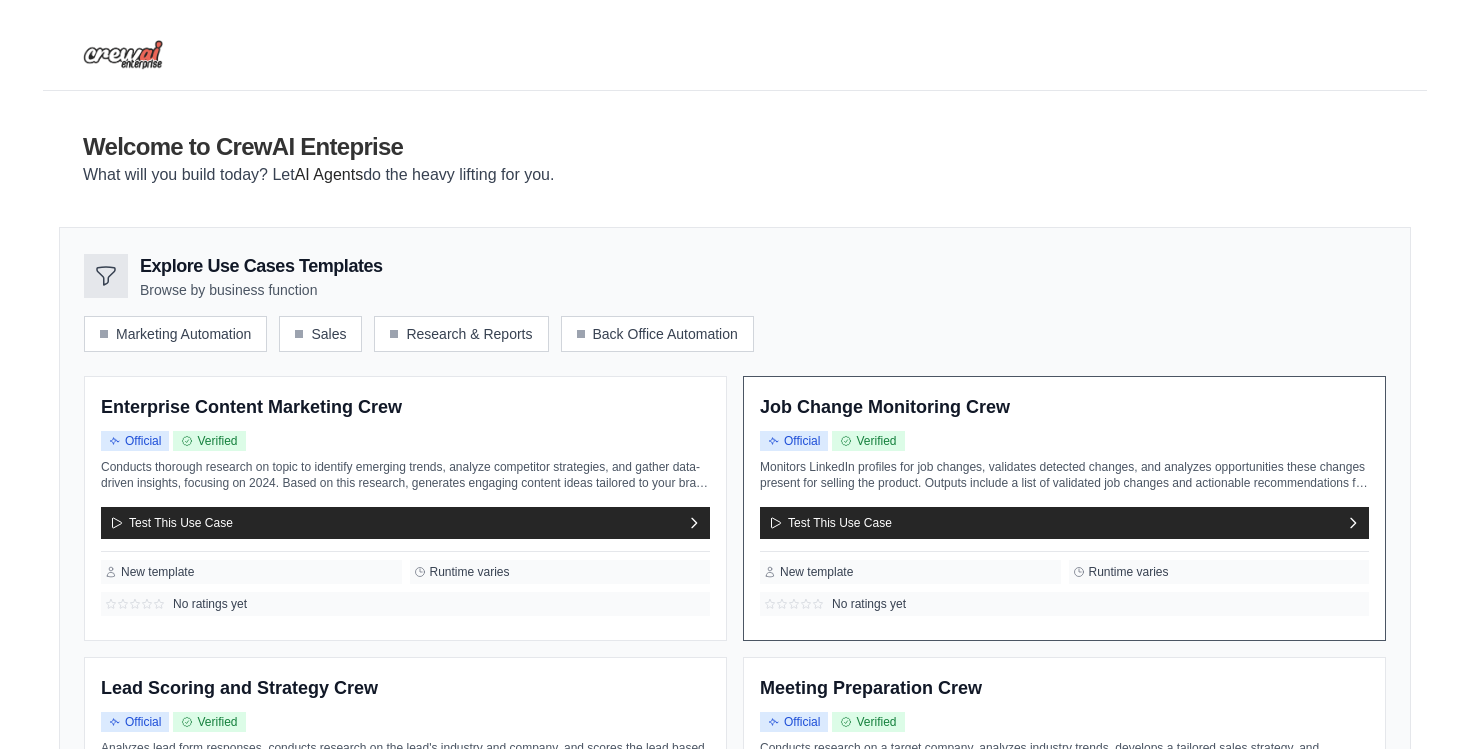 click on "Monitors LinkedIn profiles for job changes, validates detected changes, and analyzes opportunities these changes present for selling the product. Outputs include a list of validated job changes and actionable recommendations for the sales team to leverage these changes in their outreach." at bounding box center (1064, 475) 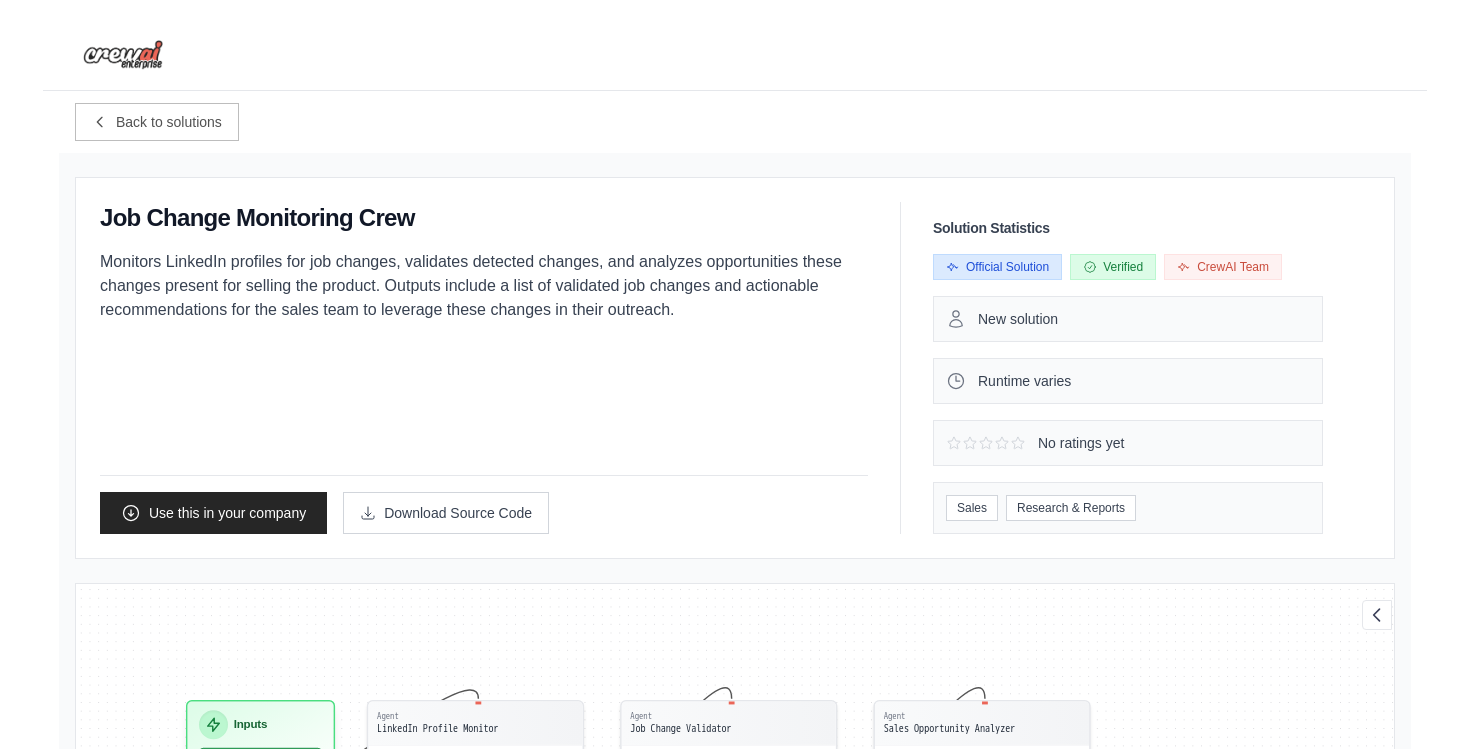 click on "Monitors LinkedIn profiles for job changes, validates detected changes, and analyzes opportunities these changes present for selling the product. Outputs include a list of validated job changes and actionable recommendations for the sales team to leverage these changes in their outreach." at bounding box center [484, 286] 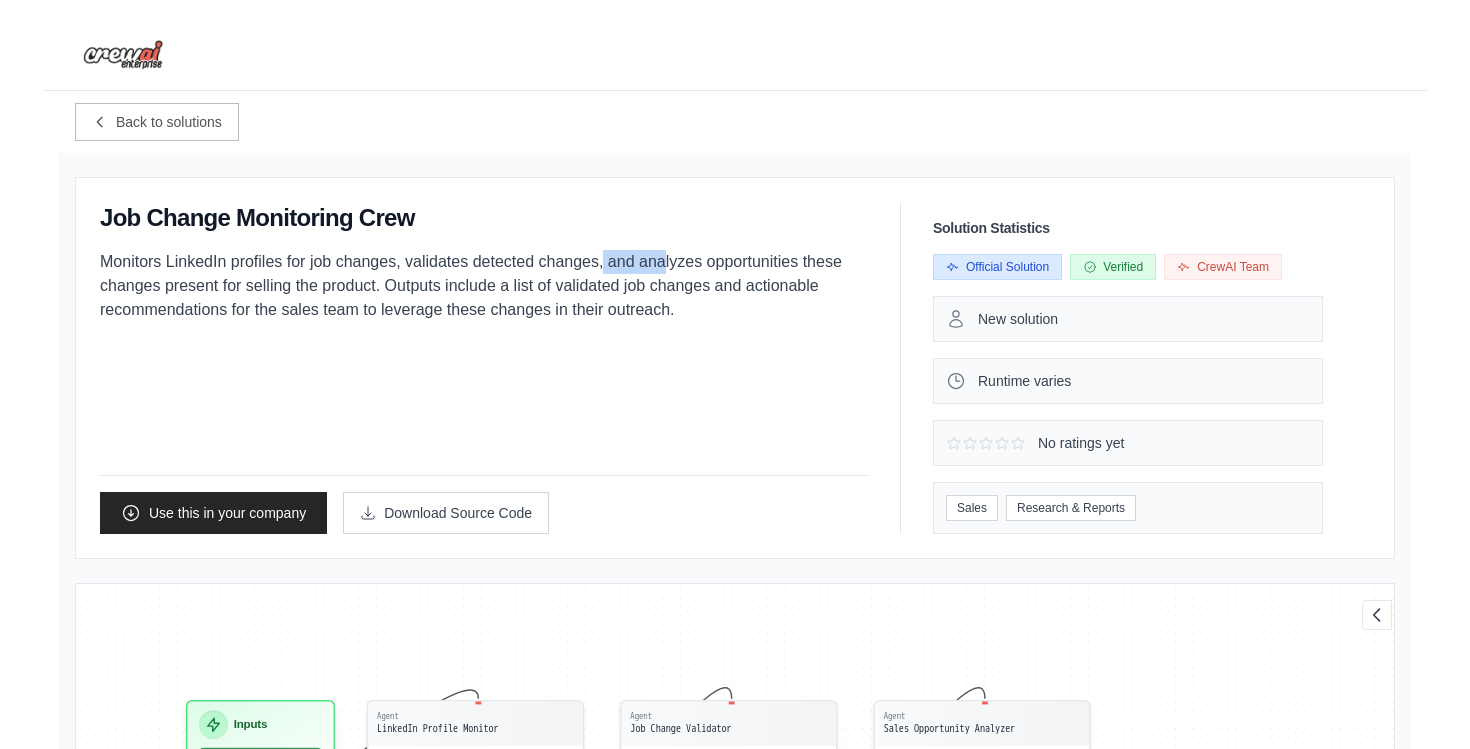 click on "Monitors LinkedIn profiles for job changes, validates detected changes, and analyzes opportunities these changes present for selling the product. Outputs include a list of validated job changes and actionable recommendations for the sales team to leverage these changes in their outreach." at bounding box center (484, 286) 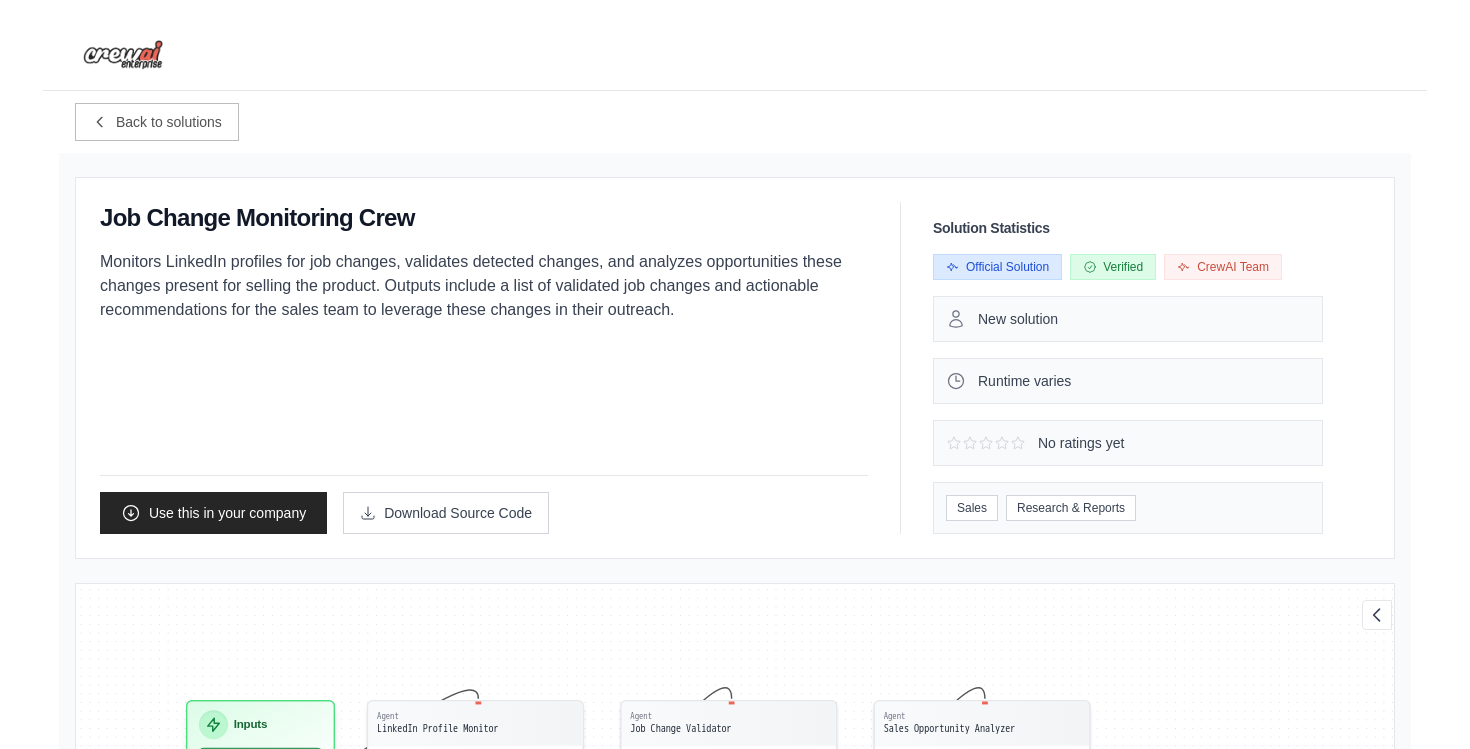 click on "Monitors LinkedIn profiles for job changes, validates detected changes, and analyzes opportunities these changes present for selling the product. Outputs include a list of validated job changes and actionable recommendations for the sales team to leverage these changes in their outreach." at bounding box center [484, 286] 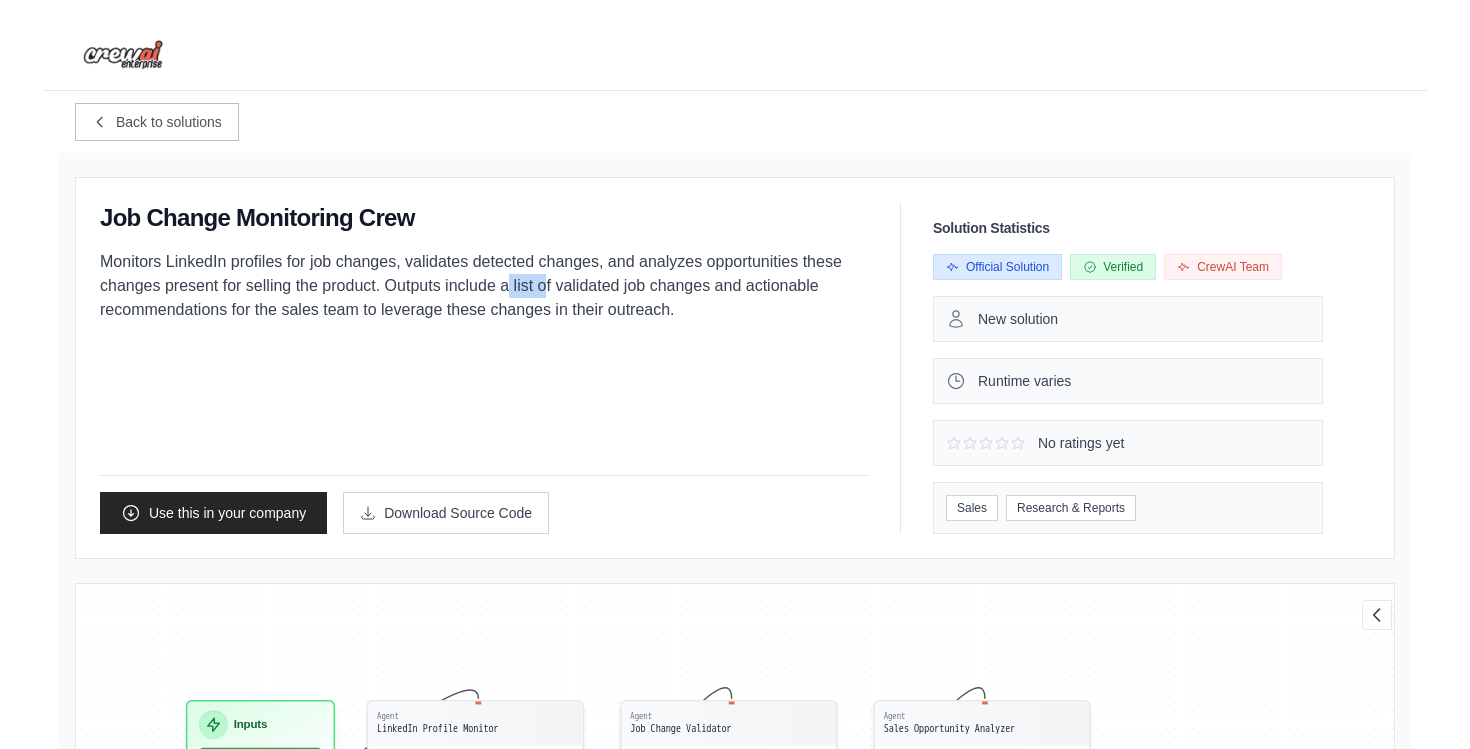 click on "Monitors LinkedIn profiles for job changes, validates detected changes, and analyzes opportunities these changes present for selling the product. Outputs include a list of validated job changes and actionable recommendations for the sales team to leverage these changes in their outreach." at bounding box center (484, 286) 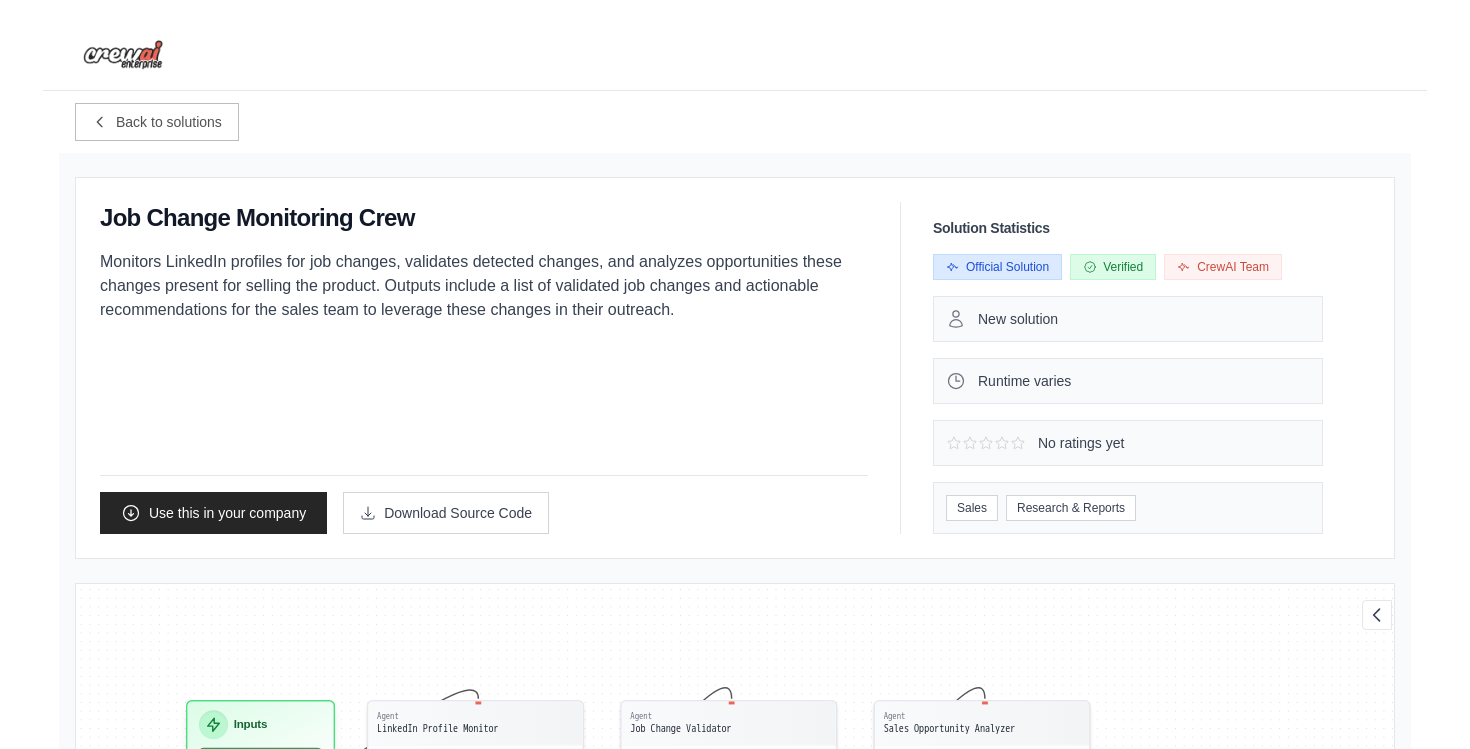 drag, startPoint x: 223, startPoint y: 314, endPoint x: 252, endPoint y: 314, distance: 29 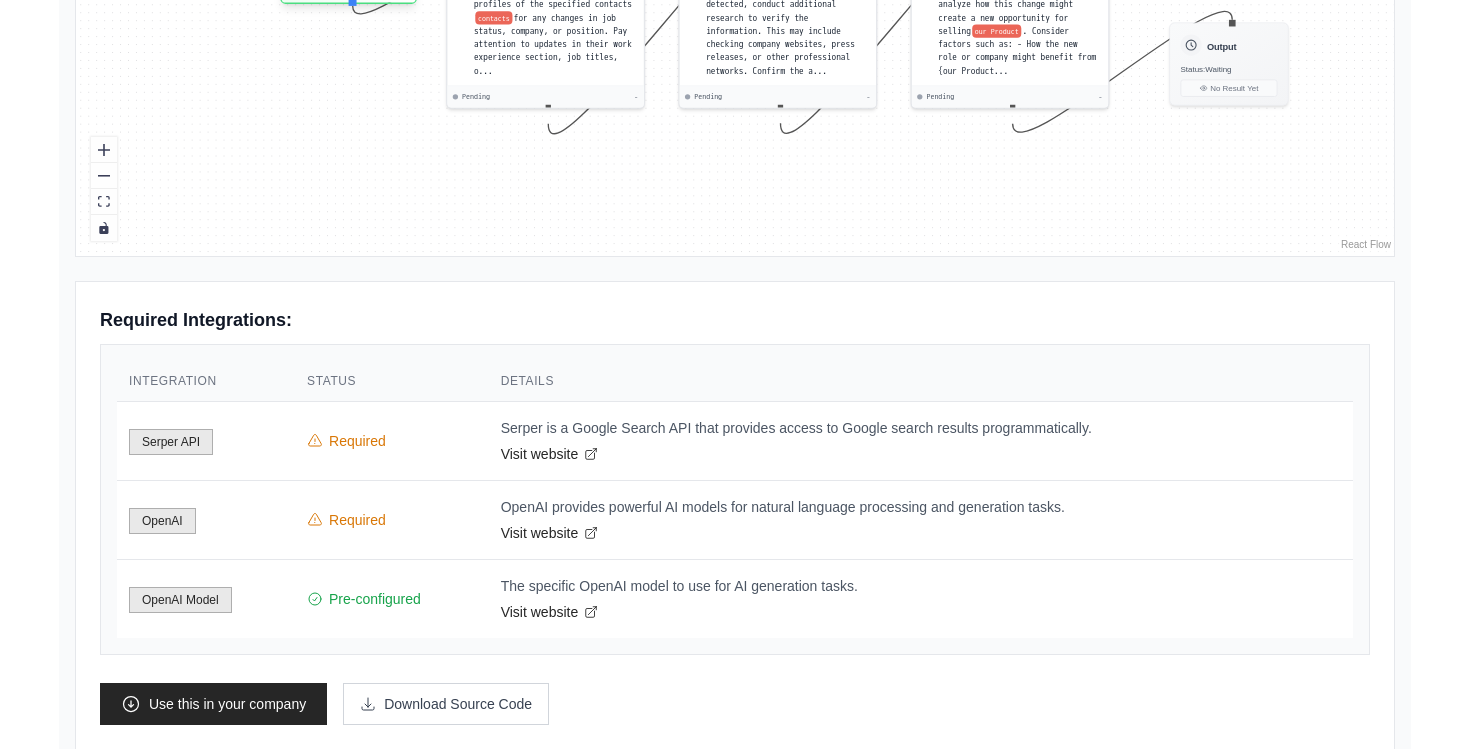 scroll, scrollTop: 1017, scrollLeft: 0, axis: vertical 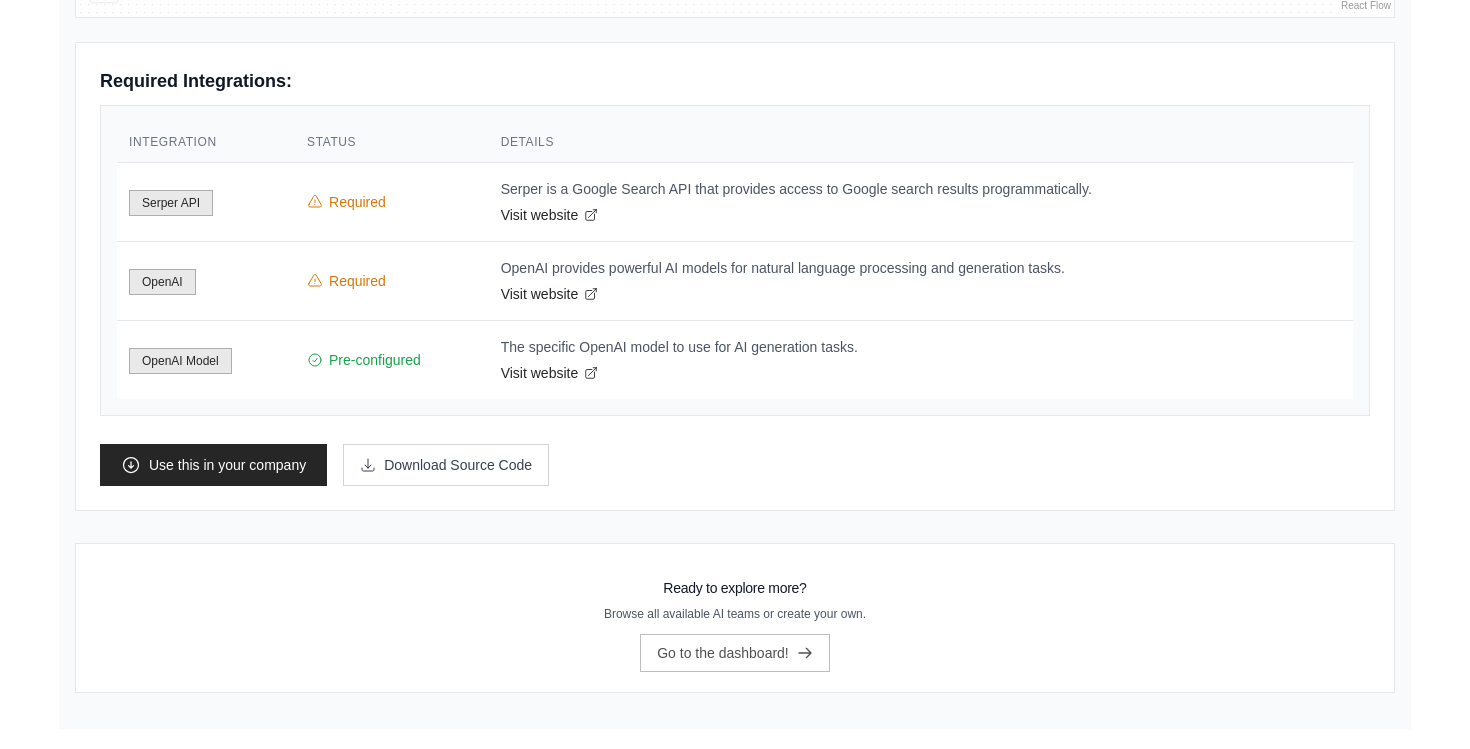 click on "The specific OpenAI model to use for AI generation tasks." at bounding box center [921, 347] 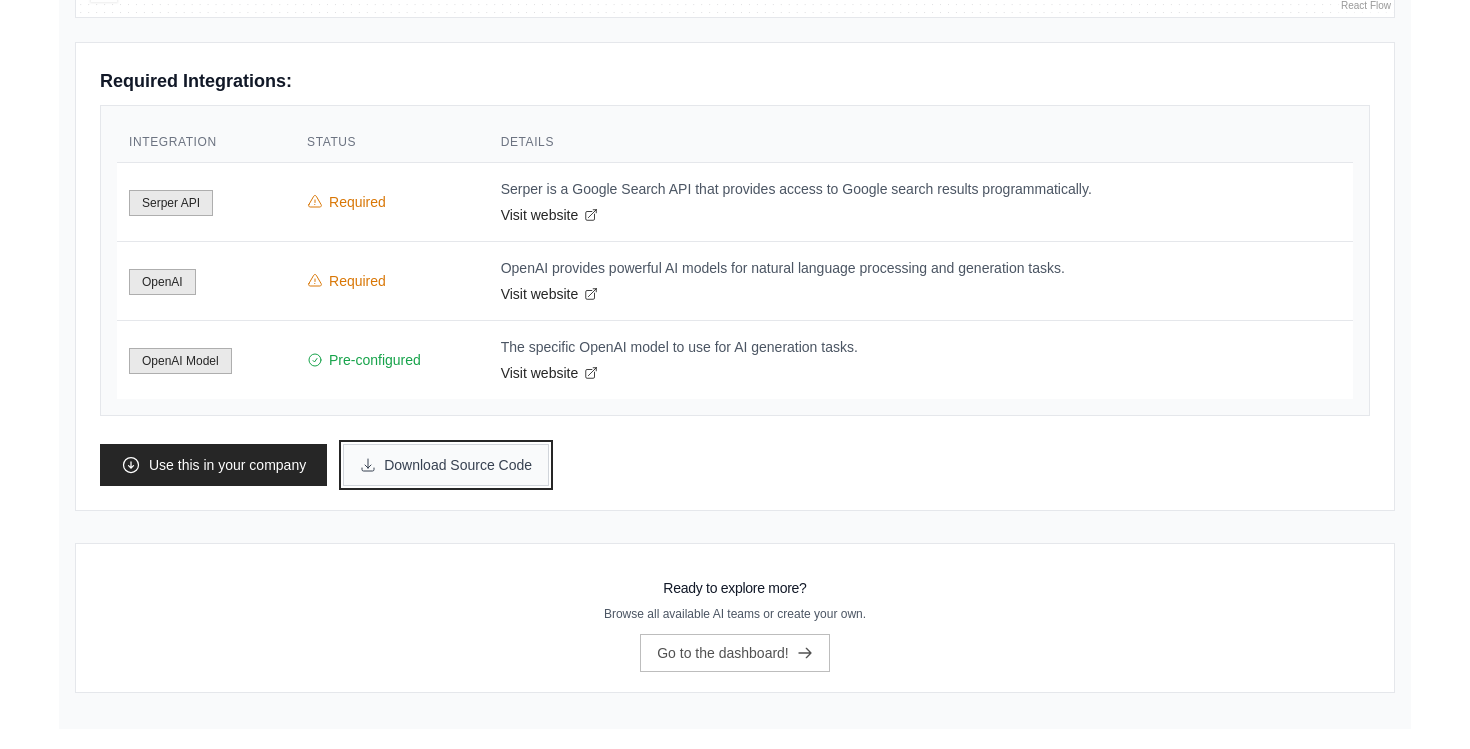 click on "Download Source Code" at bounding box center [446, 465] 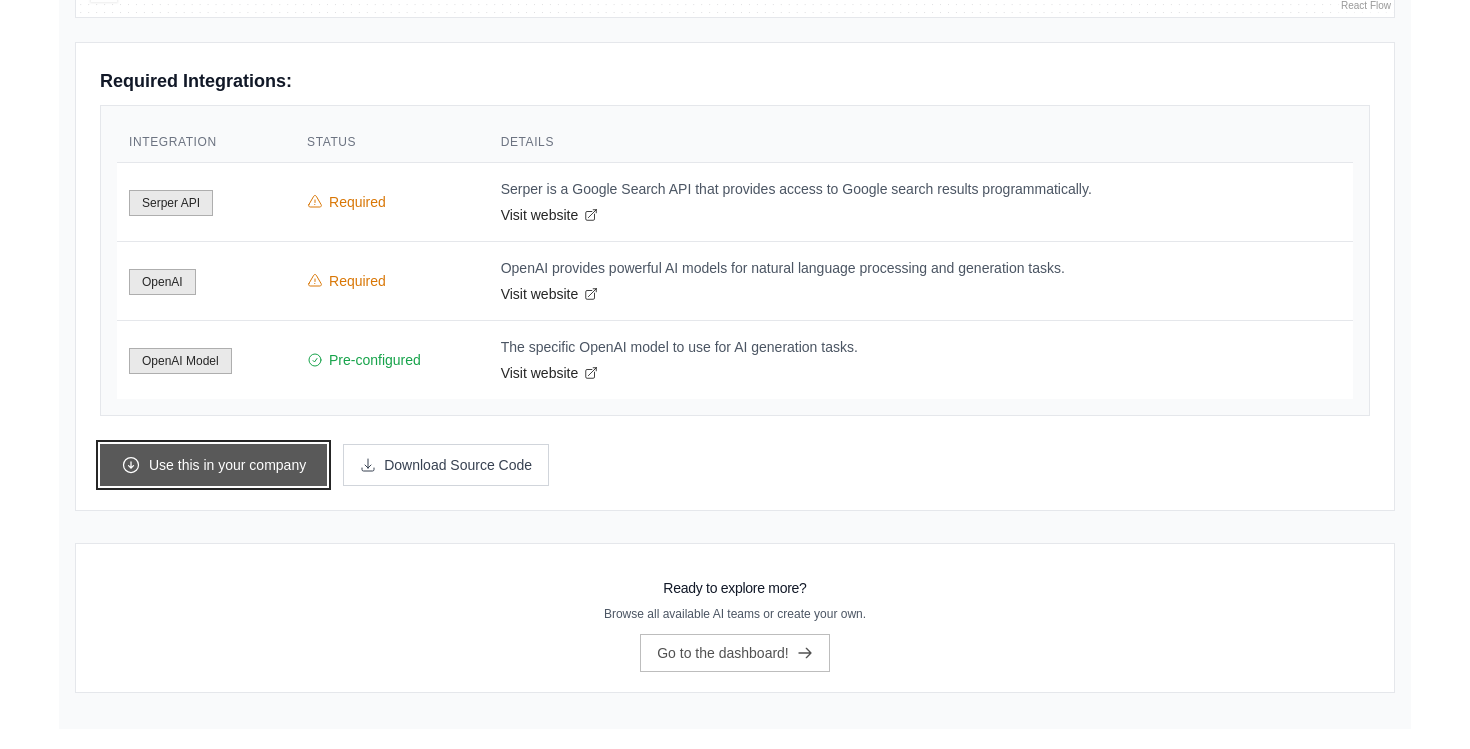 click on "Use this in your company" at bounding box center [213, 465] 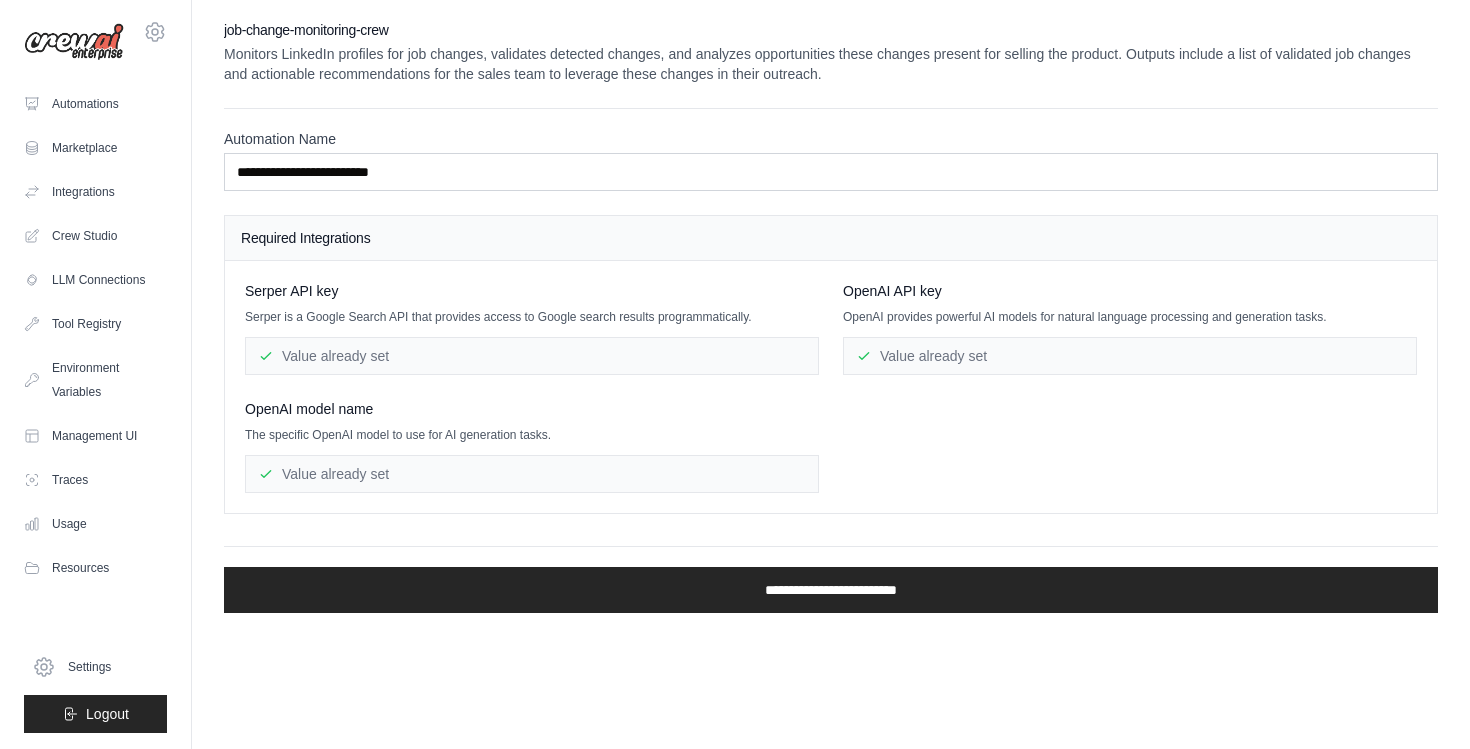 scroll, scrollTop: 0, scrollLeft: 0, axis: both 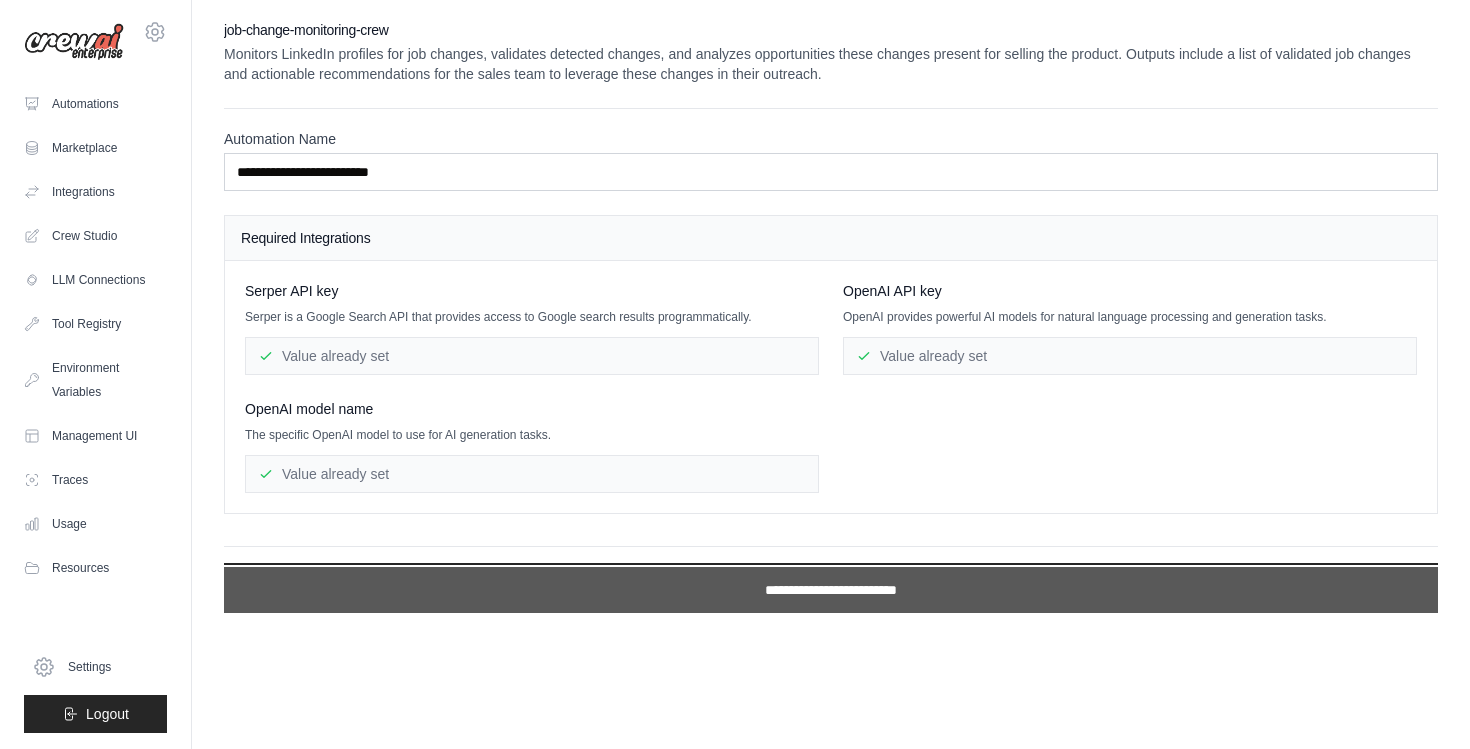 click on "**********" at bounding box center [831, 590] 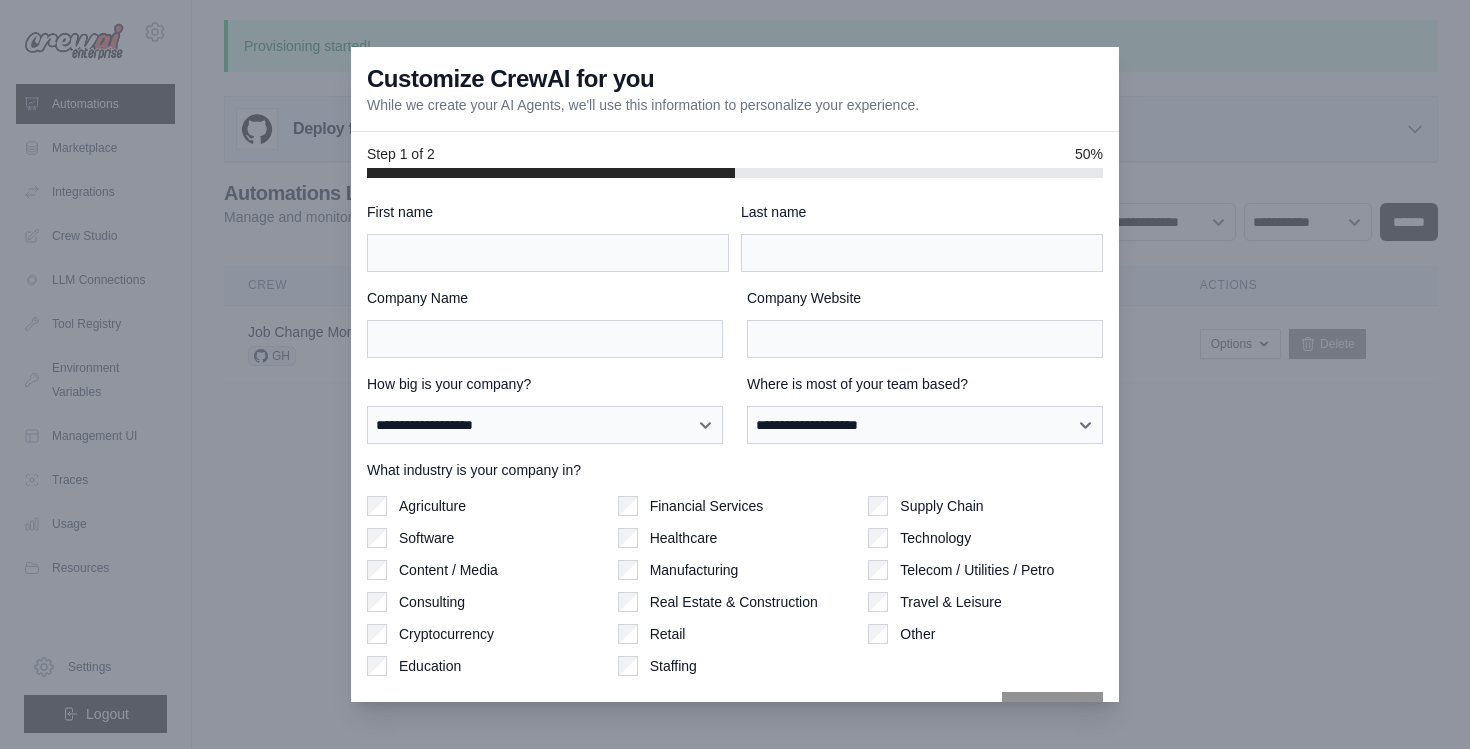scroll, scrollTop: 49, scrollLeft: 0, axis: vertical 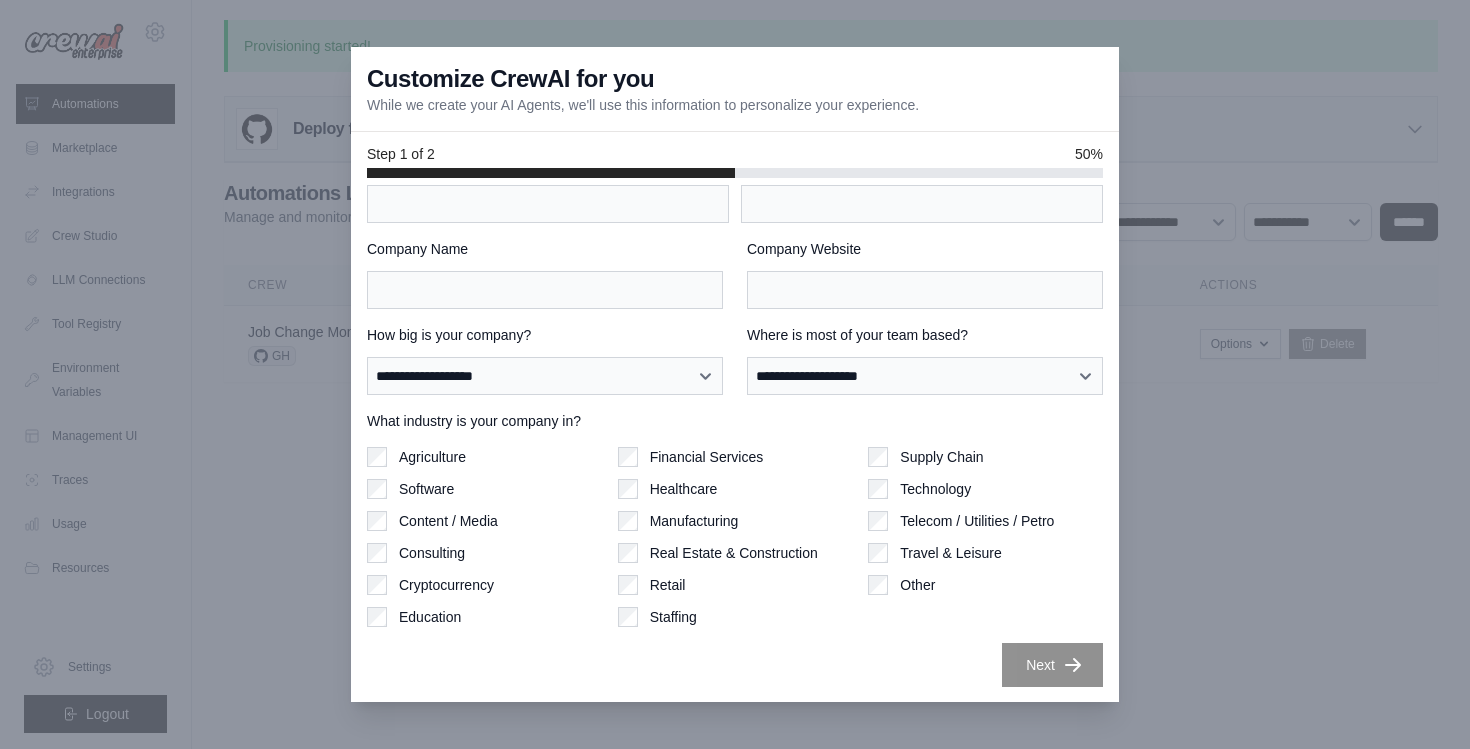 click at bounding box center (735, 374) 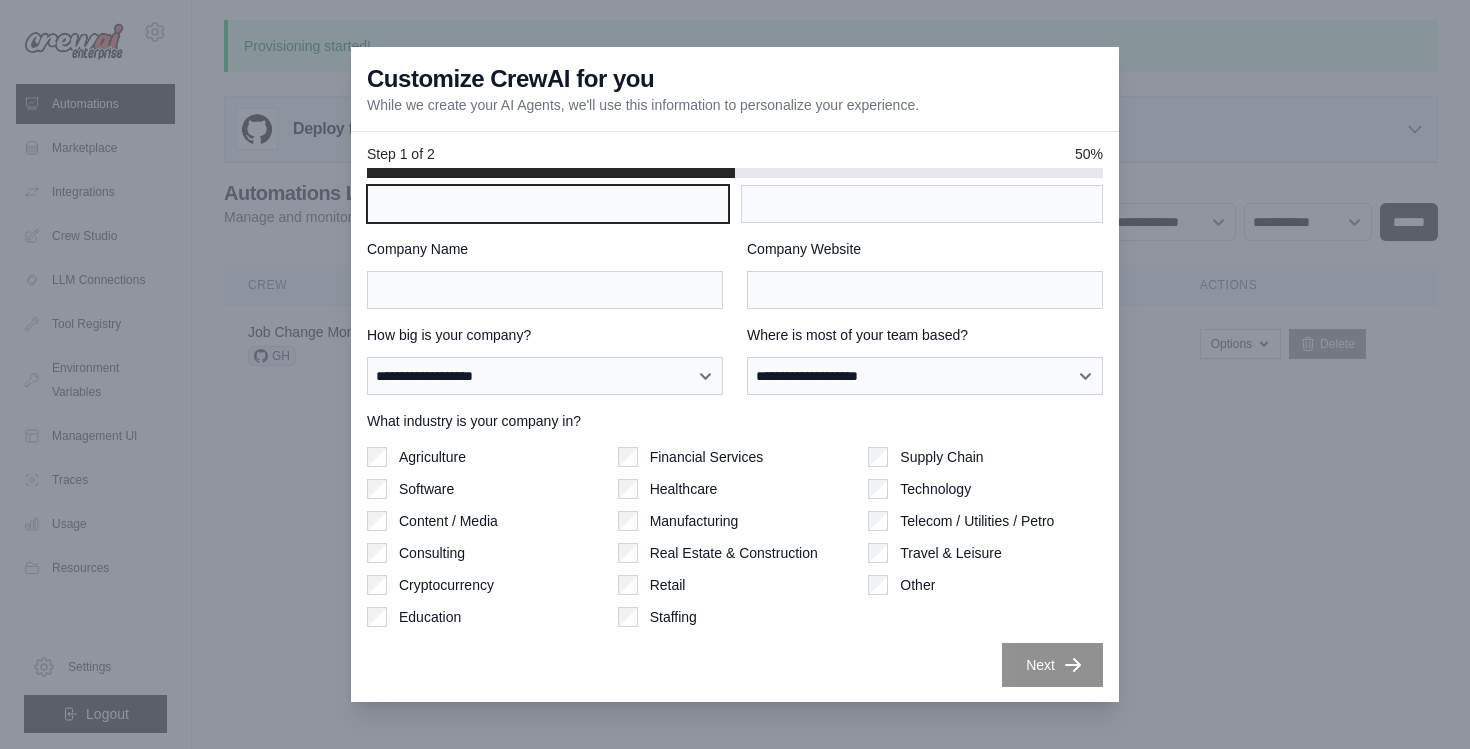 click on "First name" at bounding box center [548, 204] 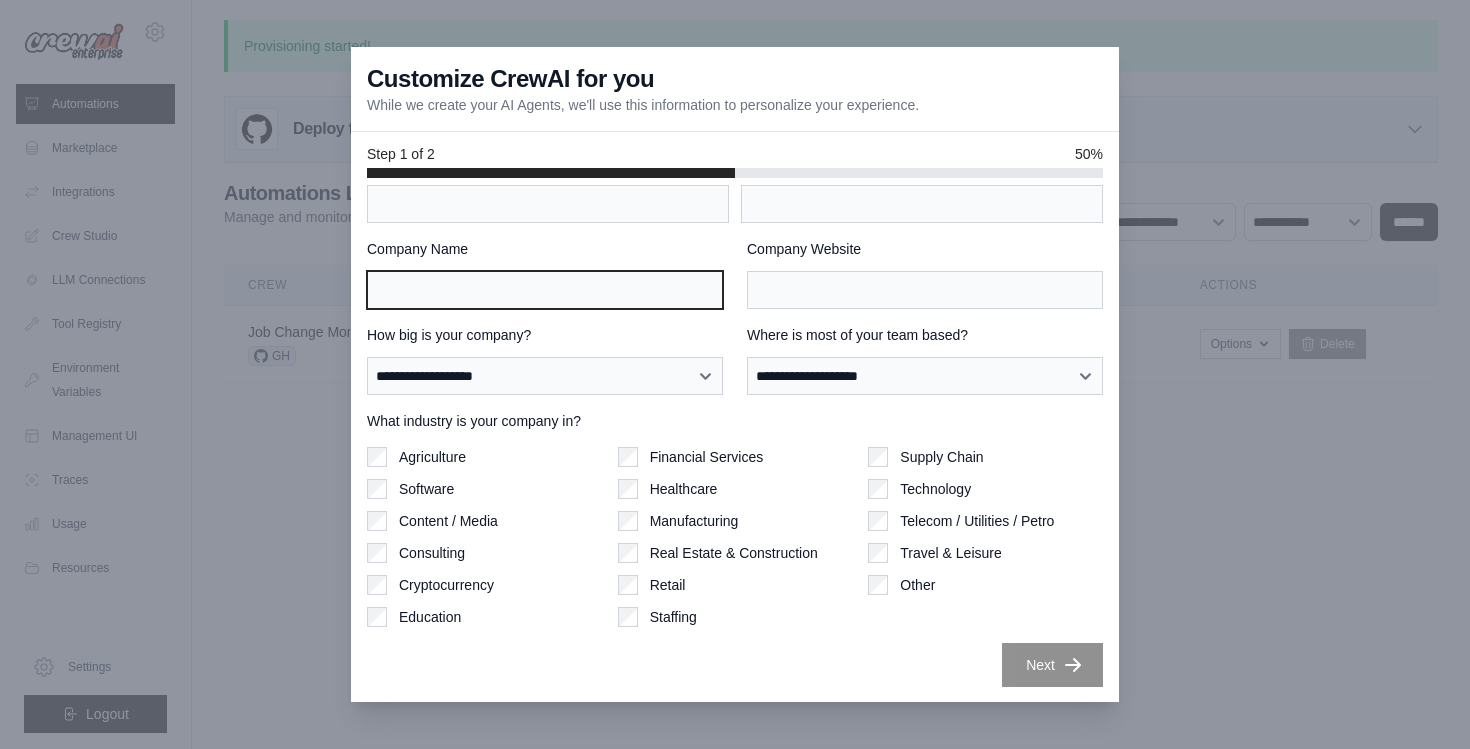 click on "Company Name" at bounding box center (545, 290) 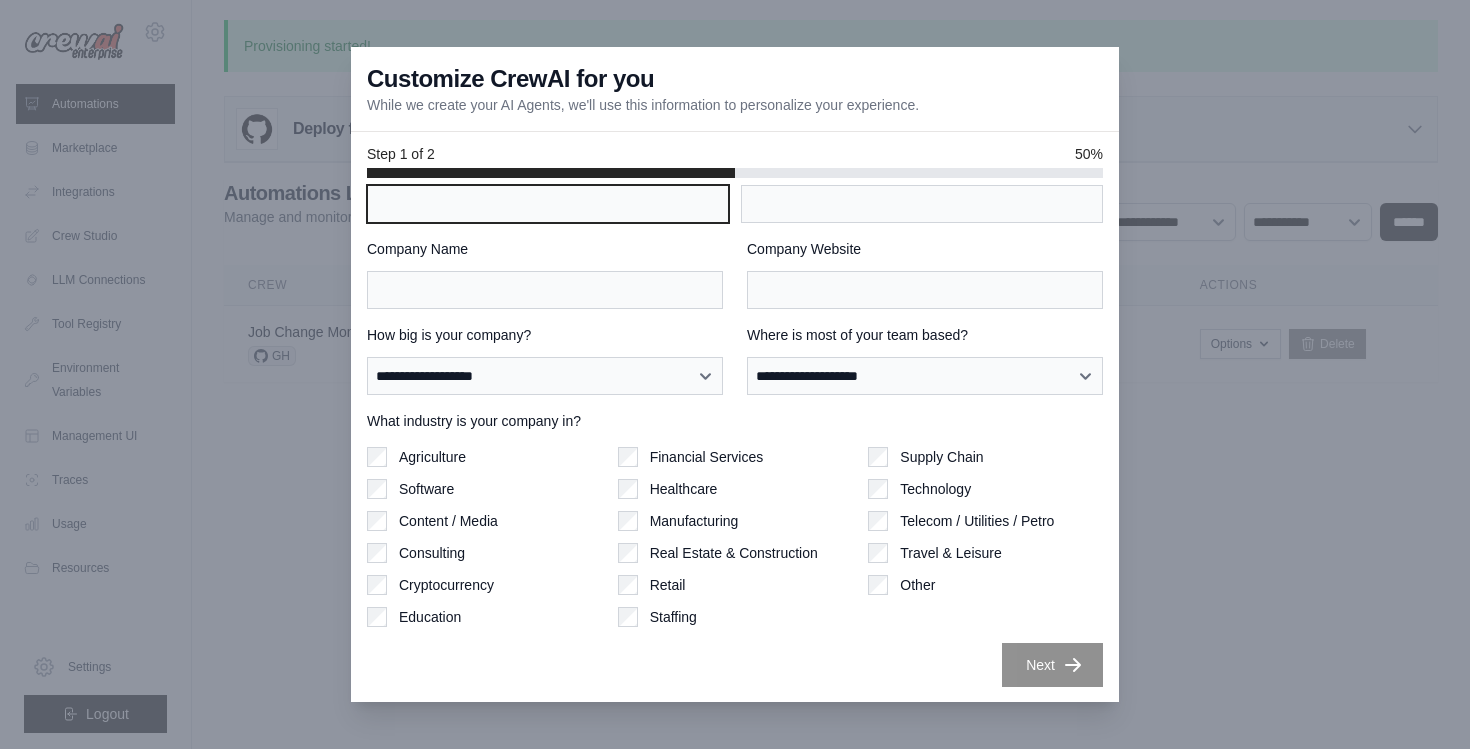 click on "First name" at bounding box center (548, 204) 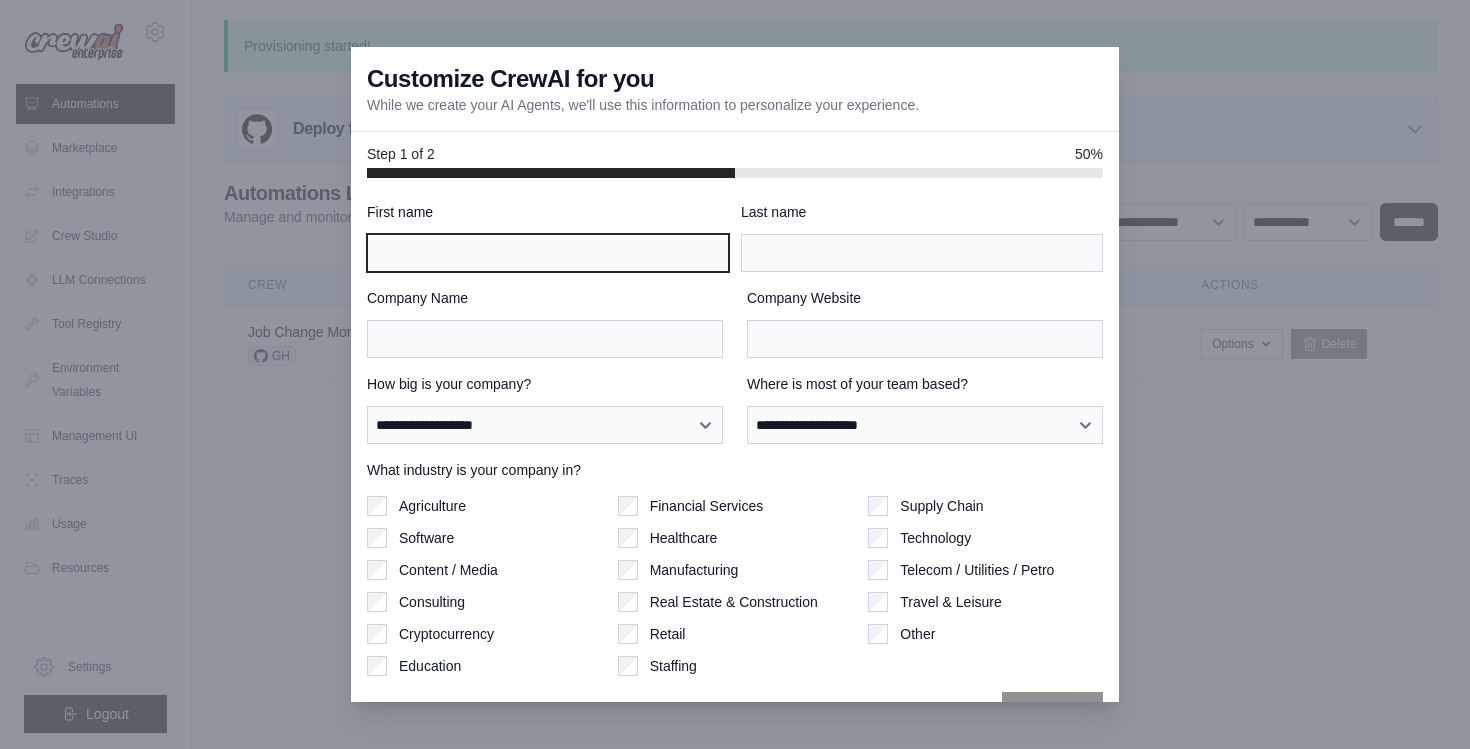 scroll, scrollTop: 1, scrollLeft: 0, axis: vertical 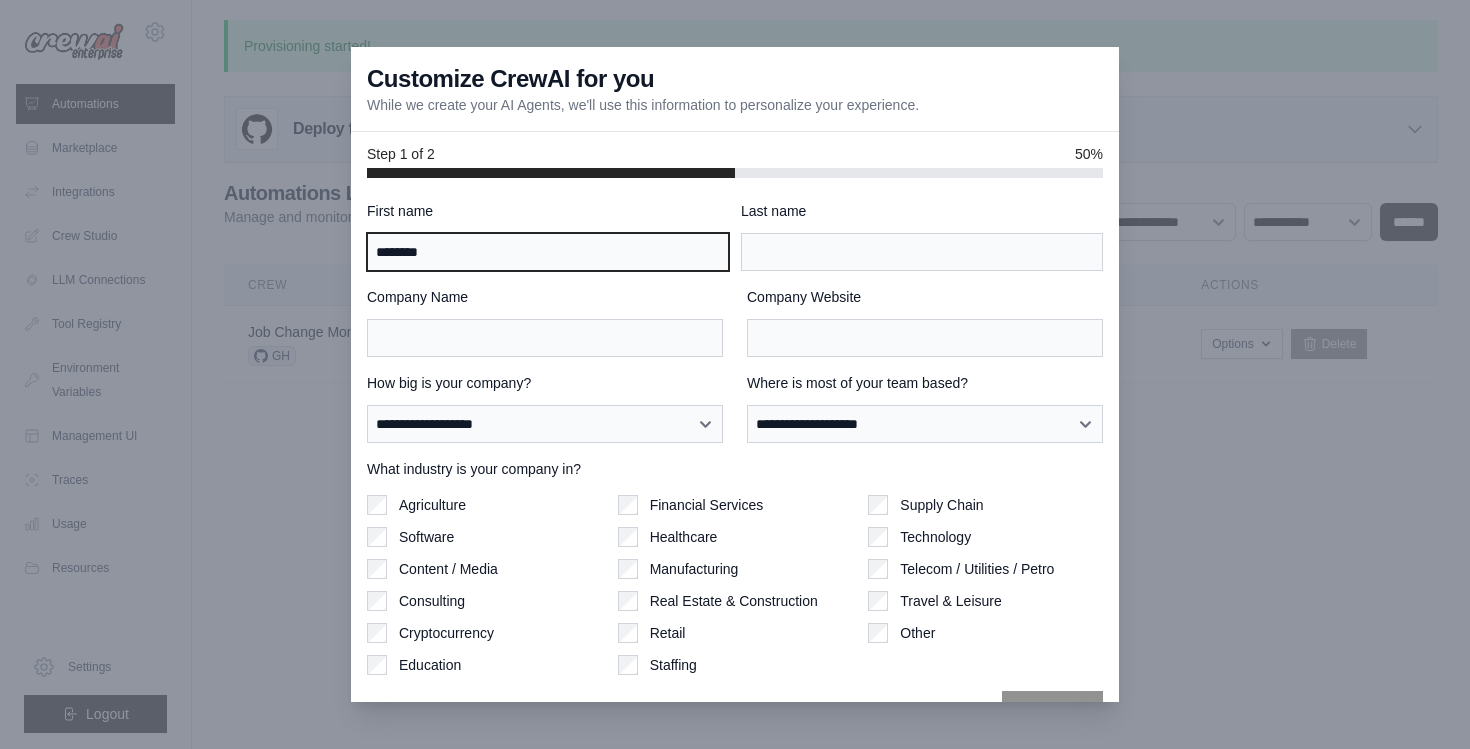 type on "********" 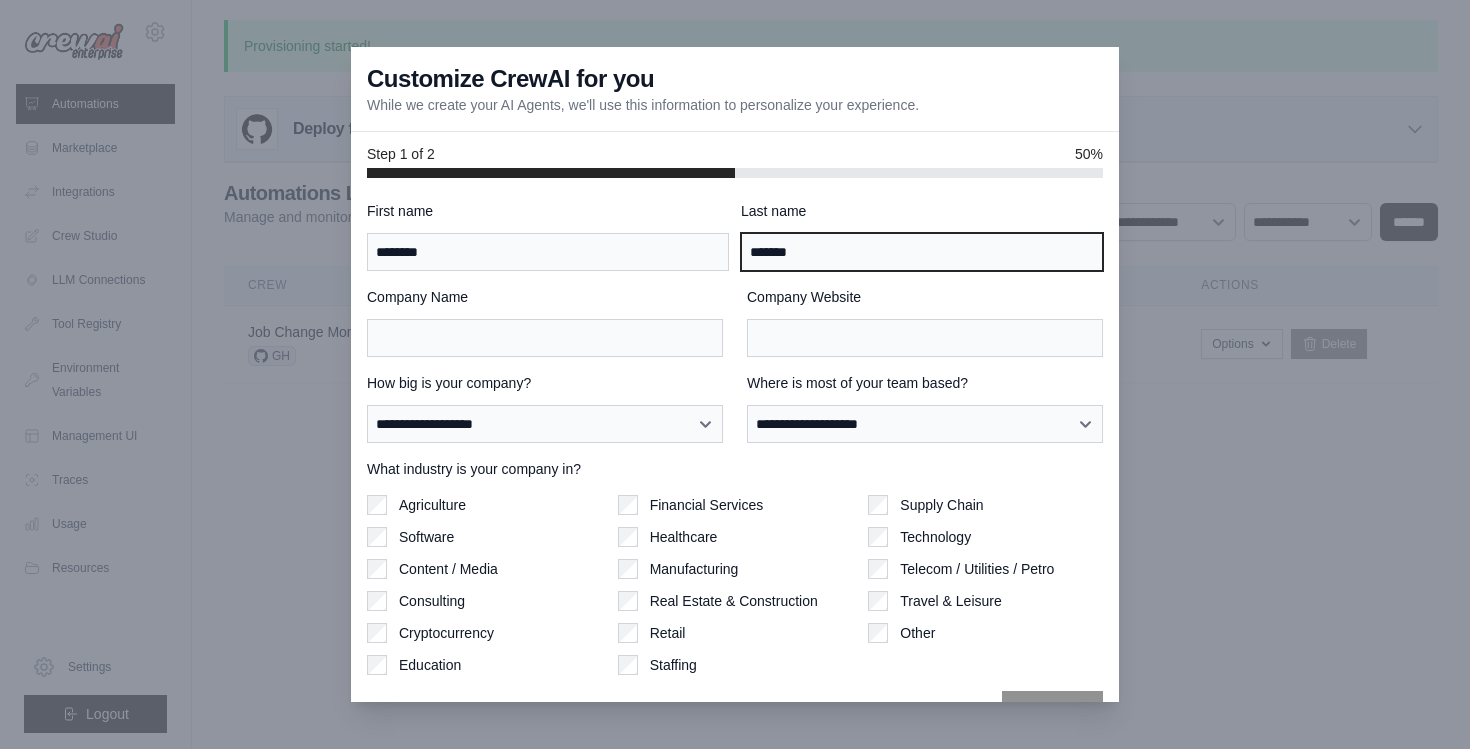 type on "*******" 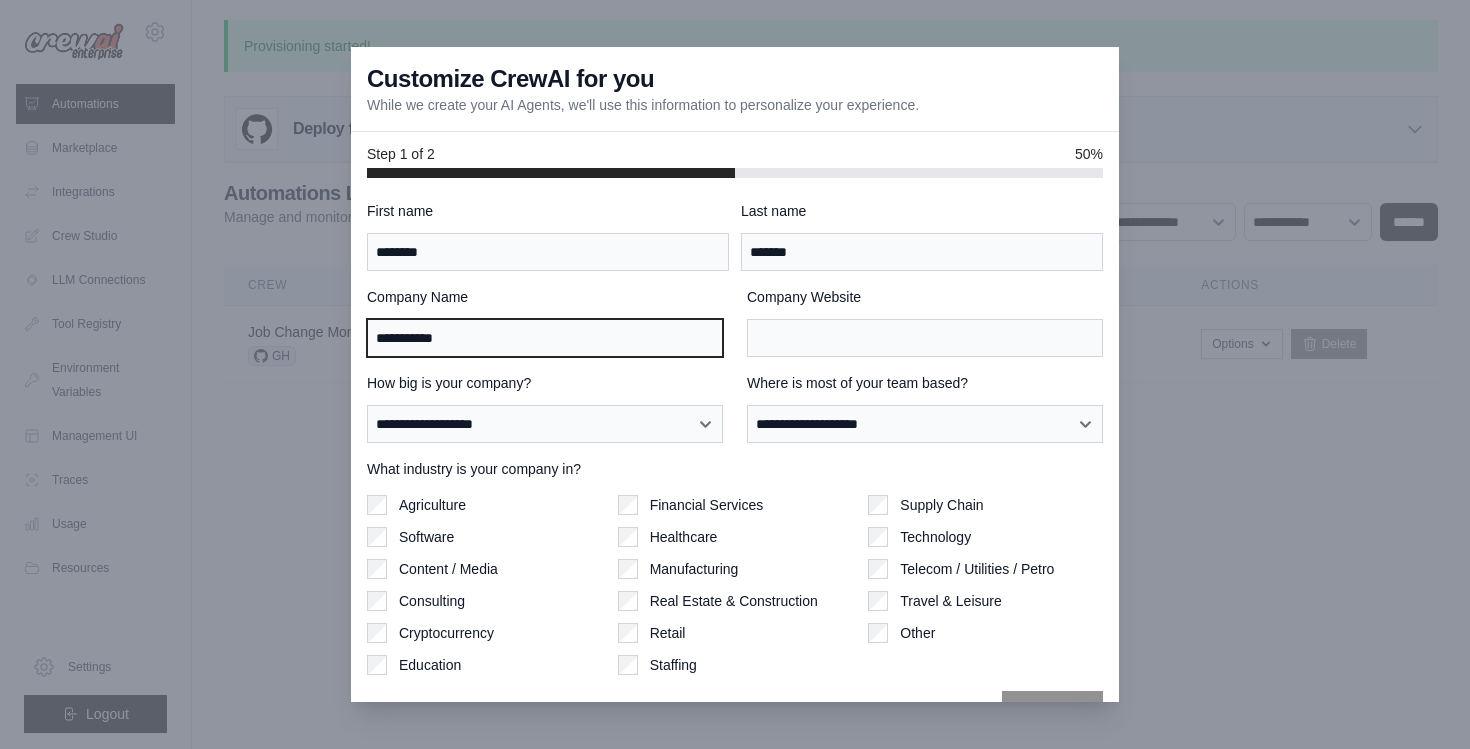 type on "**********" 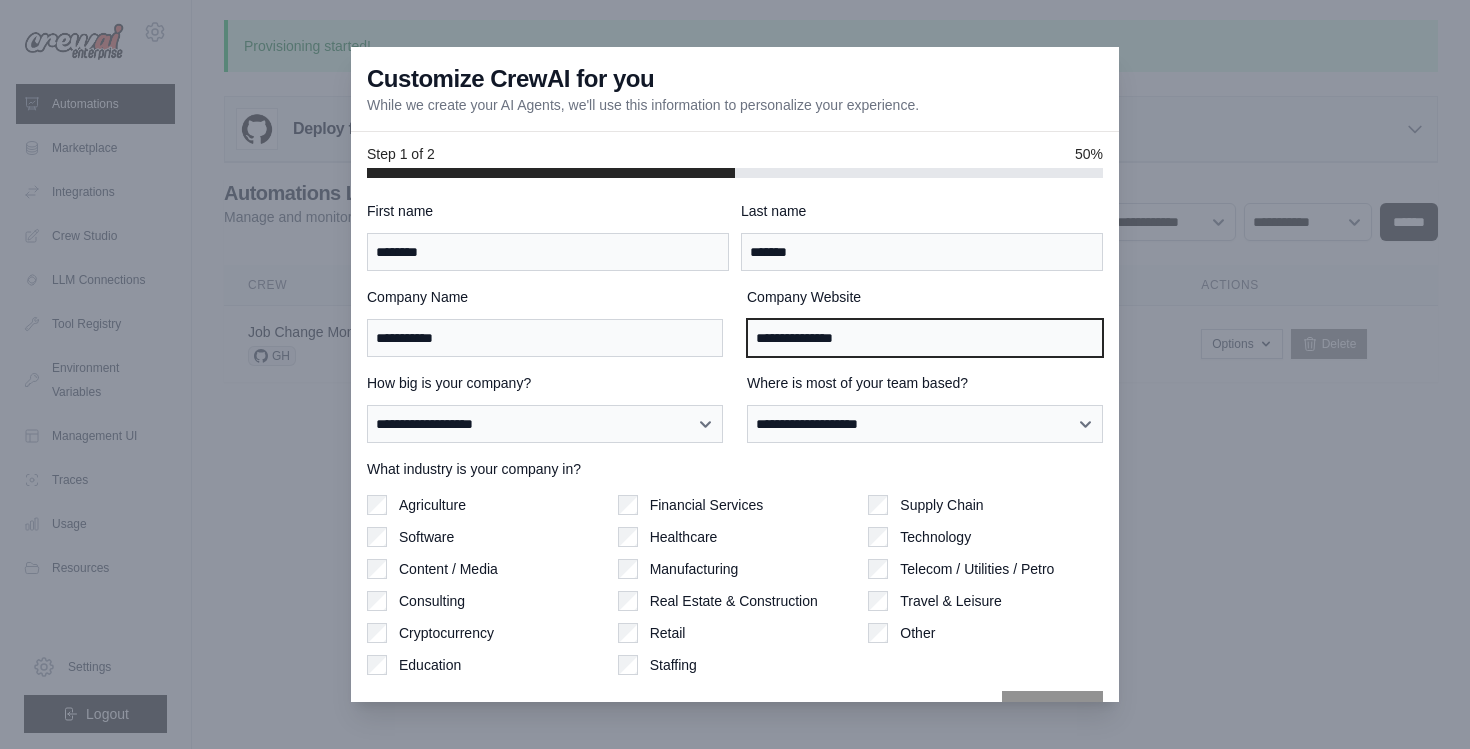 type on "**********" 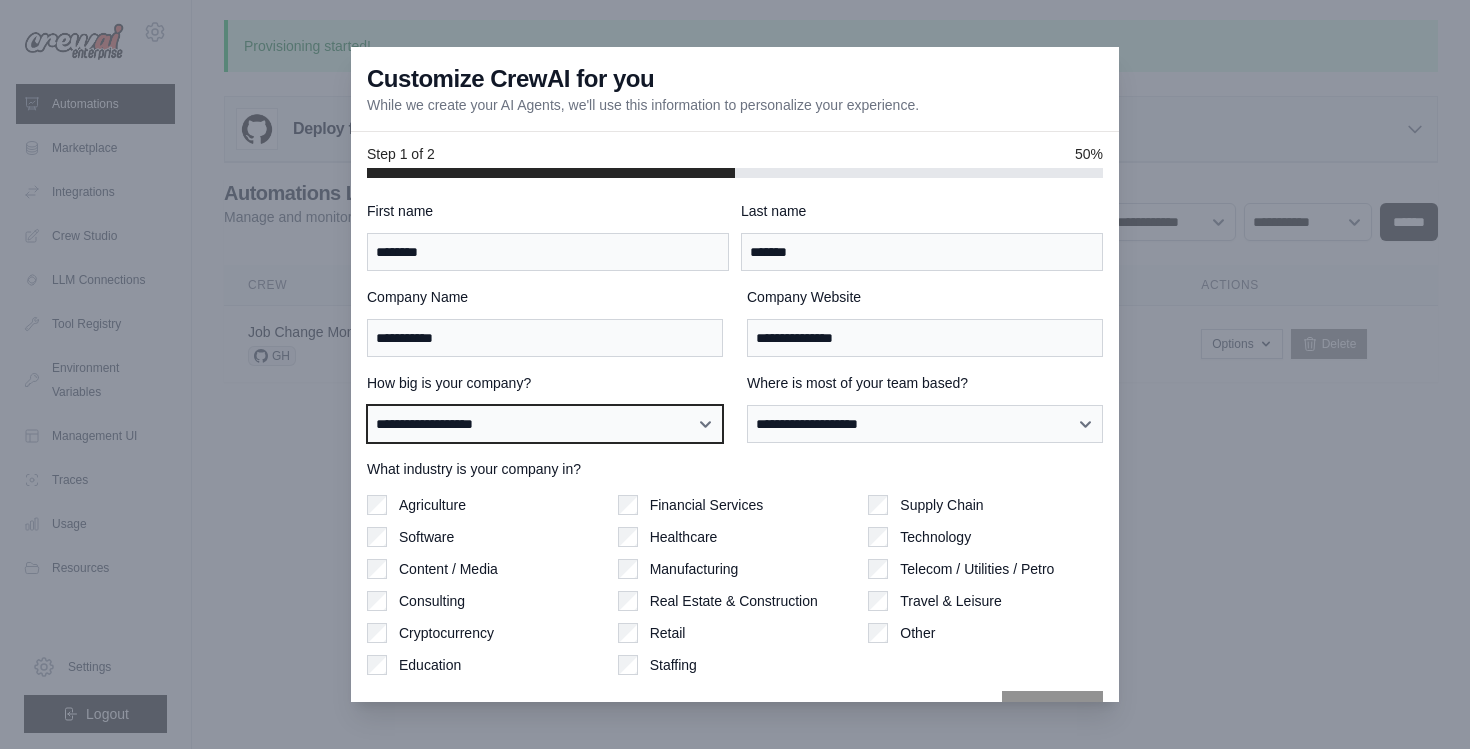 click on "**********" at bounding box center (545, 424) 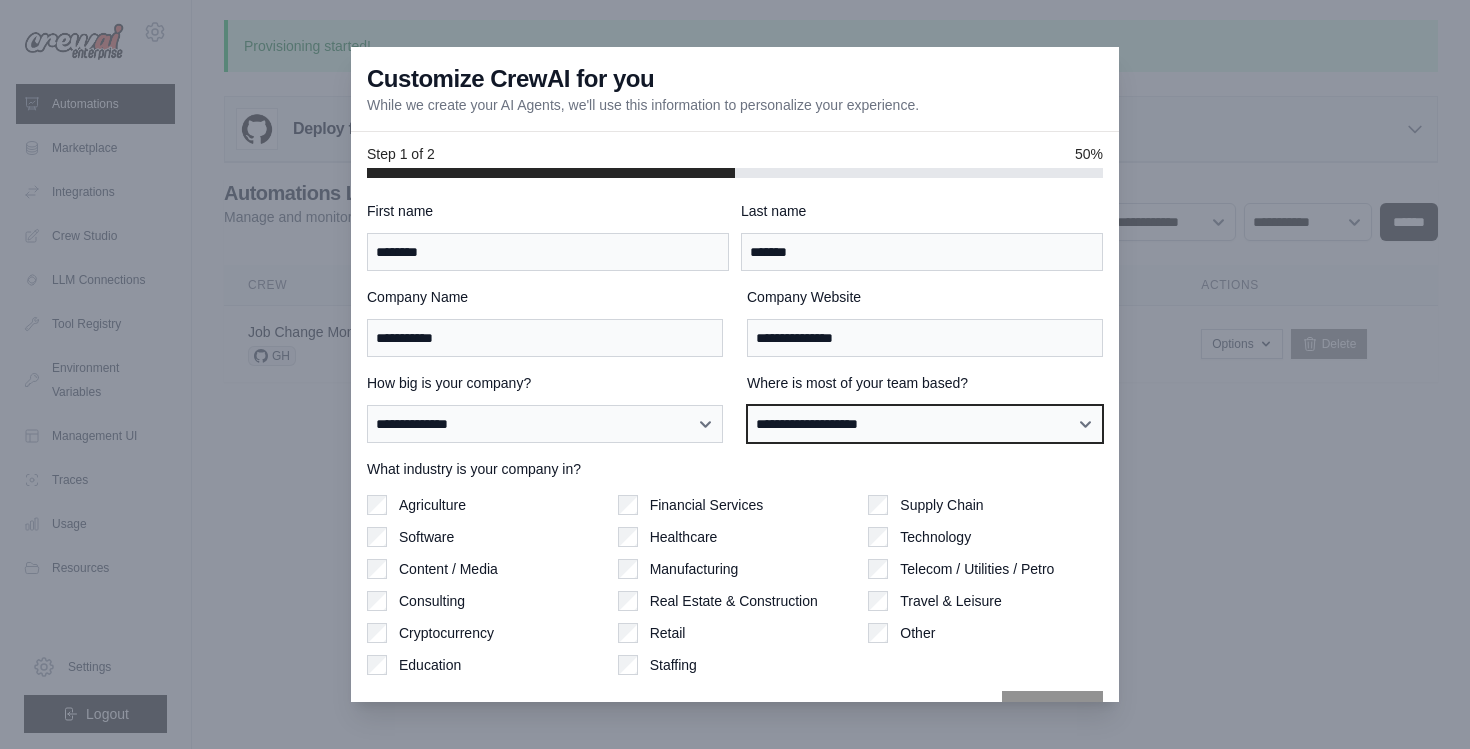 click on "**********" at bounding box center [925, 424] 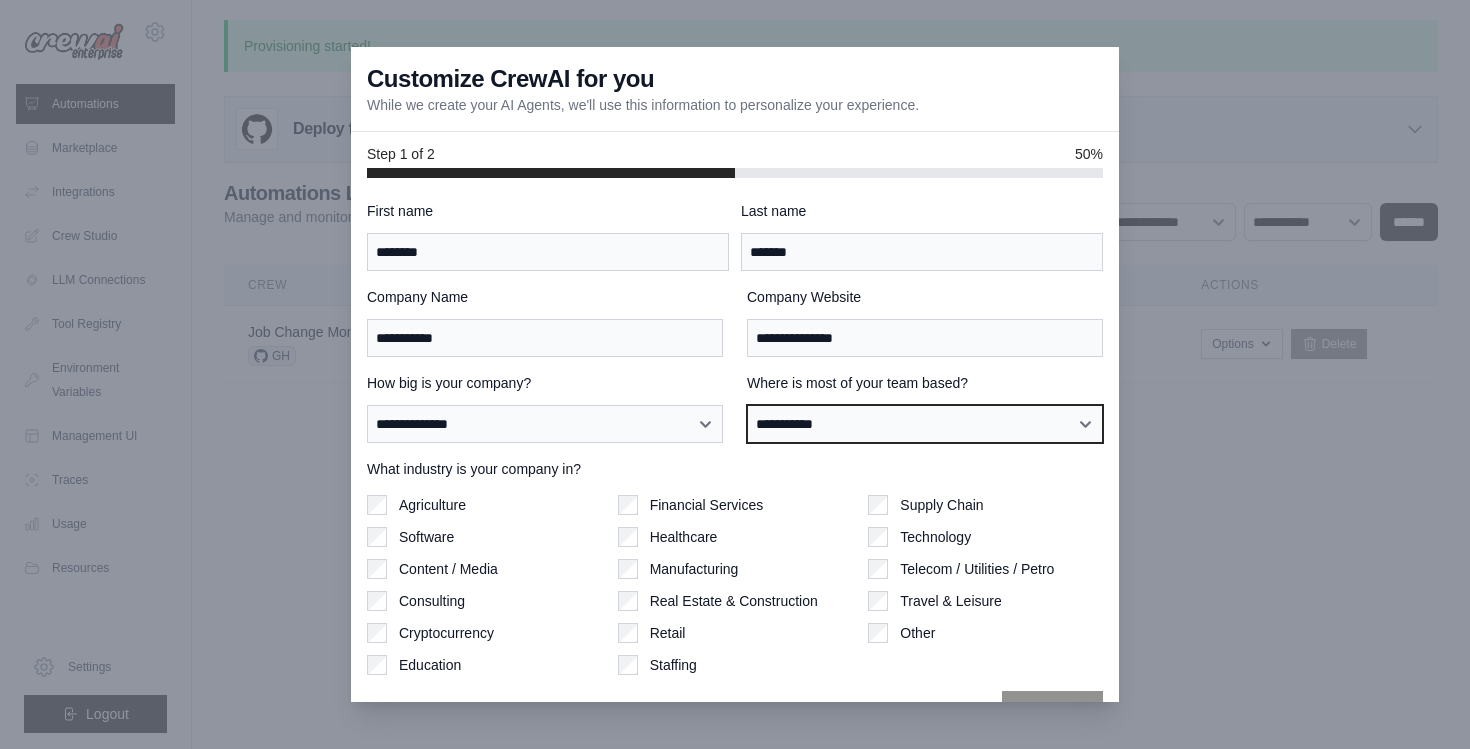 scroll, scrollTop: 49, scrollLeft: 0, axis: vertical 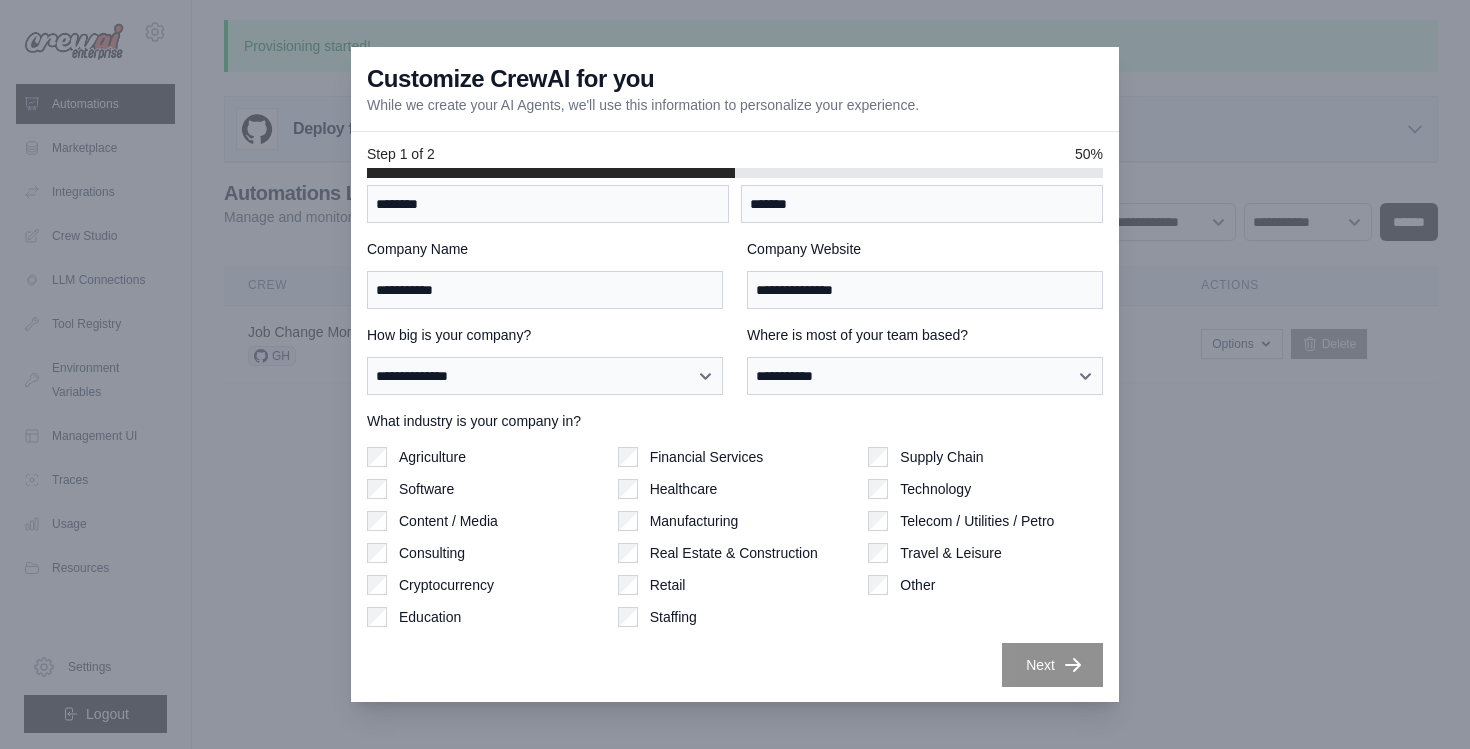 click on "Consulting" at bounding box center (432, 553) 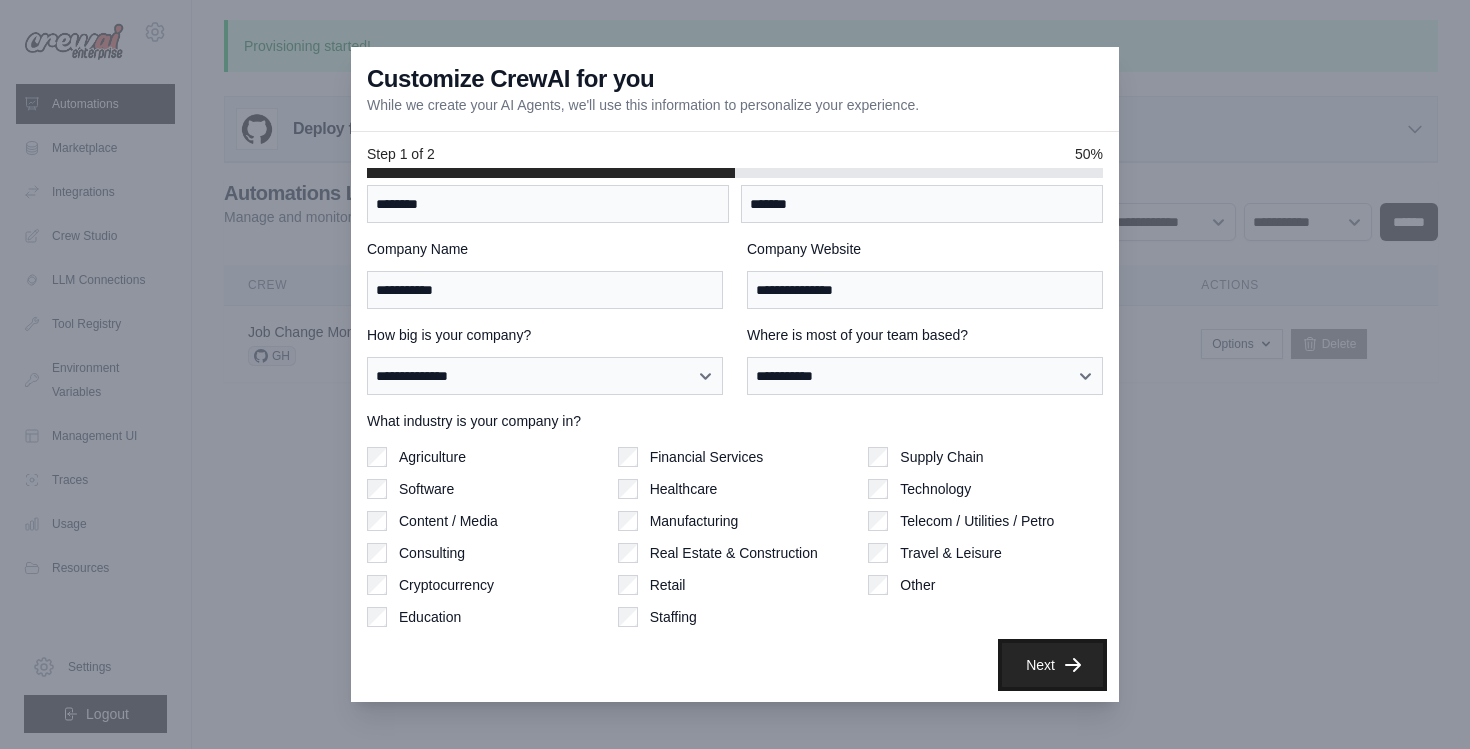 click 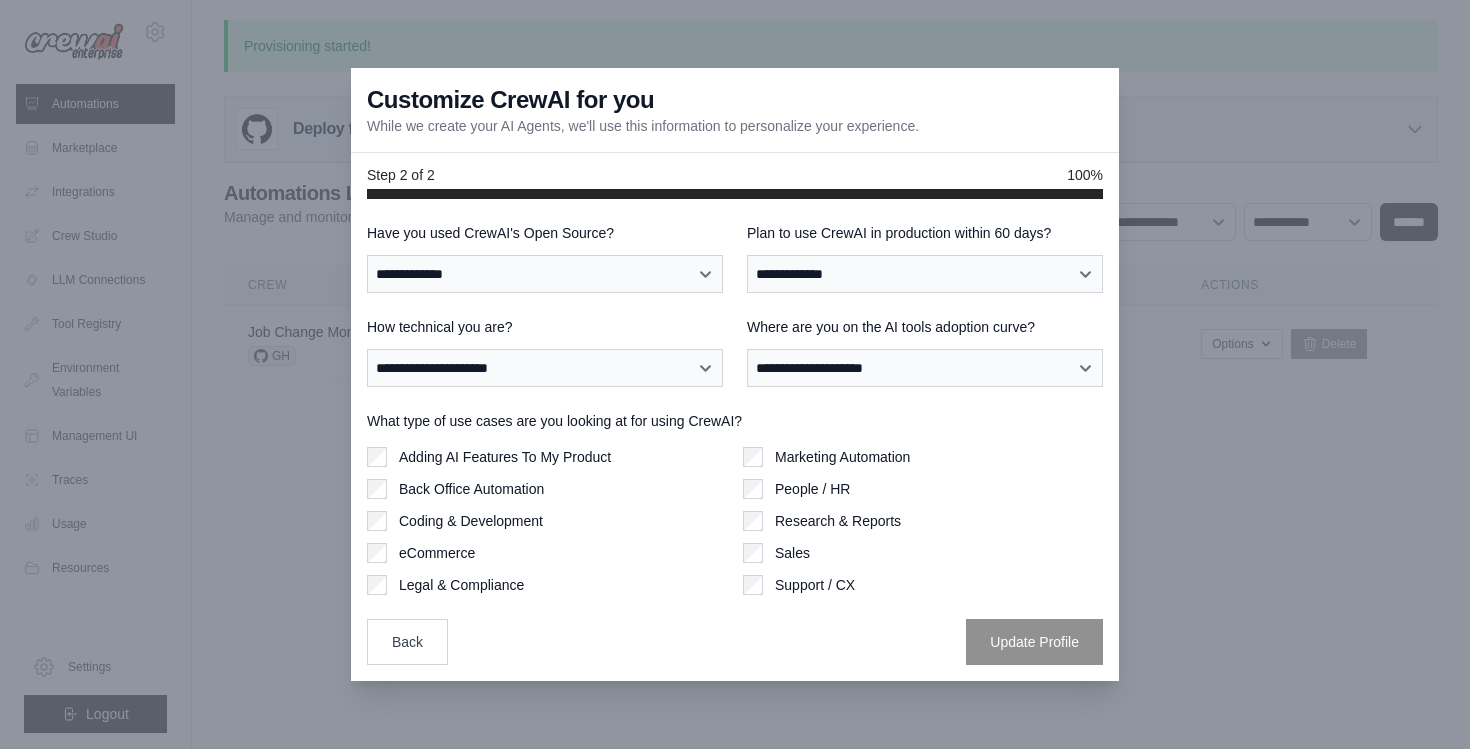 scroll, scrollTop: 0, scrollLeft: 0, axis: both 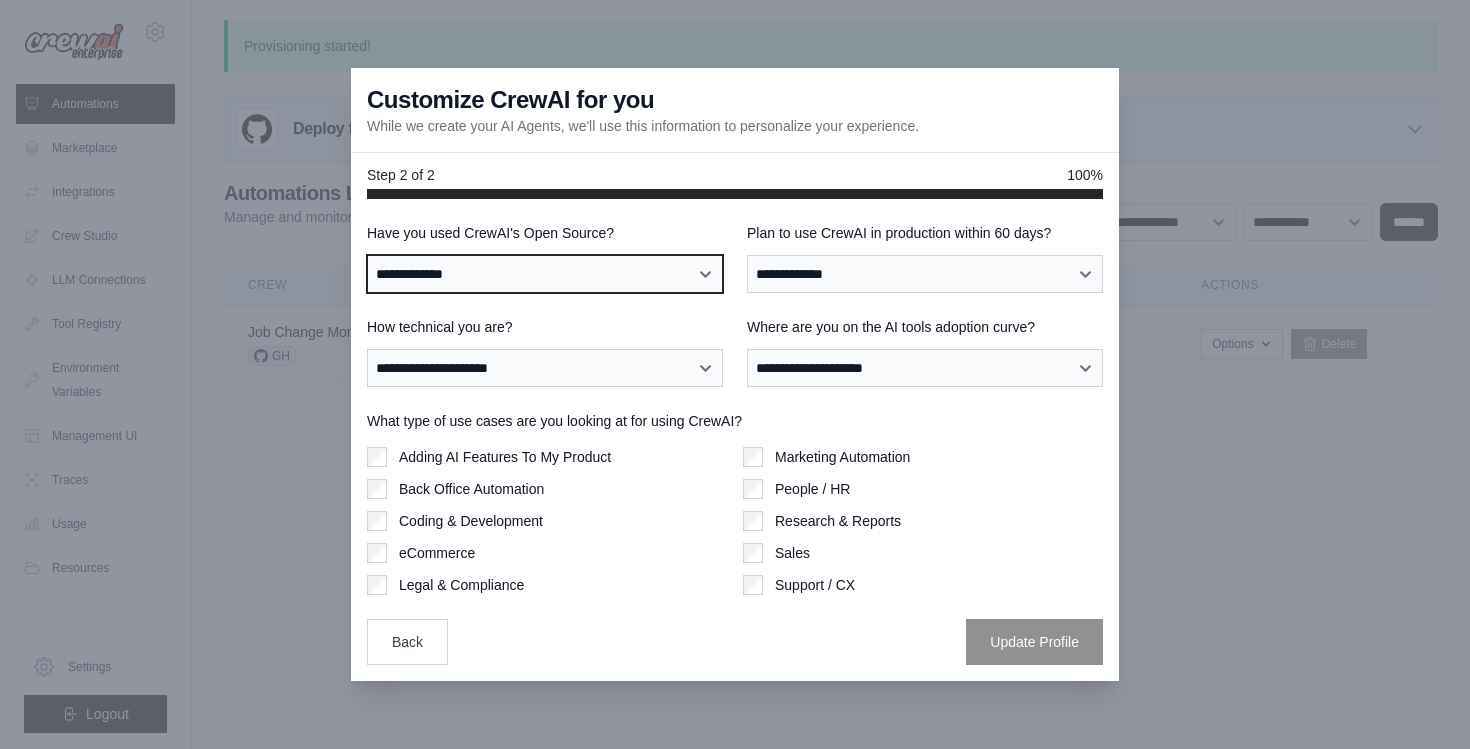 click on "**********" at bounding box center [545, 274] 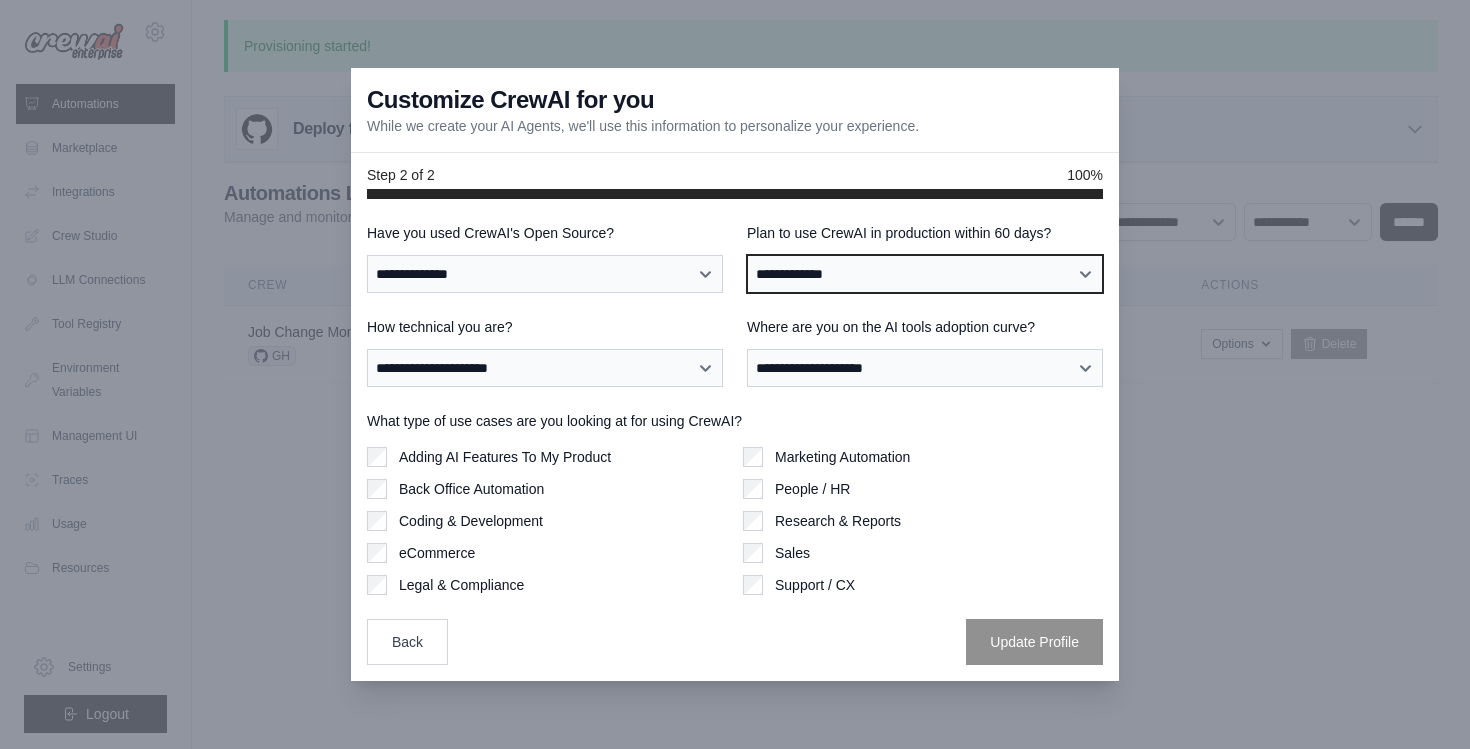 click on "**********" at bounding box center [925, 274] 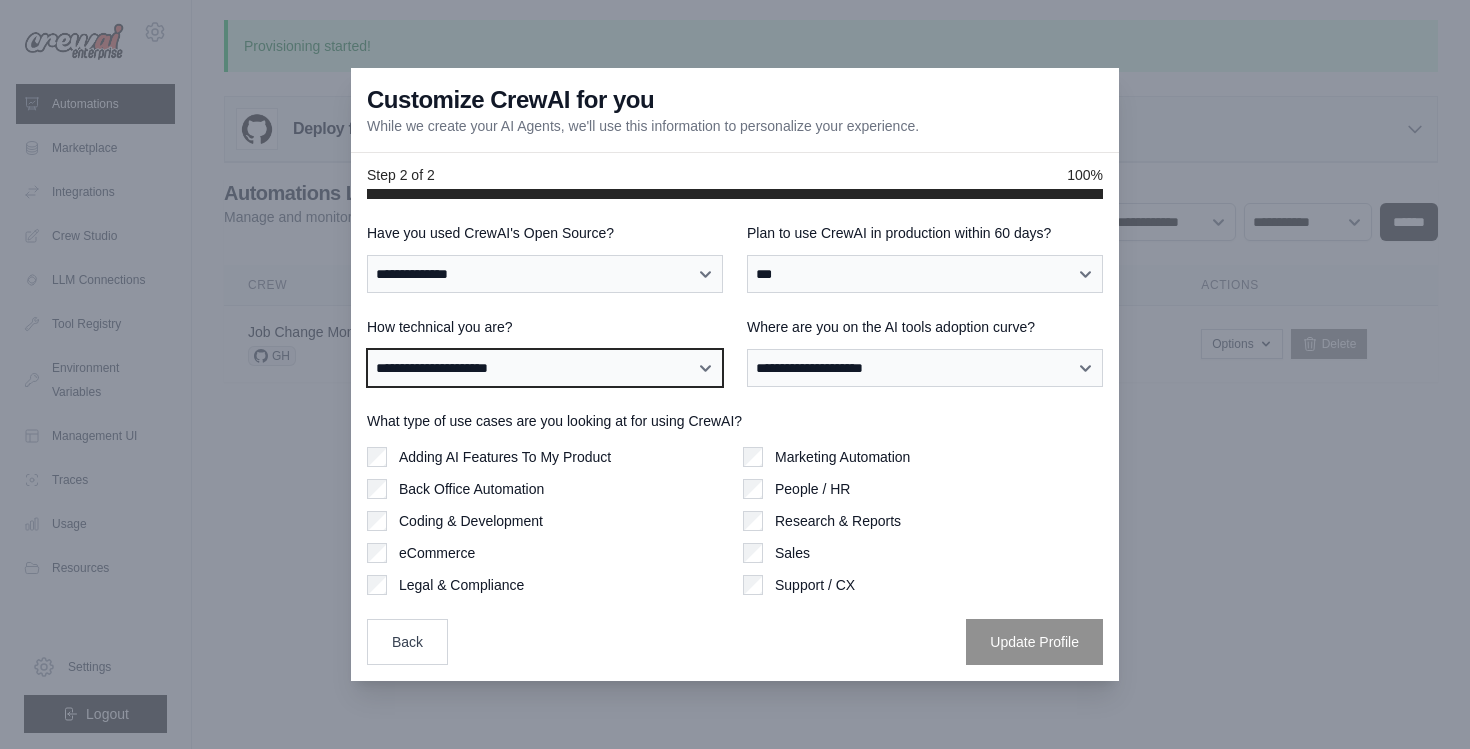 click on "**********" at bounding box center (545, 368) 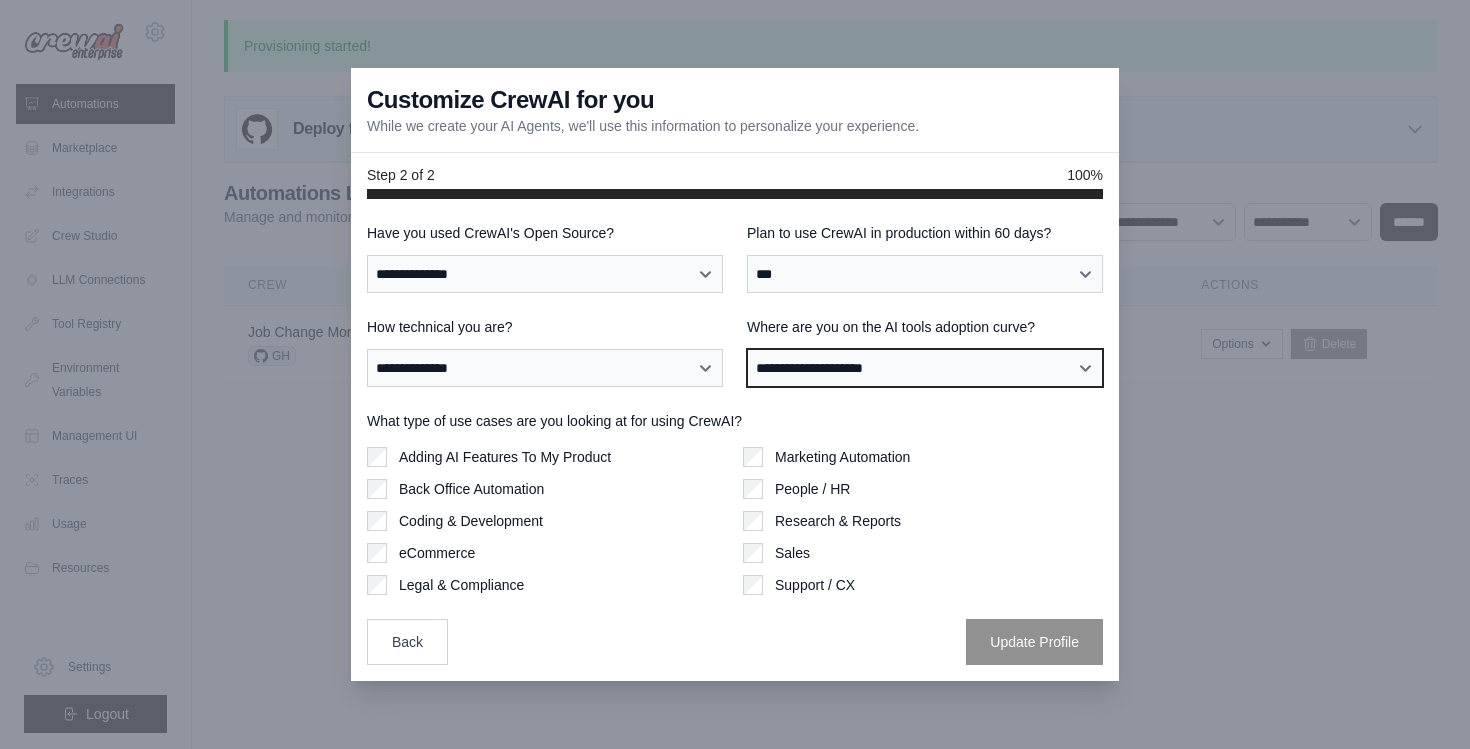 click on "**********" at bounding box center (925, 368) 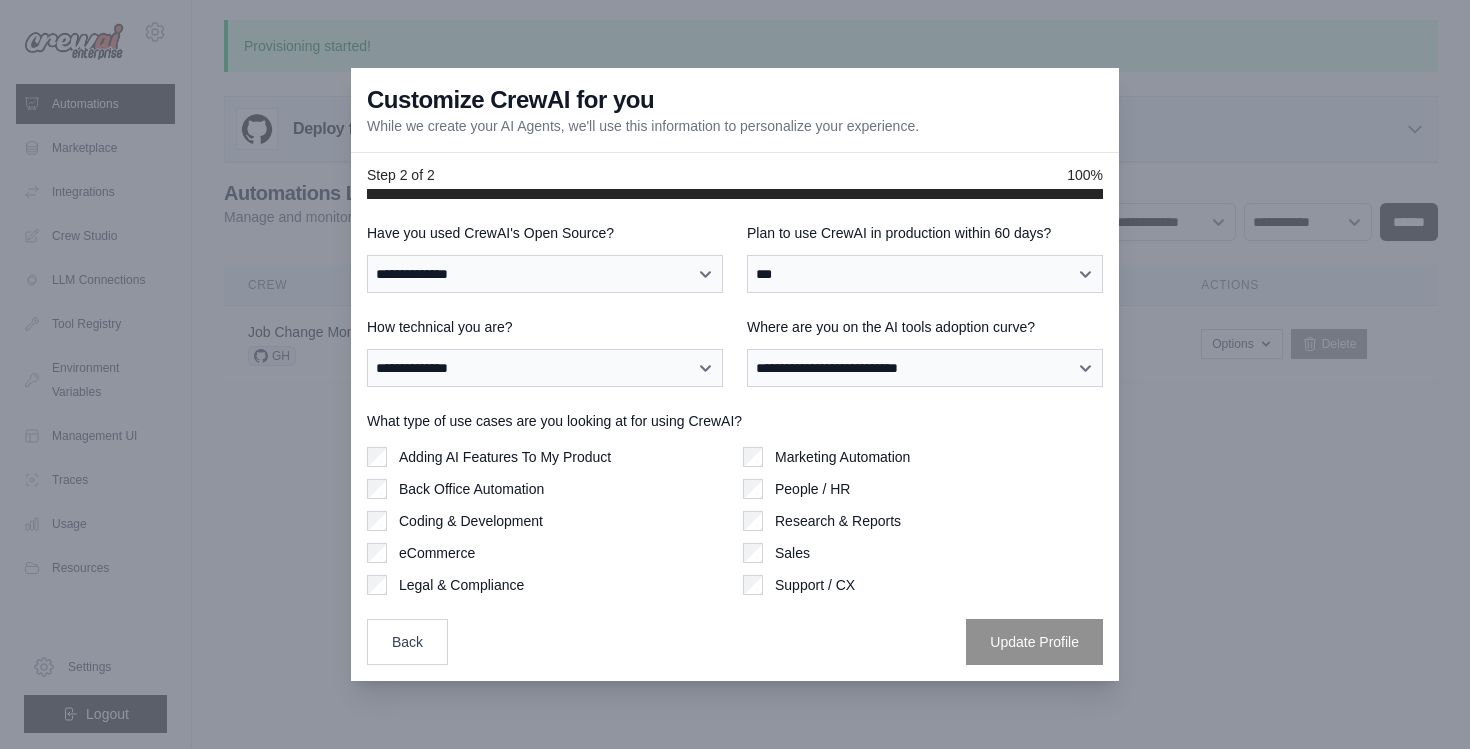 click on "Adding AI Features To My Product" at bounding box center (505, 457) 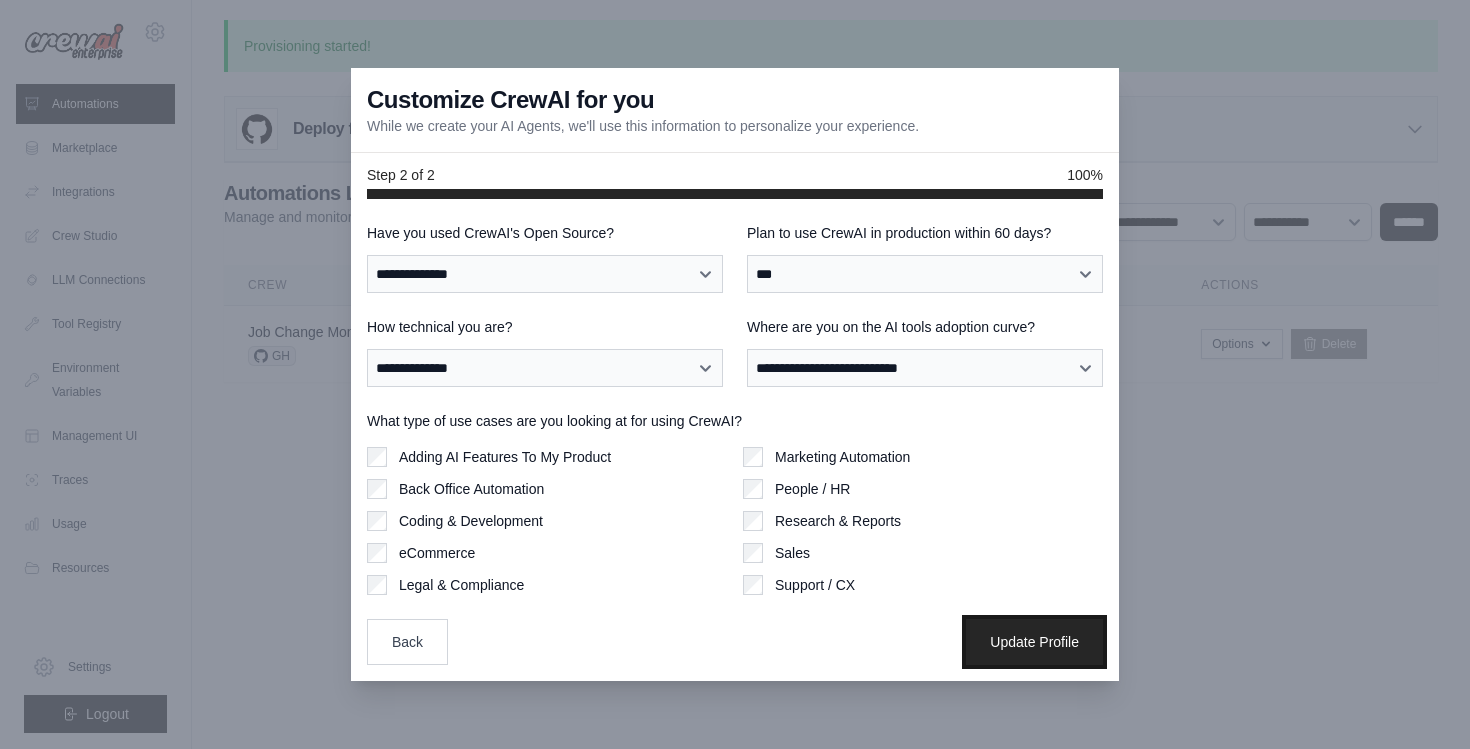 click on "Update Profile" at bounding box center (1034, 642) 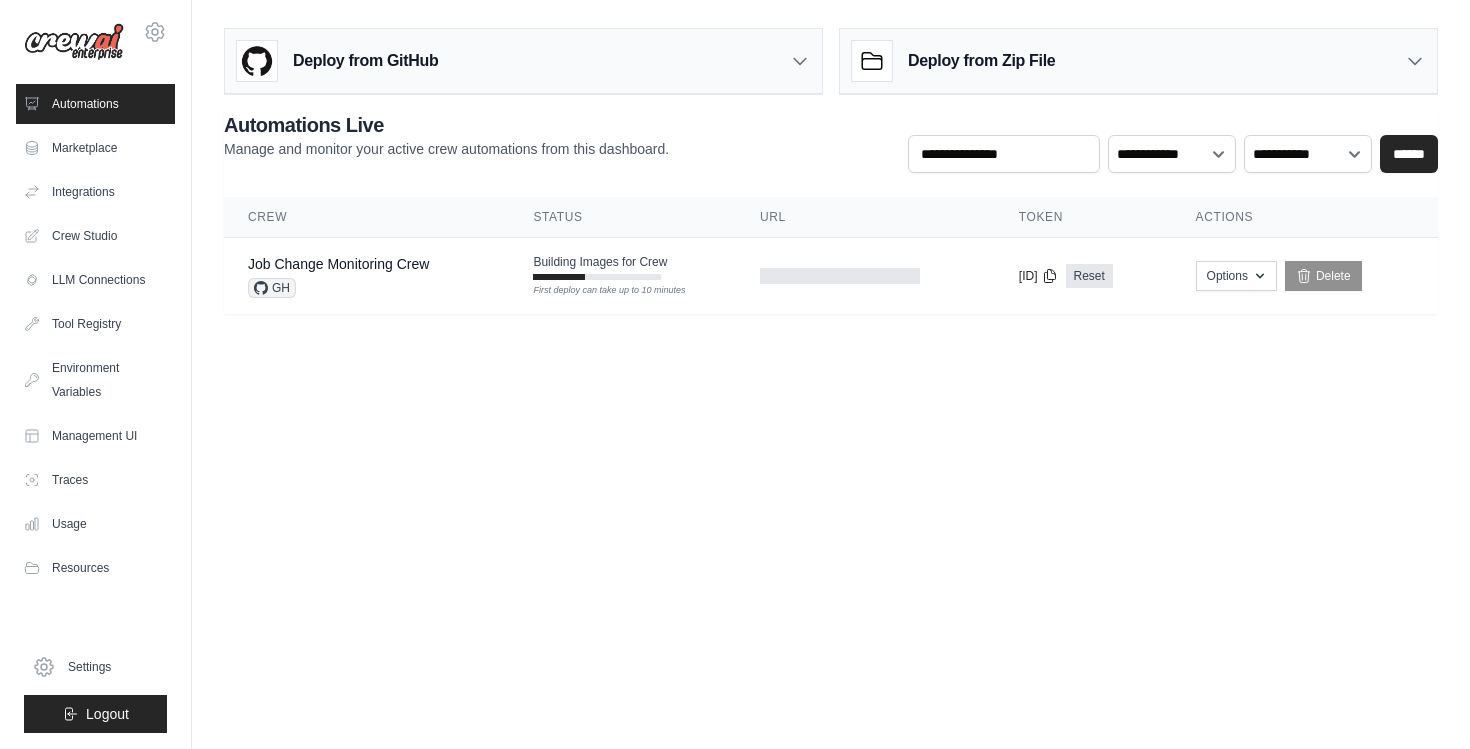 scroll, scrollTop: 0, scrollLeft: 0, axis: both 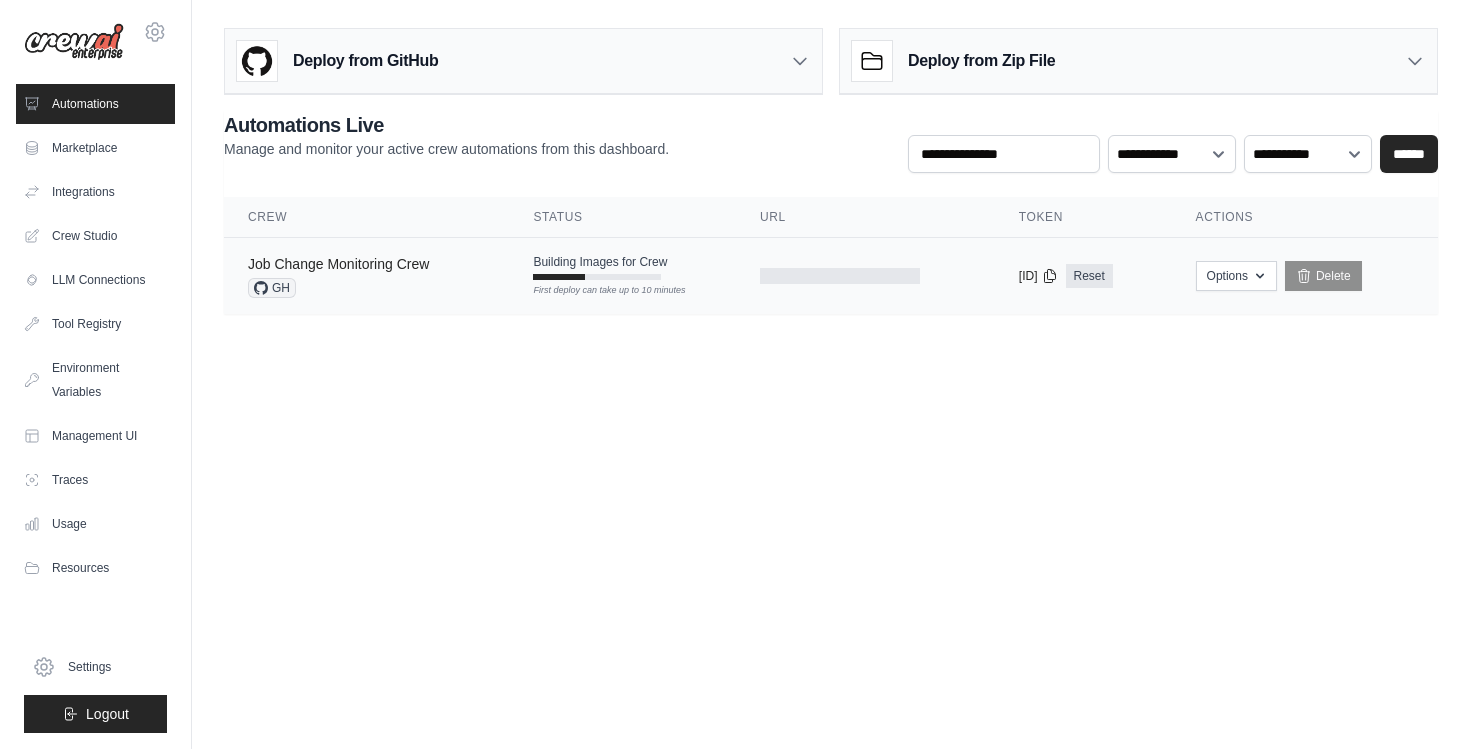 click on "Job Change Monitoring Crew" at bounding box center [338, 264] 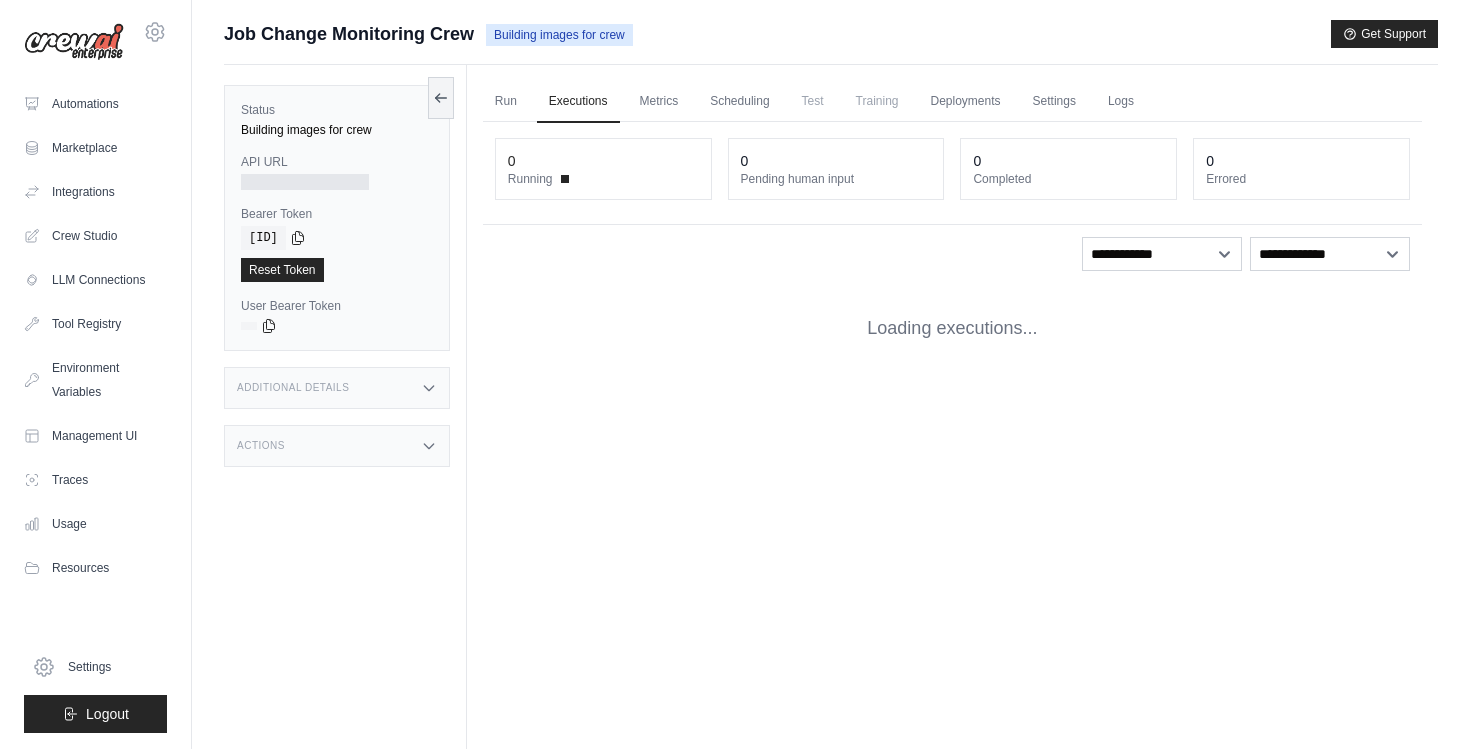 click on "Reset Token" at bounding box center (337, 270) 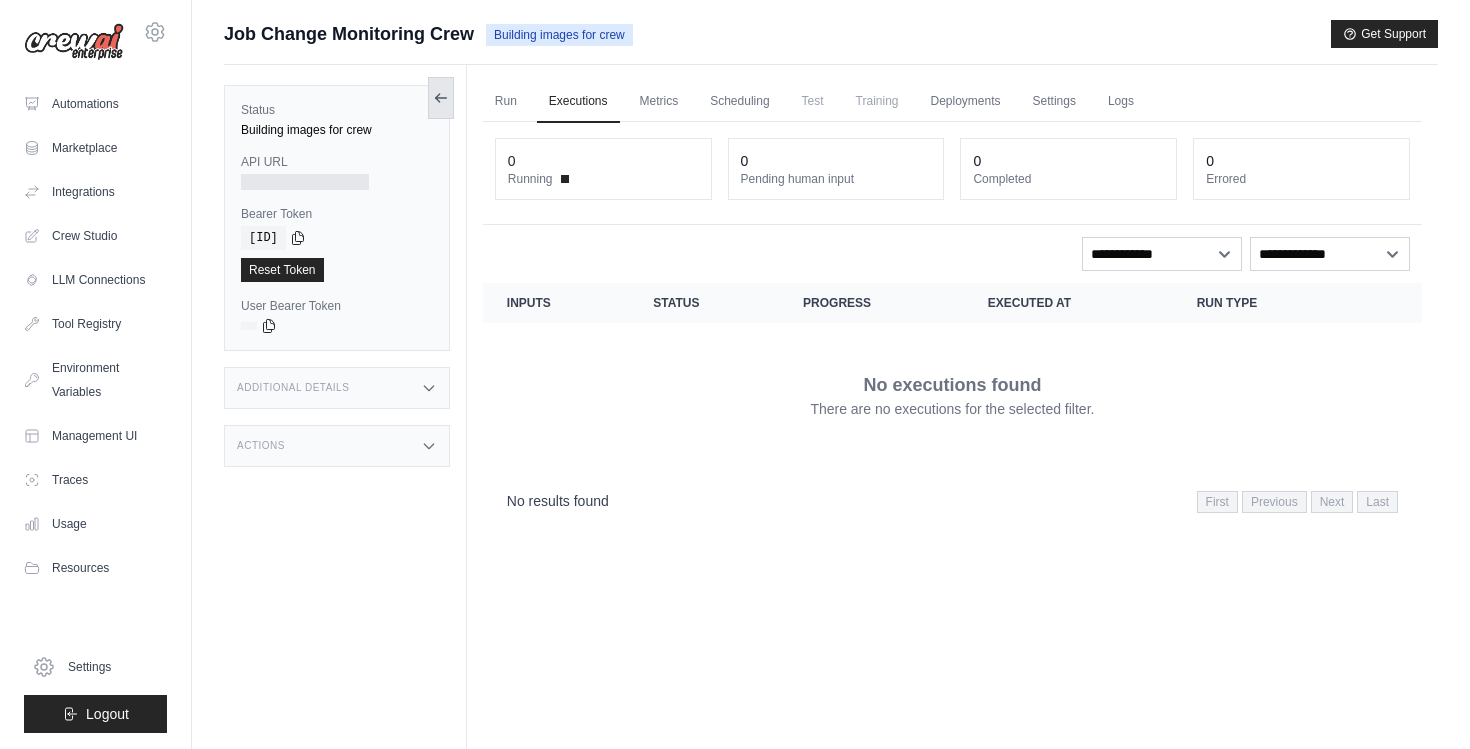 click at bounding box center [441, 98] 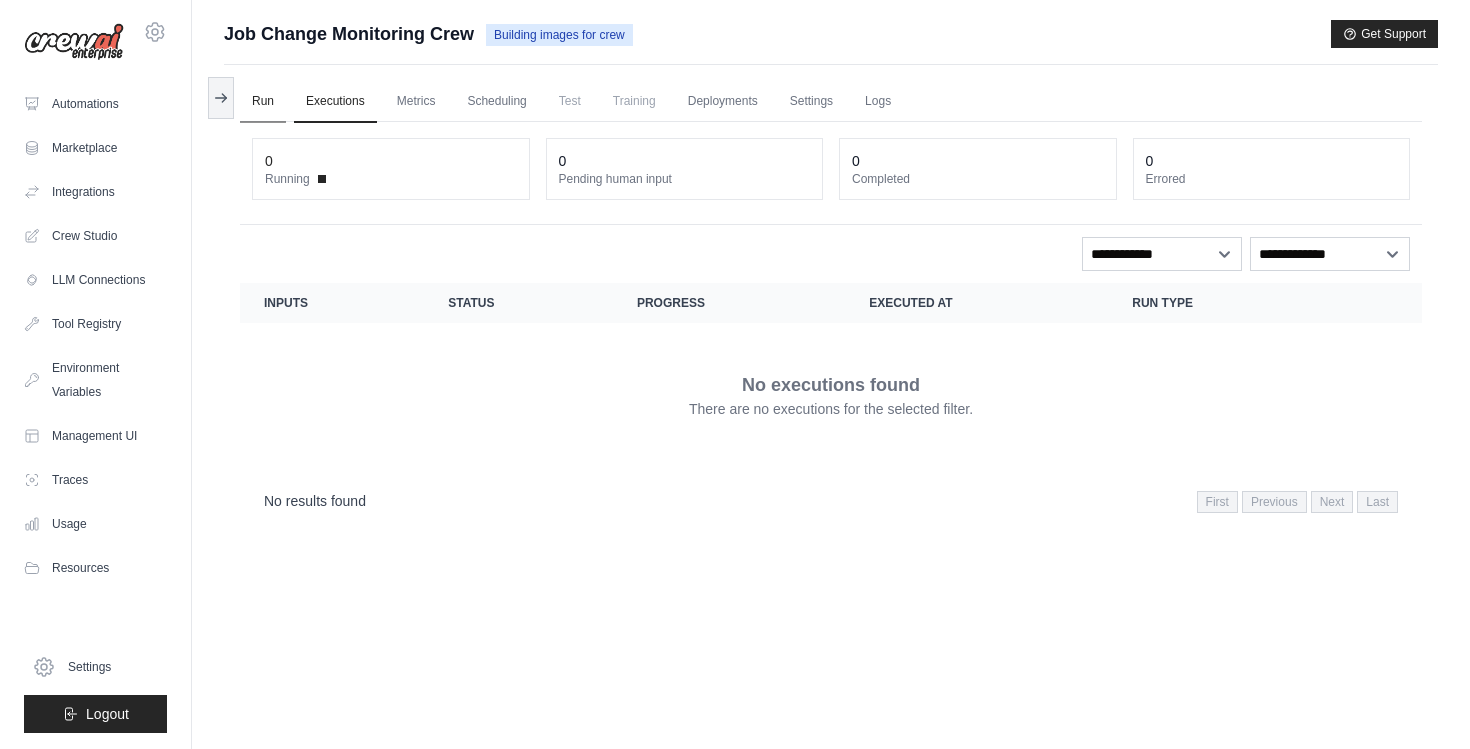 click on "Run" at bounding box center (263, 102) 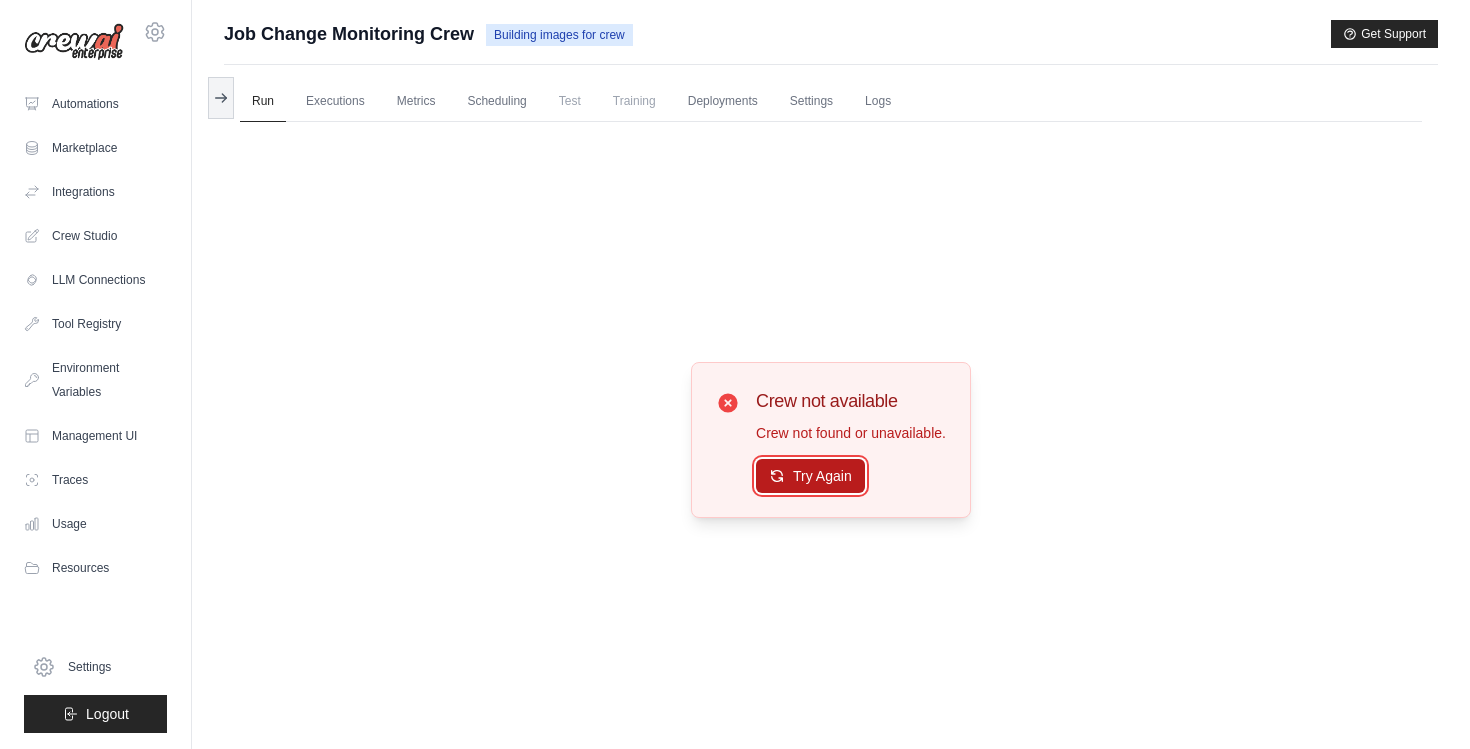click on "Try Again" at bounding box center (810, 476) 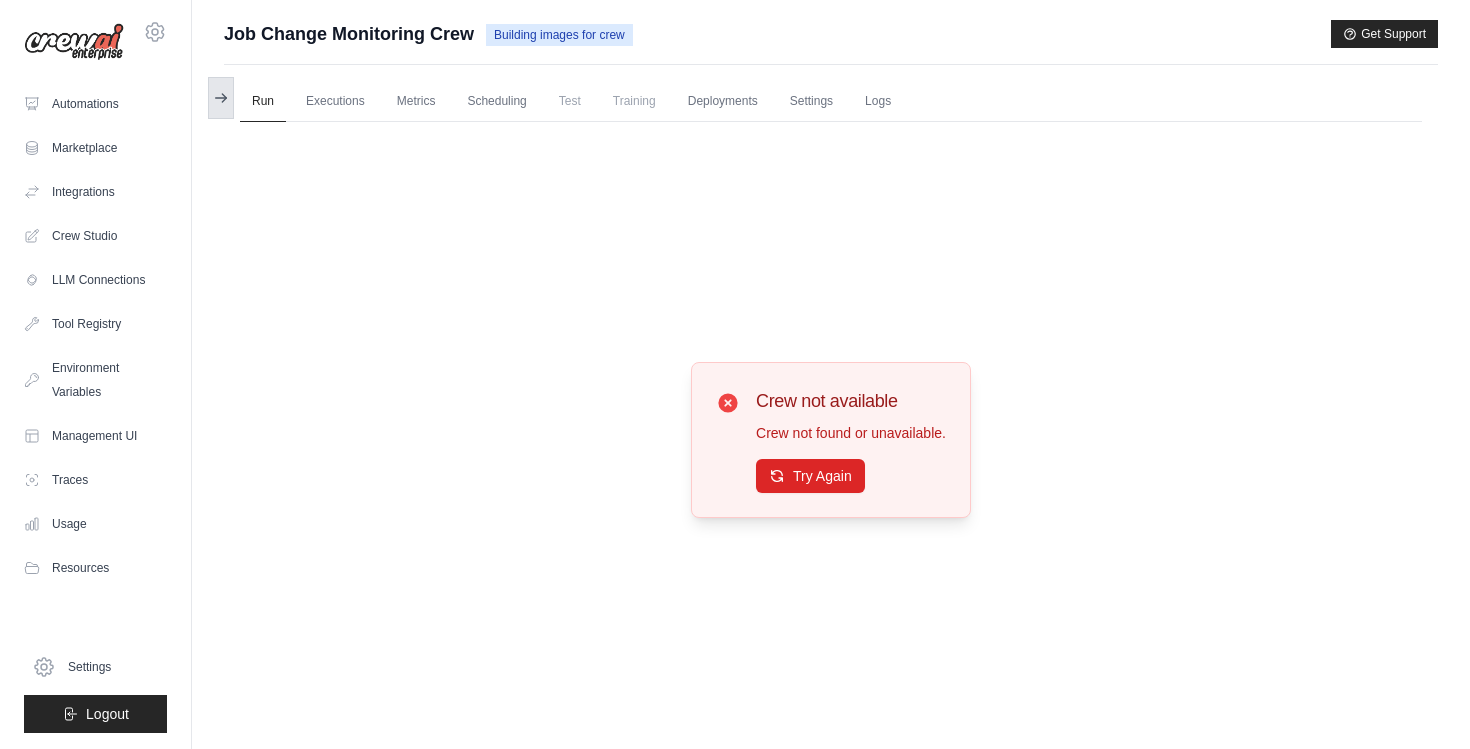 click 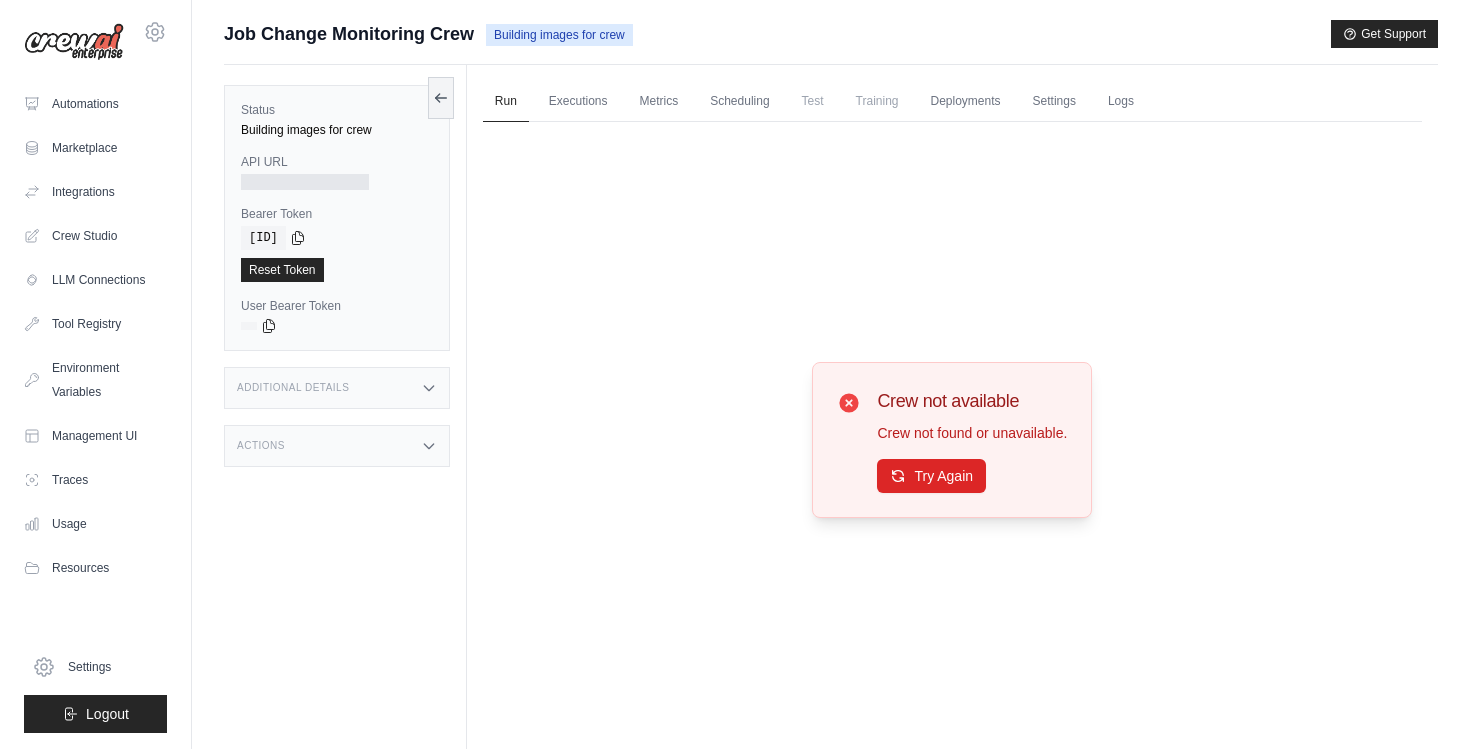click on "Training" at bounding box center (877, 101) 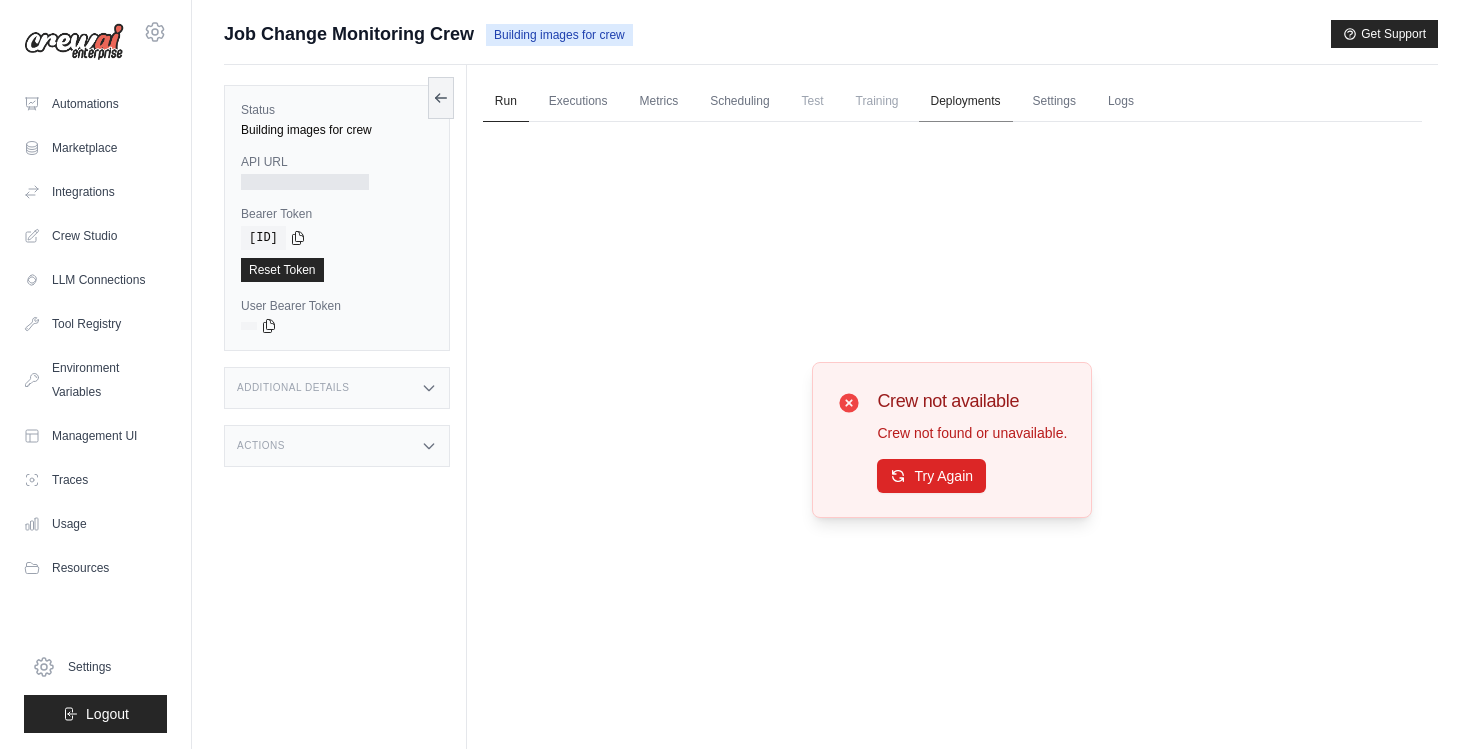 click on "Deployments" at bounding box center (966, 102) 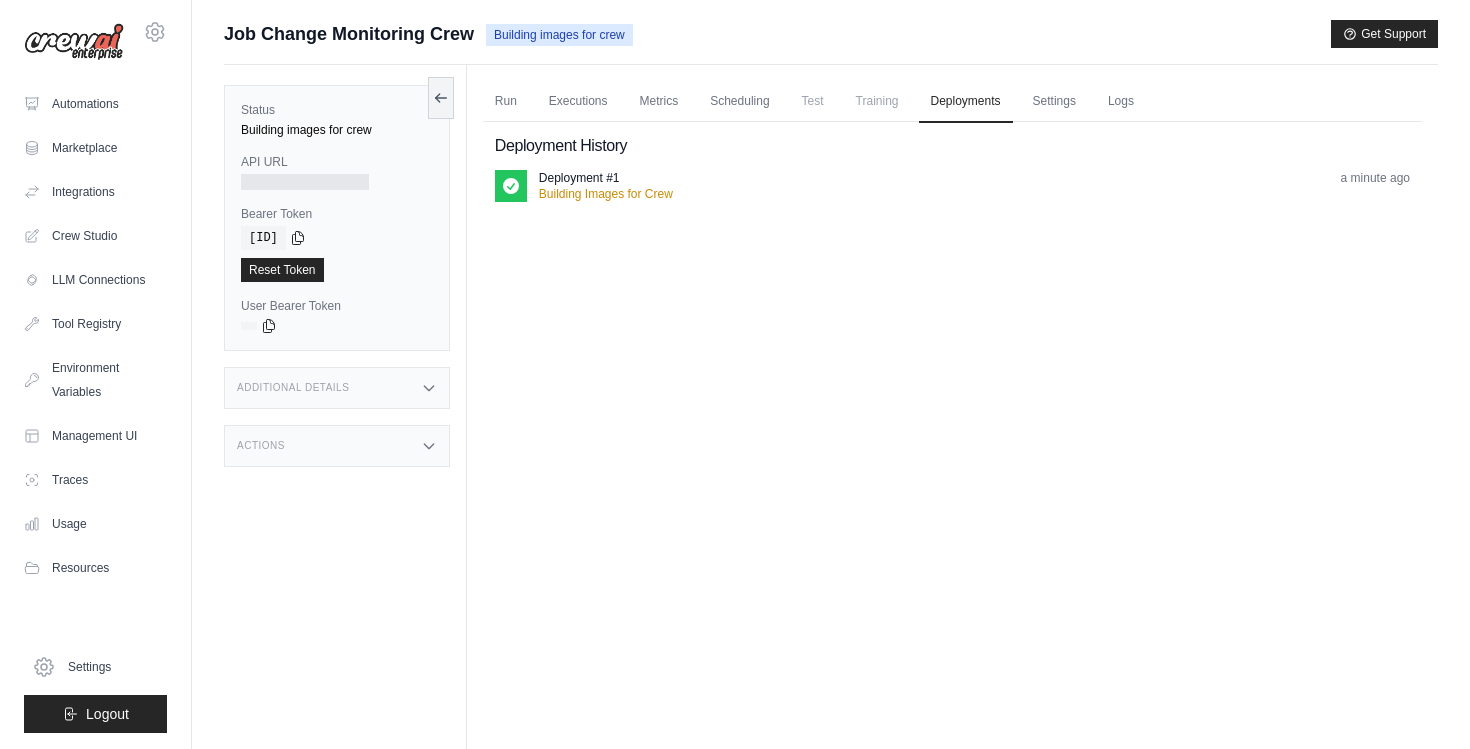 click 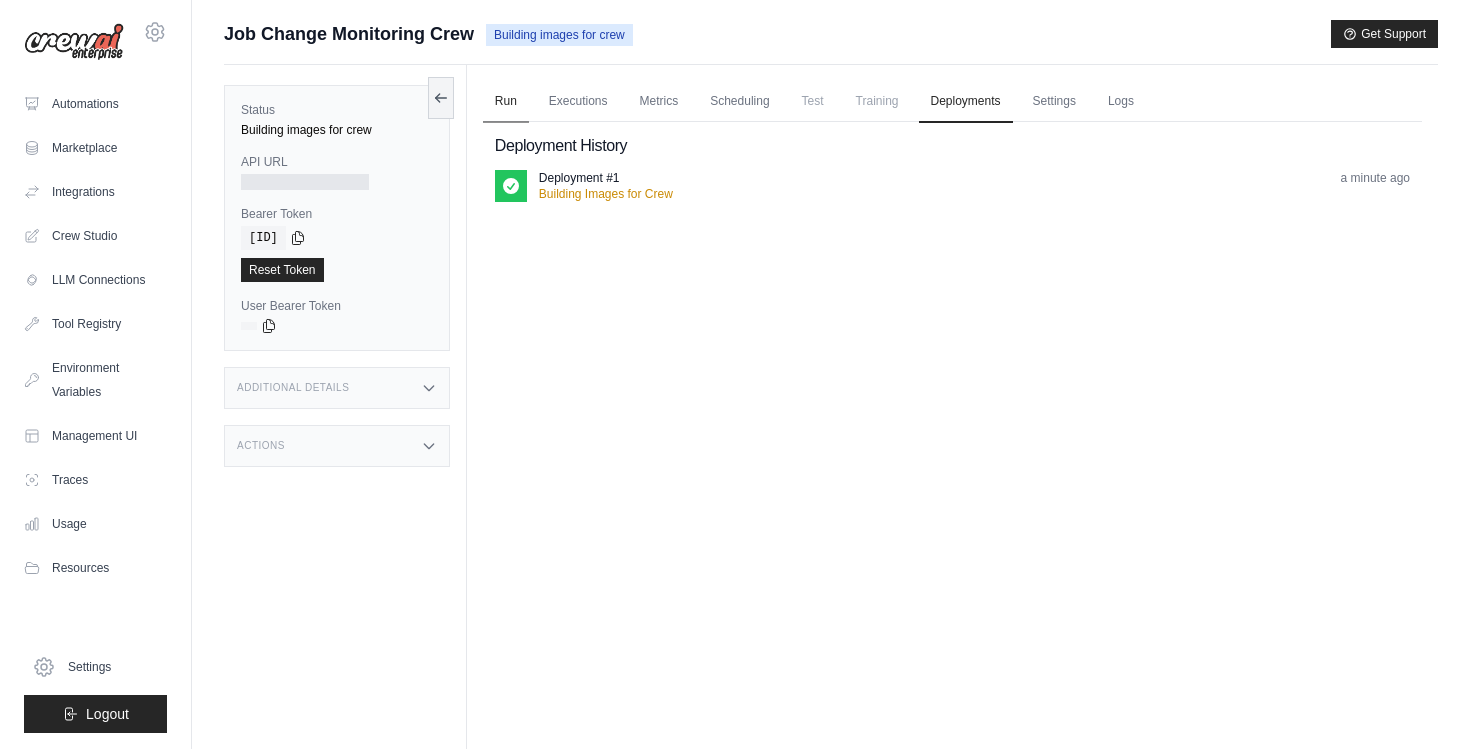 click on "Run" at bounding box center (506, 102) 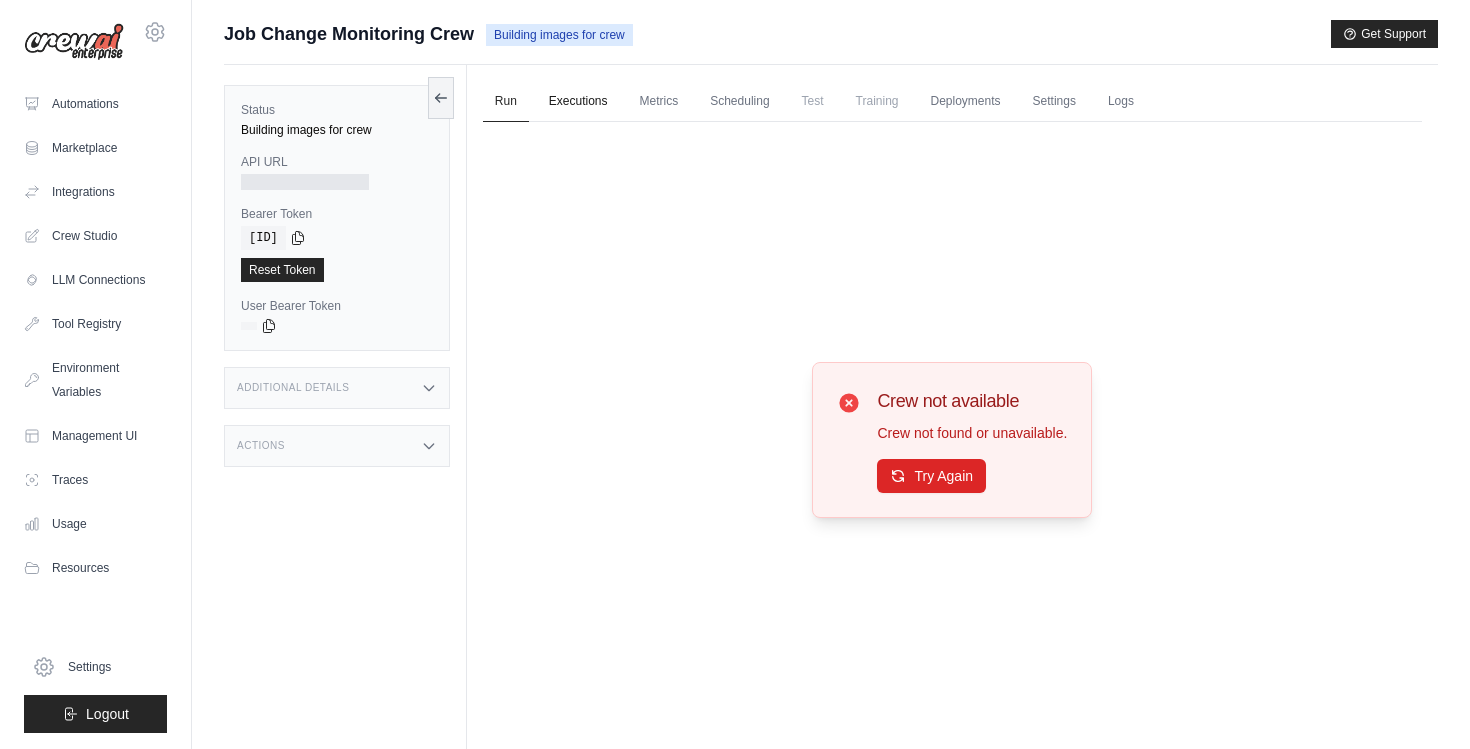 click on "Executions" at bounding box center (578, 102) 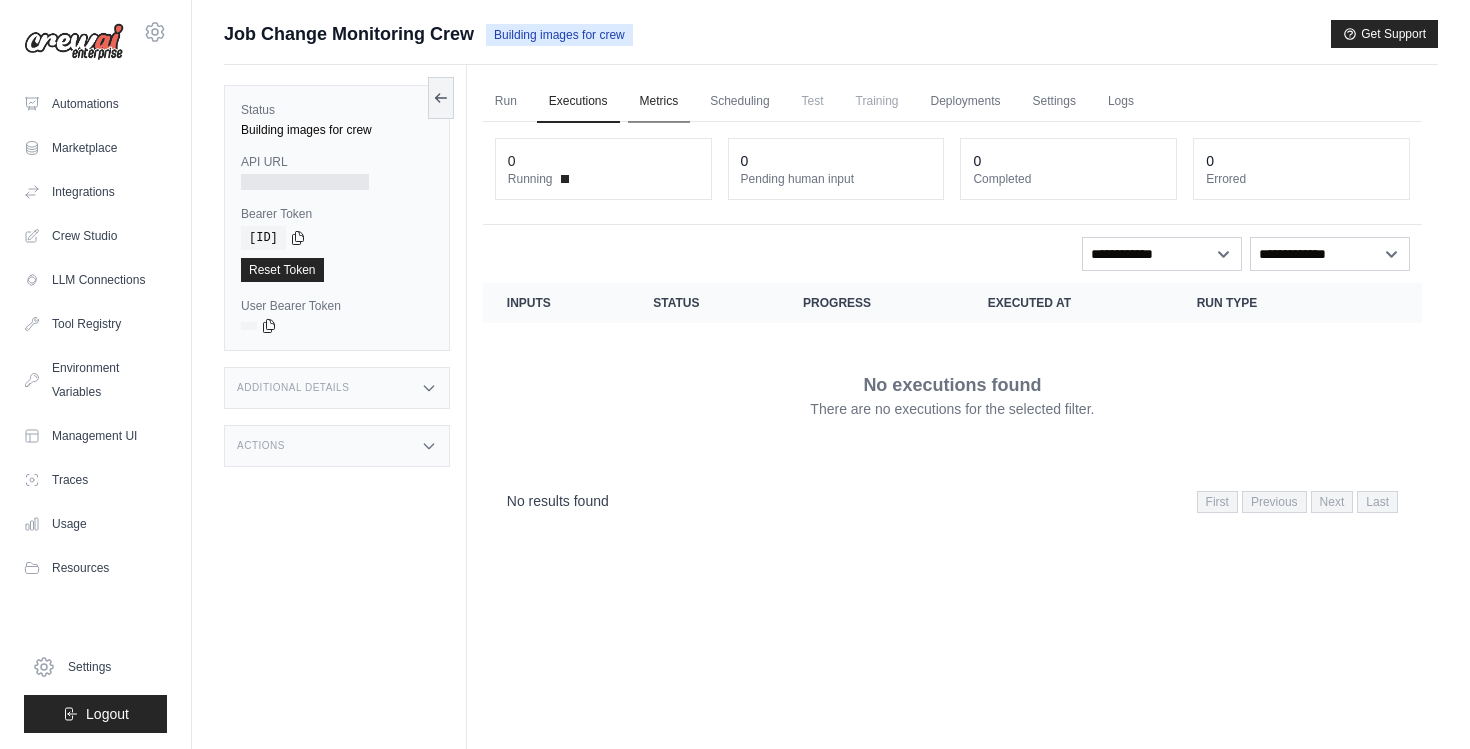 click on "Metrics" at bounding box center [659, 102] 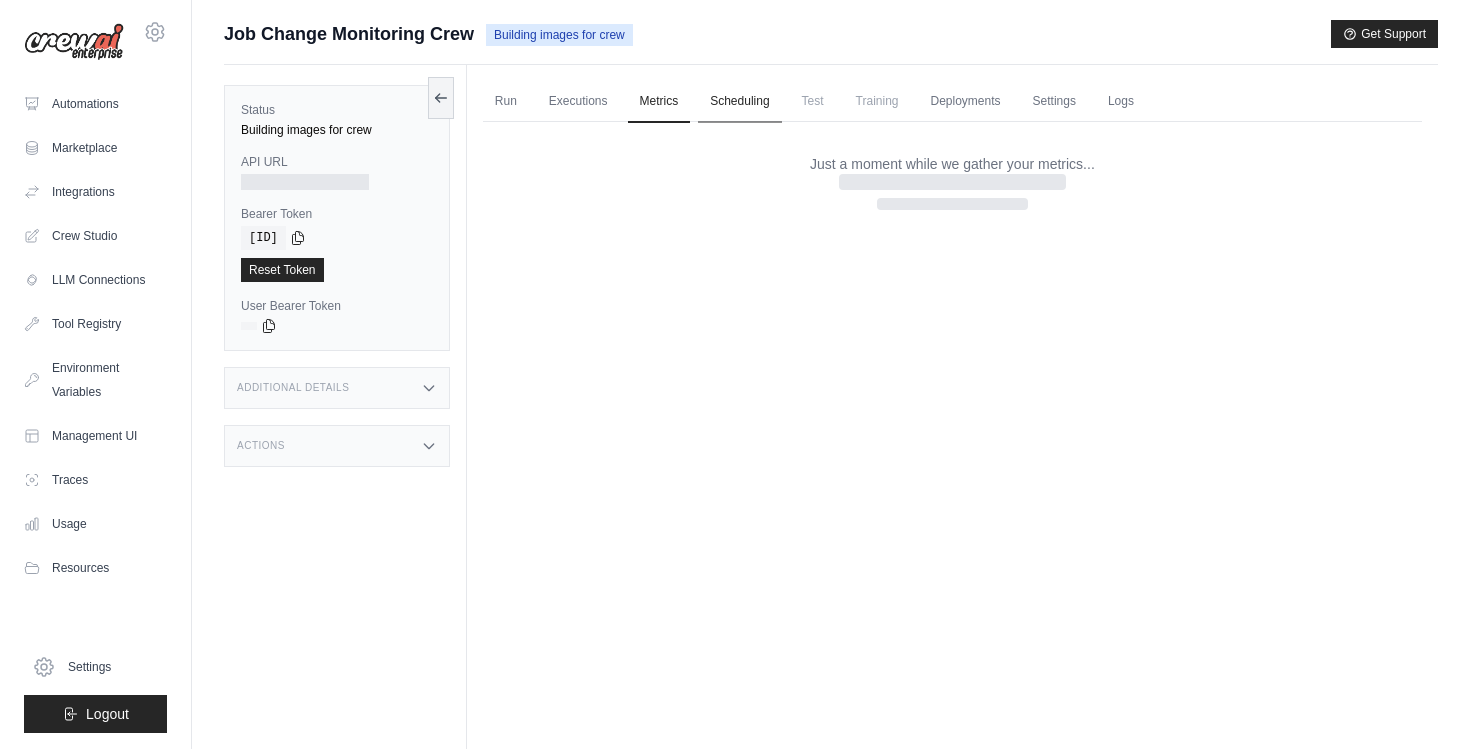 click on "Scheduling" at bounding box center [739, 102] 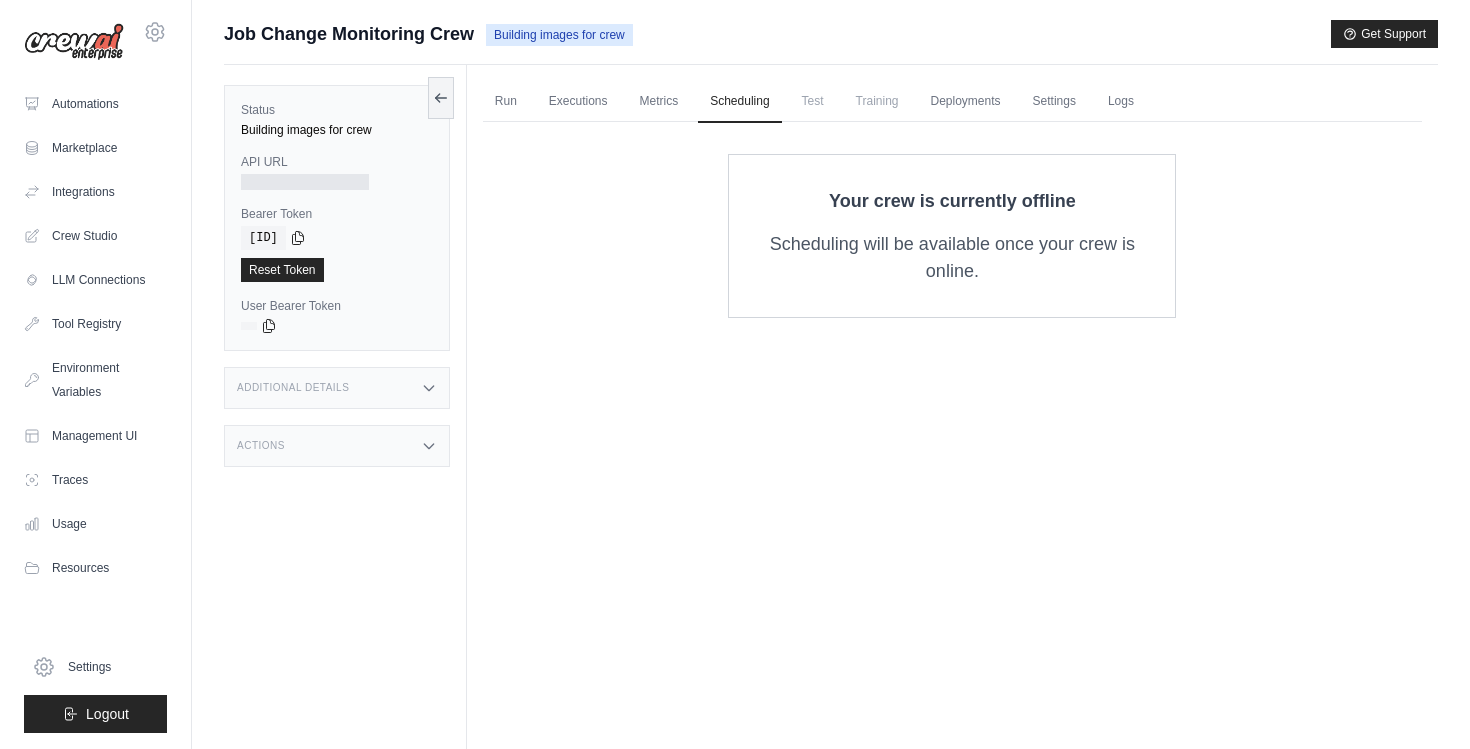 click on "Building images for crew" at bounding box center [337, 130] 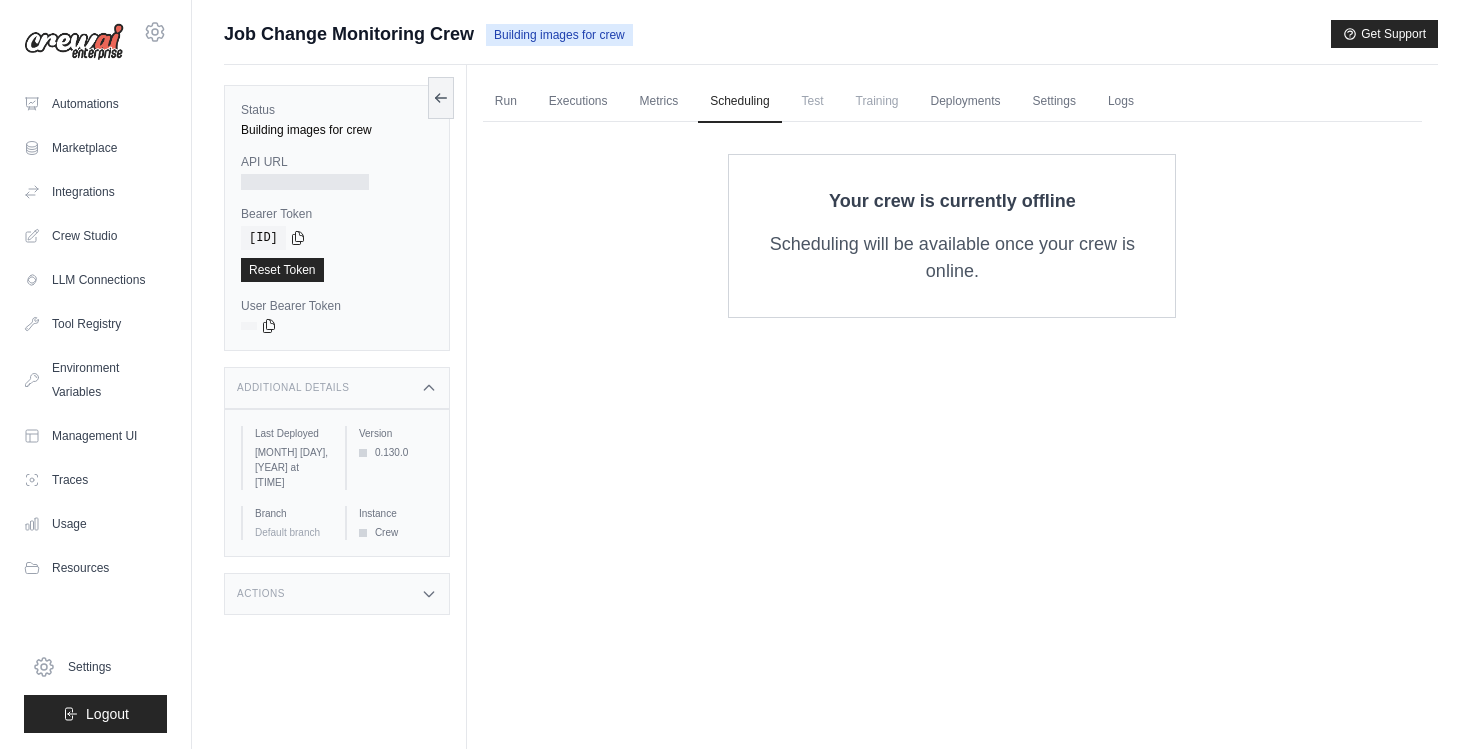 click on "Last Deployed
July 14, 2025 at 23:34
Version
0.130.0
Branch
Default branch
Instance
Crew" at bounding box center (337, 483) 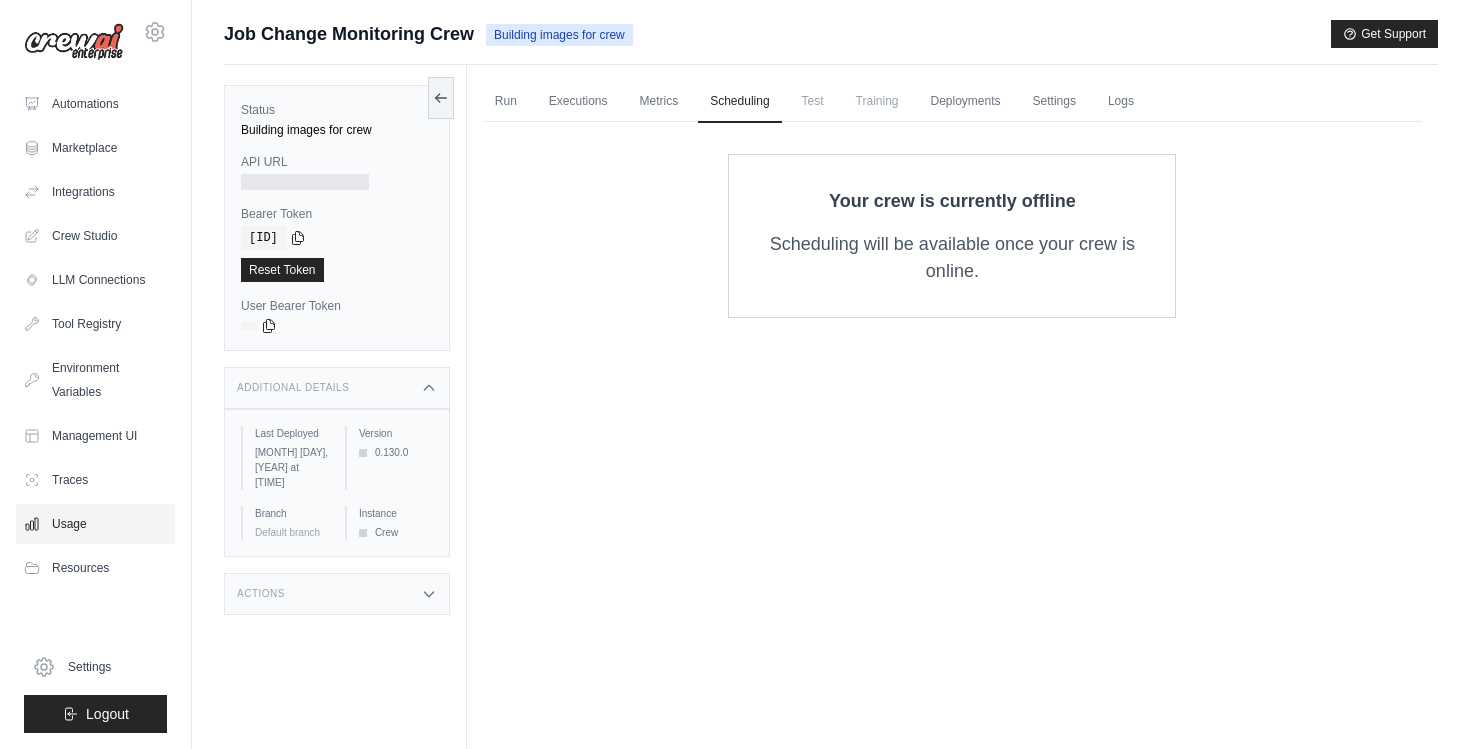 click on "Usage" at bounding box center (95, 524) 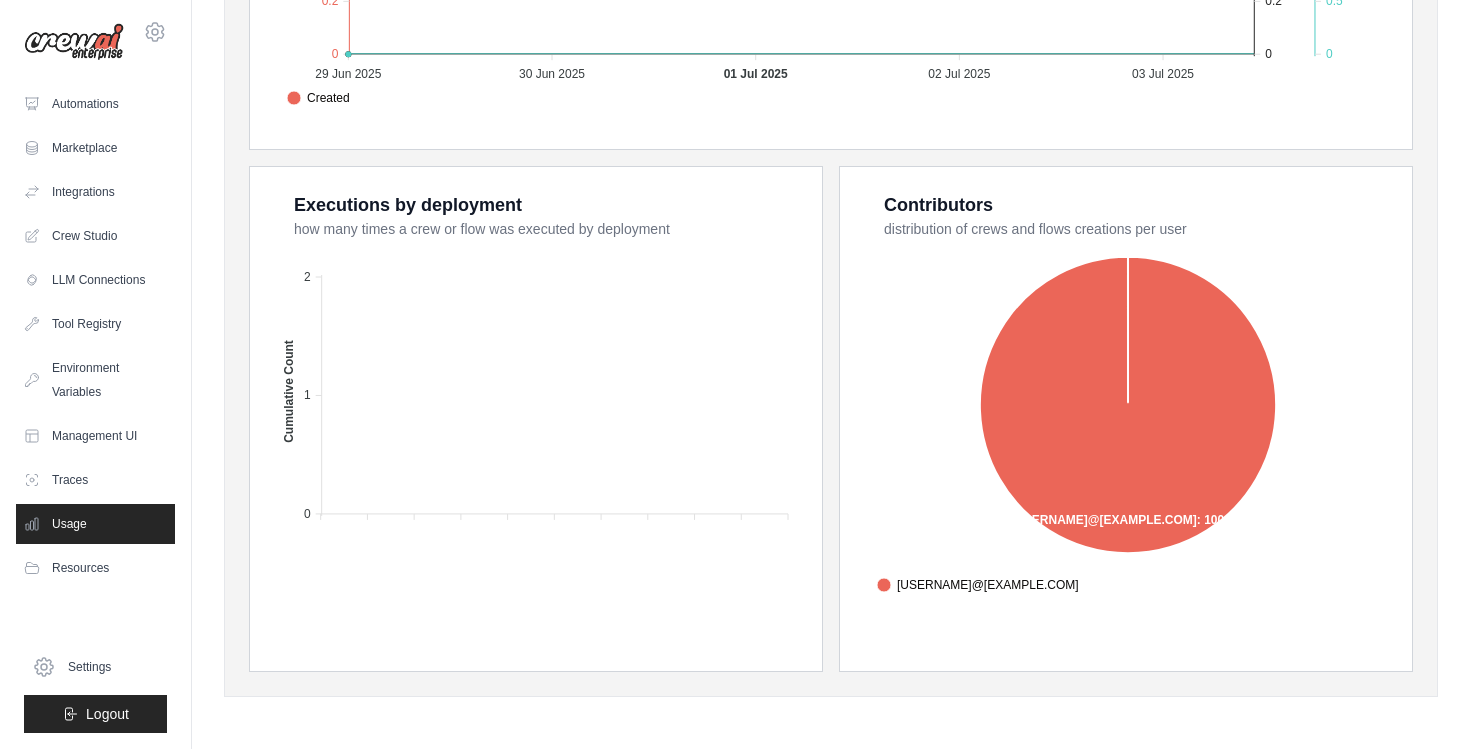 scroll, scrollTop: 0, scrollLeft: 0, axis: both 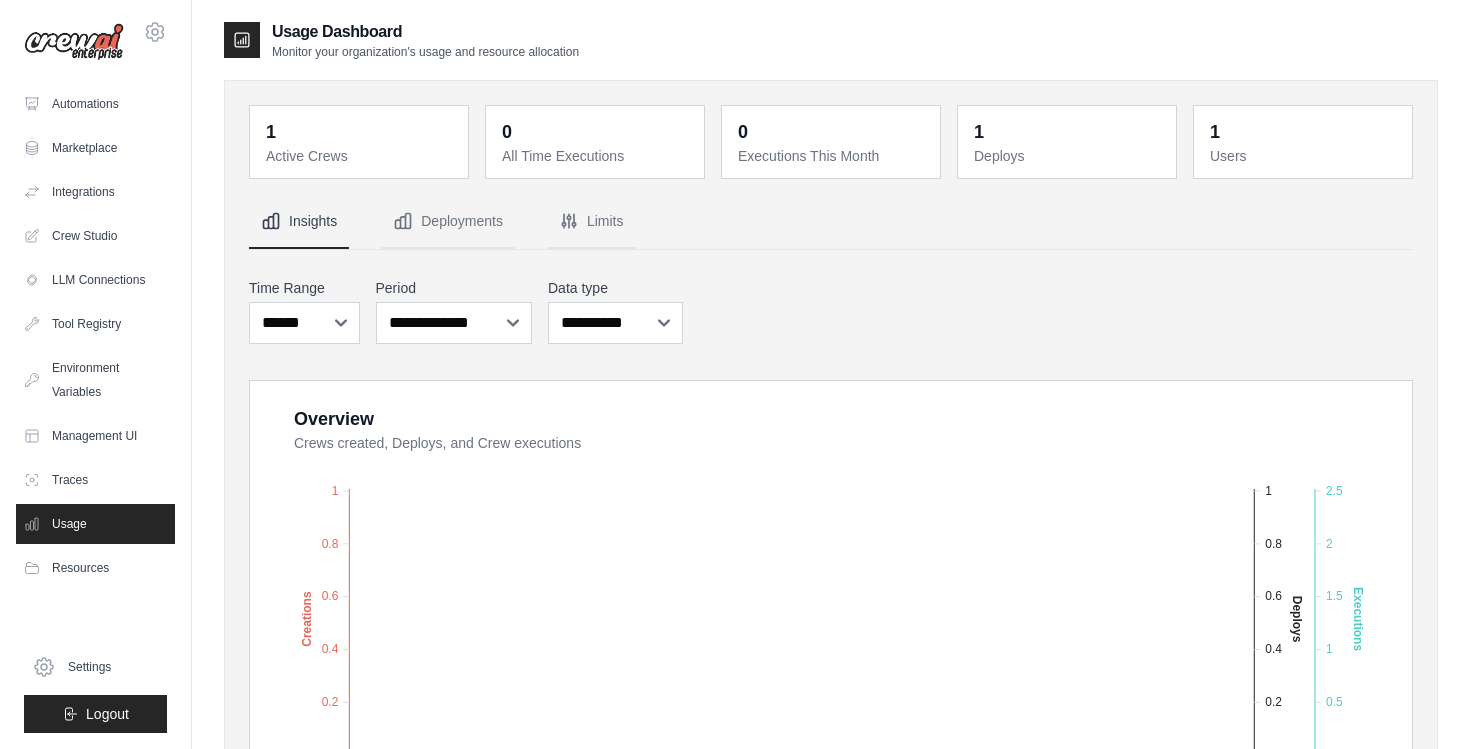click on "Automations
Marketplace
Integrations
Crew Studio
LLM Connections" at bounding box center [95, 336] 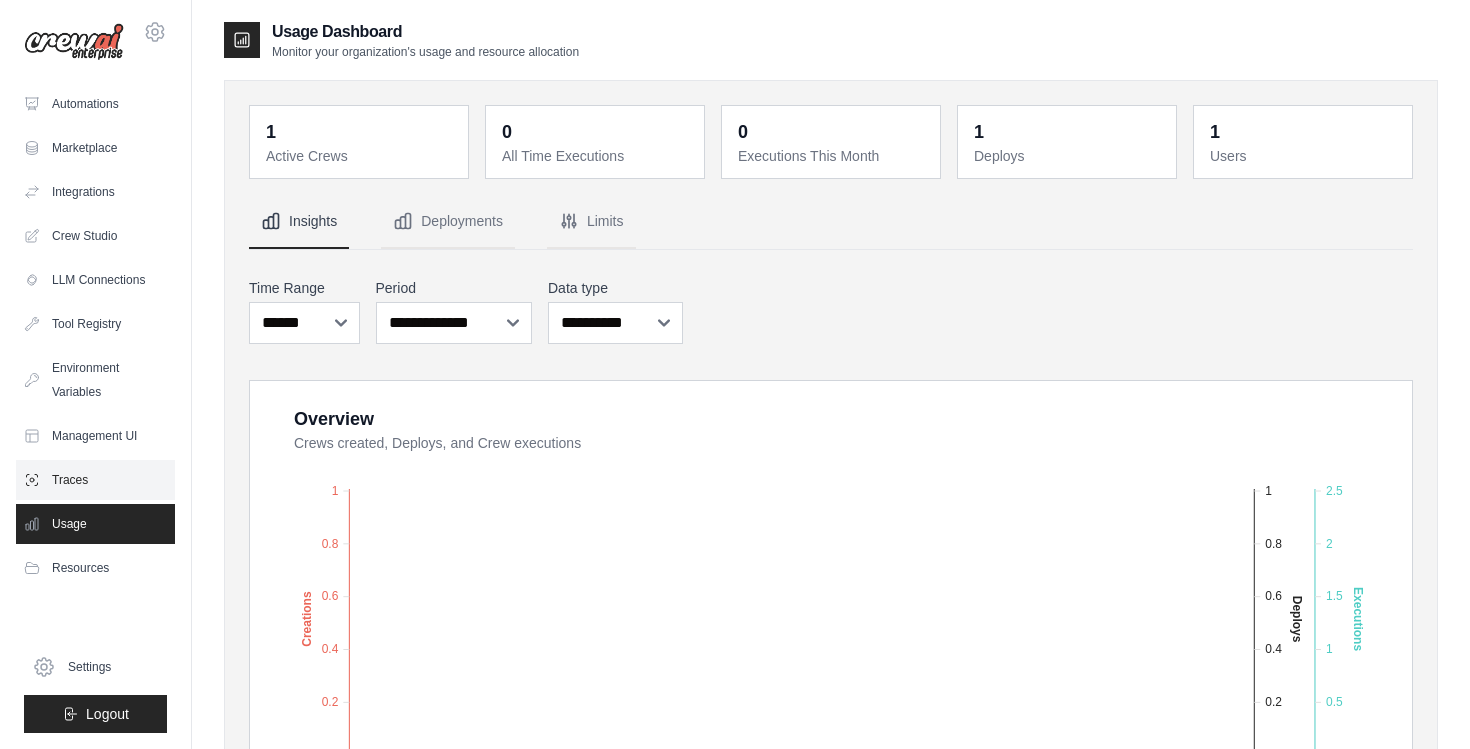 click on "Traces" at bounding box center [95, 480] 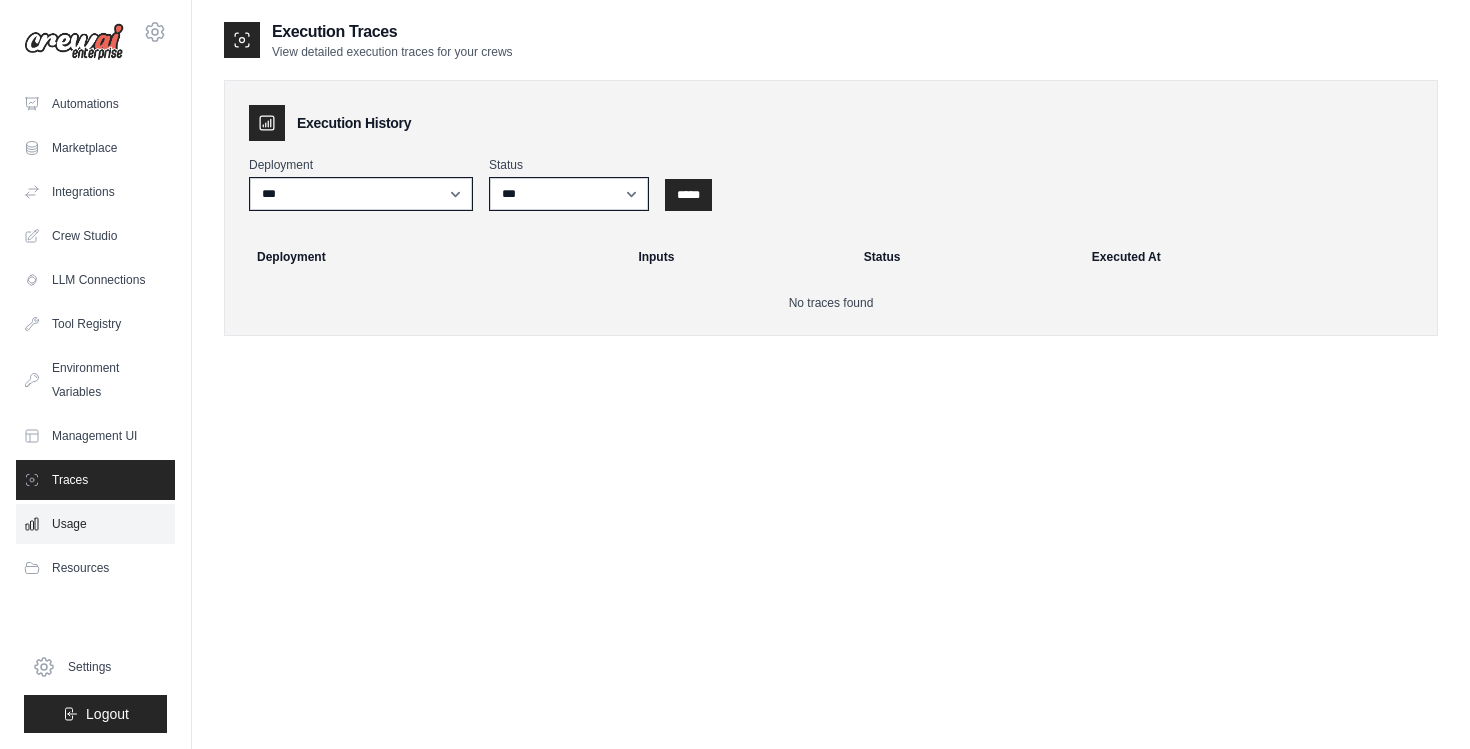 click on "Usage" at bounding box center (95, 524) 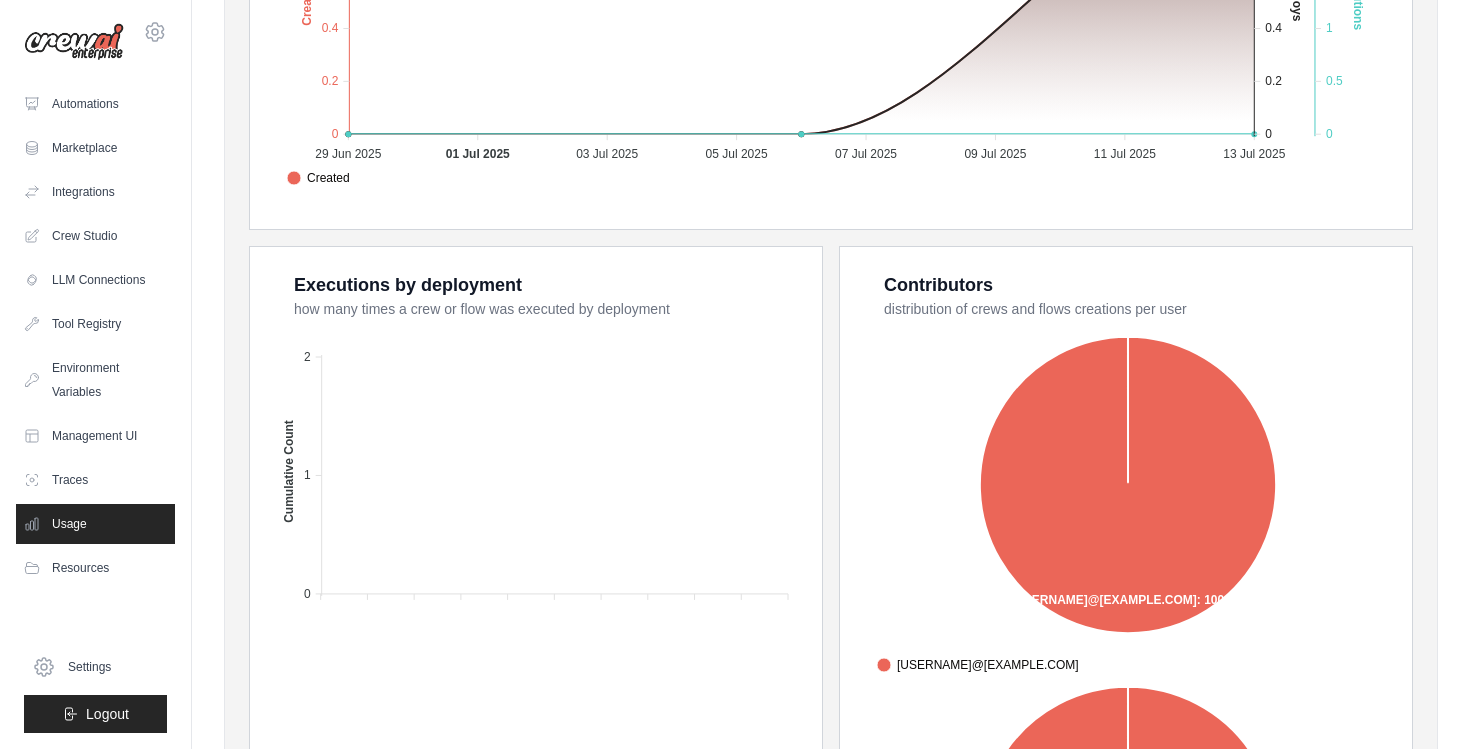 scroll, scrollTop: 701, scrollLeft: 0, axis: vertical 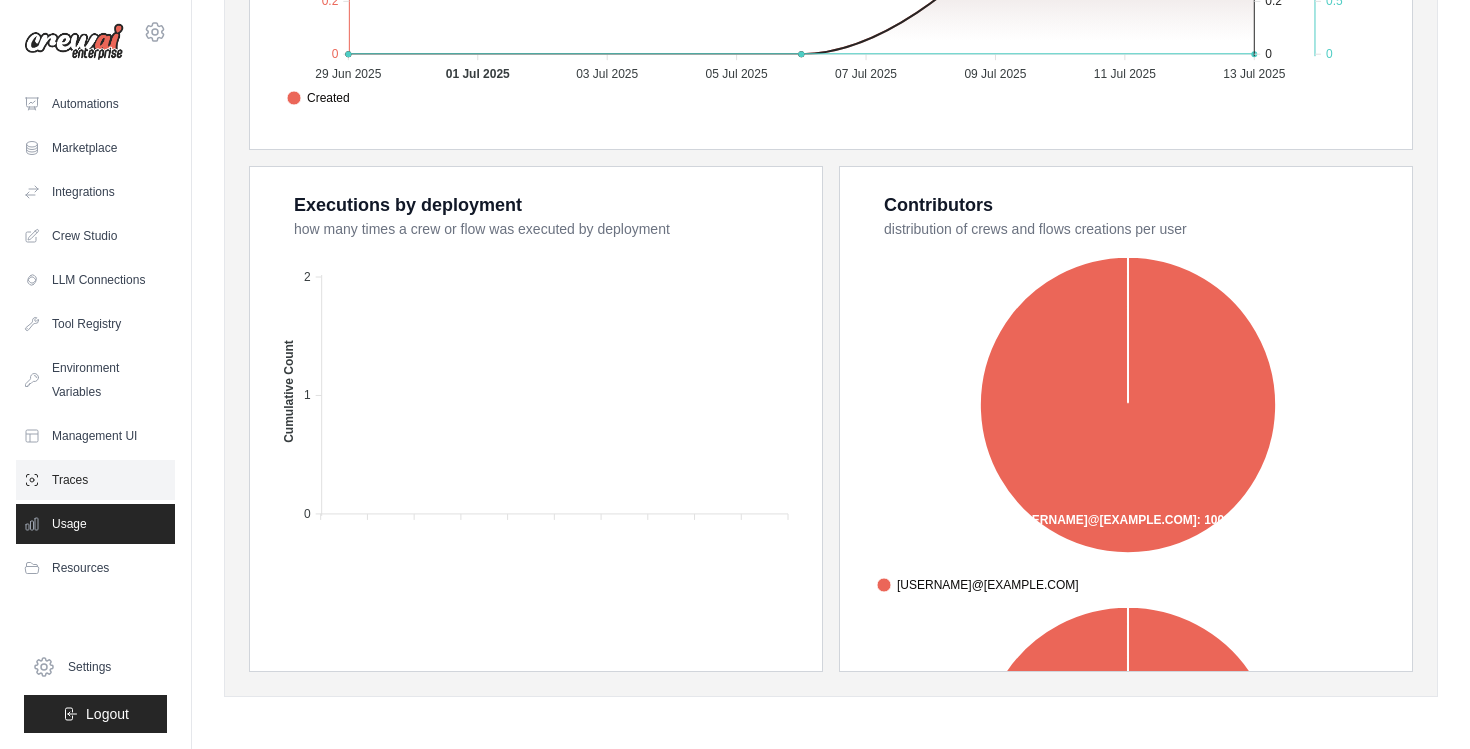 click on "Traces" at bounding box center [95, 480] 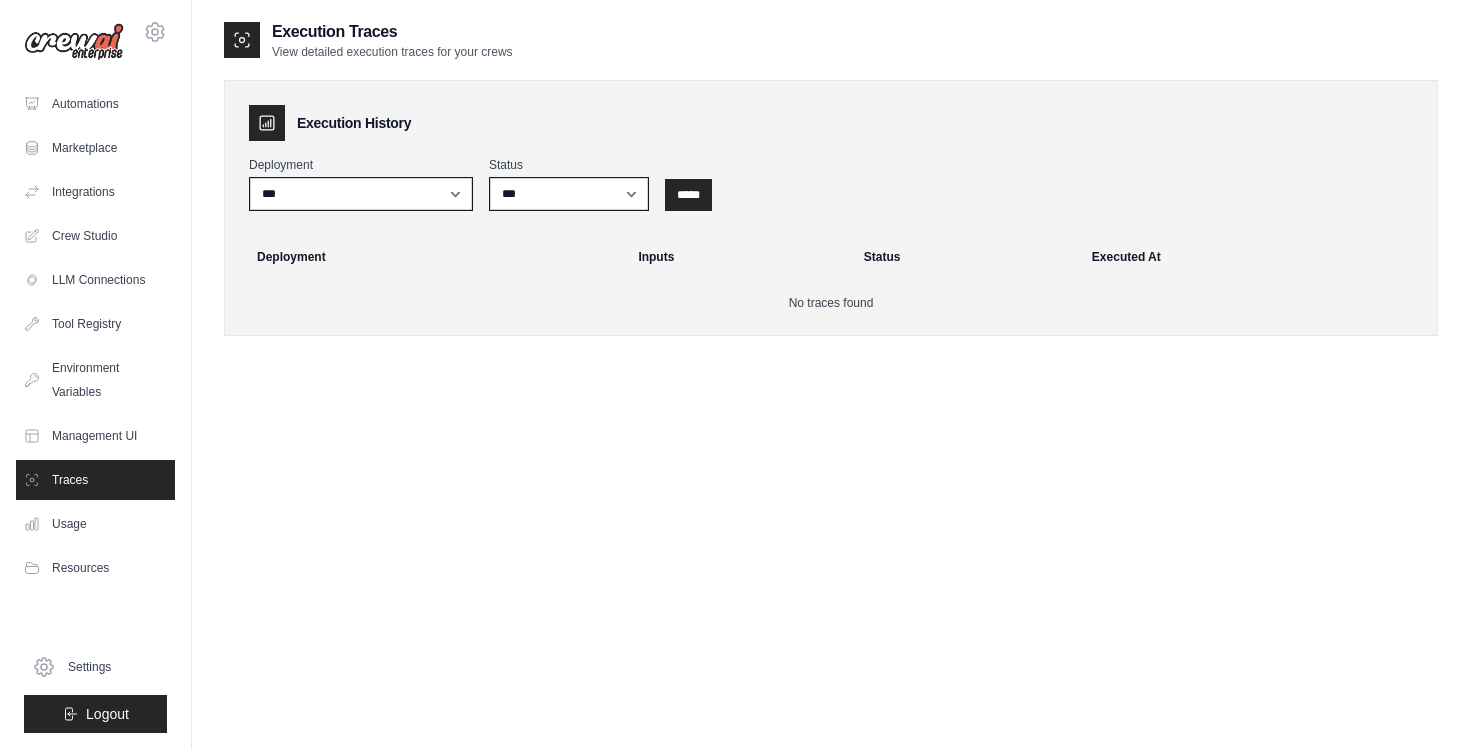 click on "Management UI" at bounding box center [95, 436] 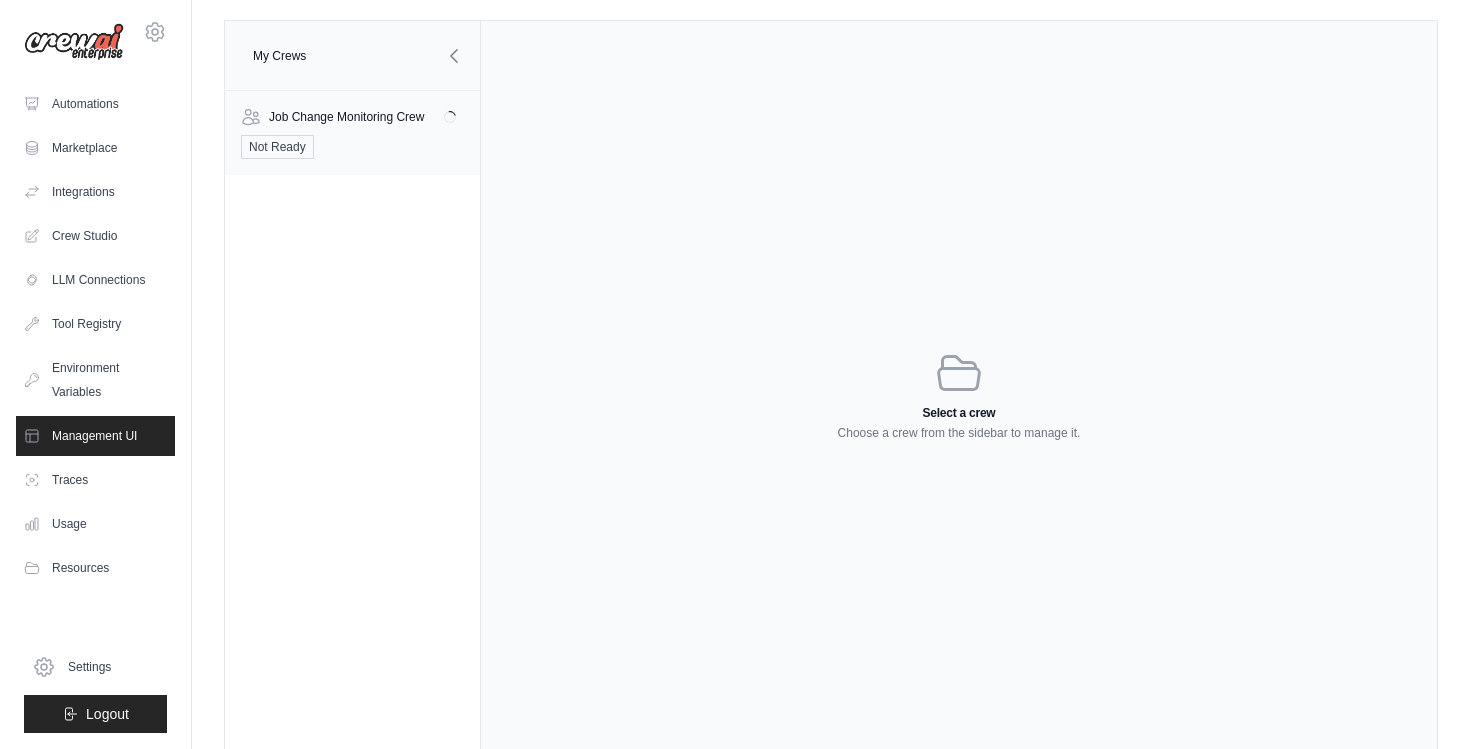 click on "Job Change Monitoring Crew" at bounding box center [346, 117] 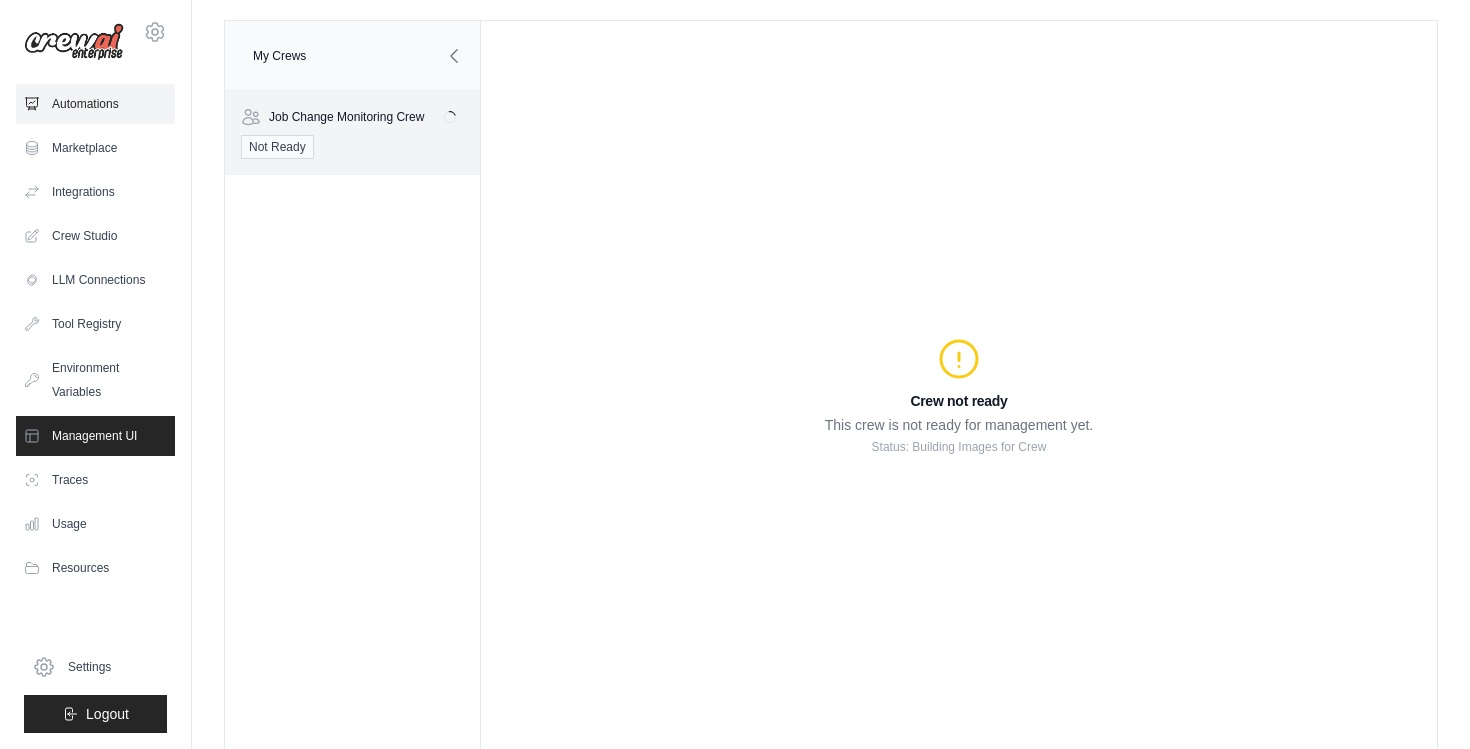 click on "Automations" at bounding box center [95, 104] 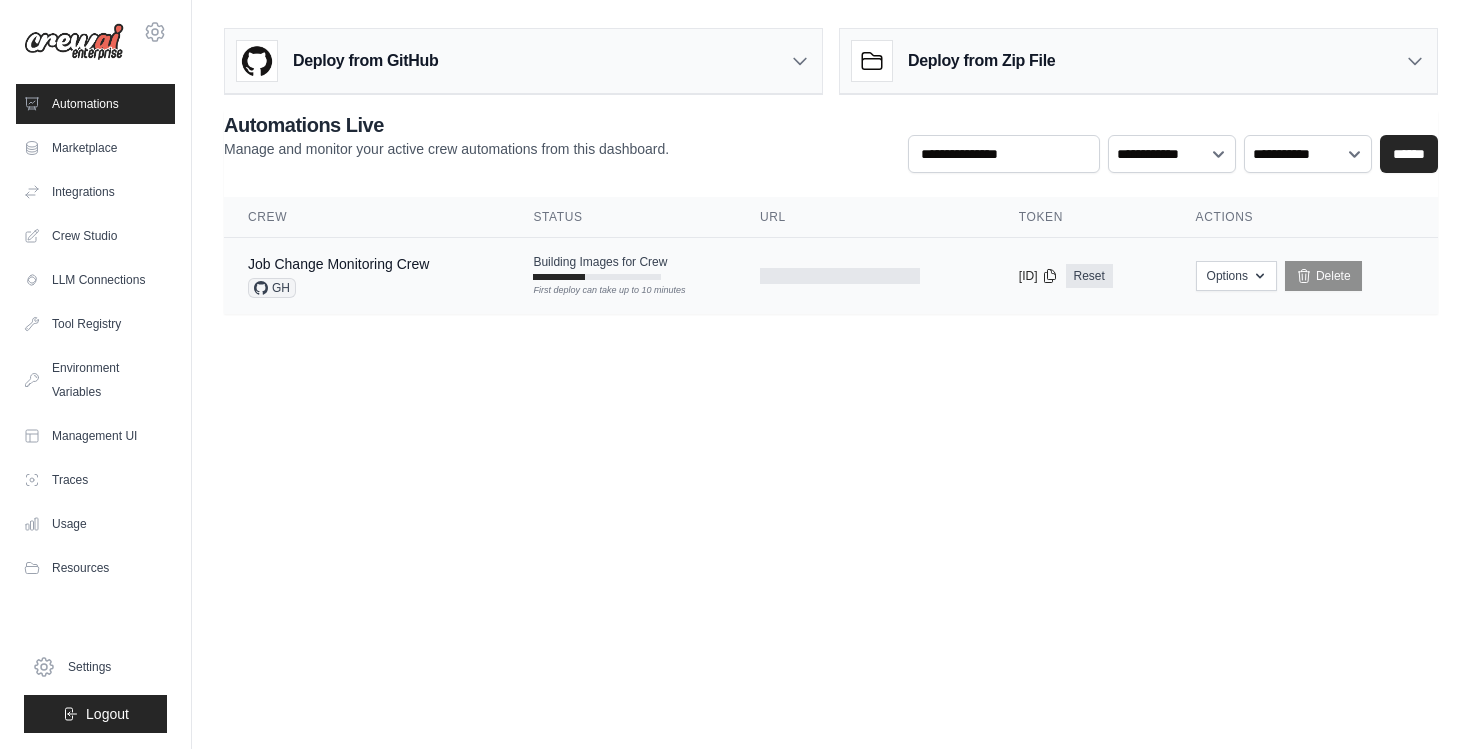 click on "GH" at bounding box center (272, 288) 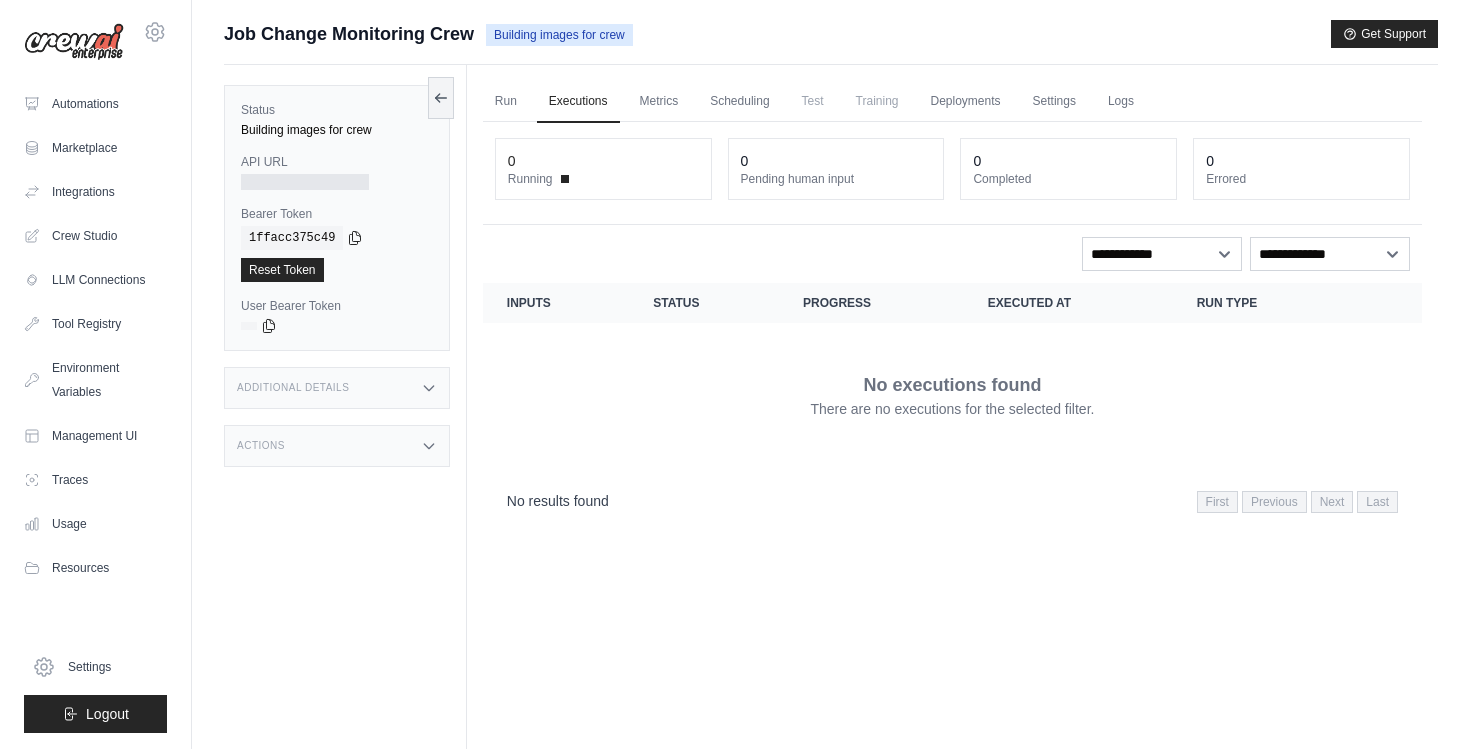 scroll, scrollTop: 0, scrollLeft: 0, axis: both 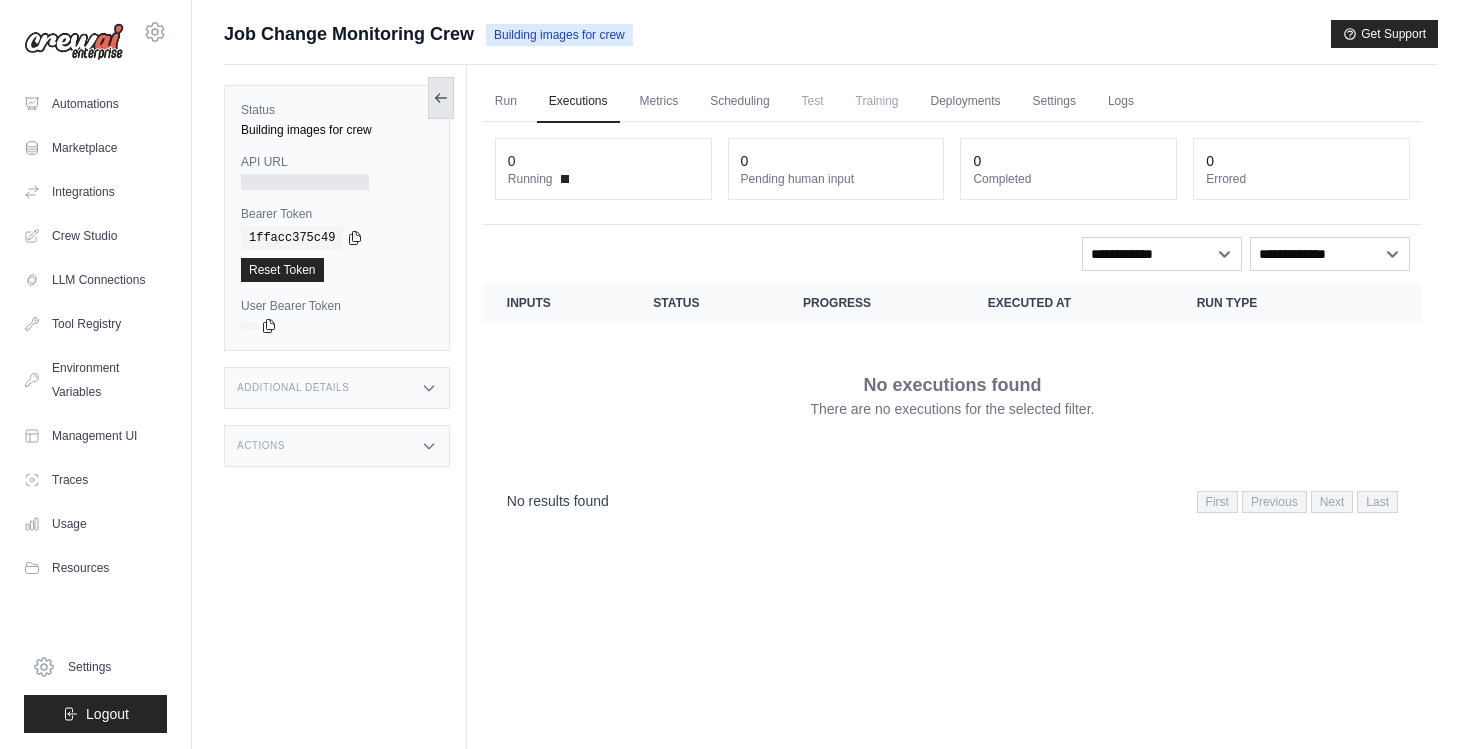 click at bounding box center (441, 98) 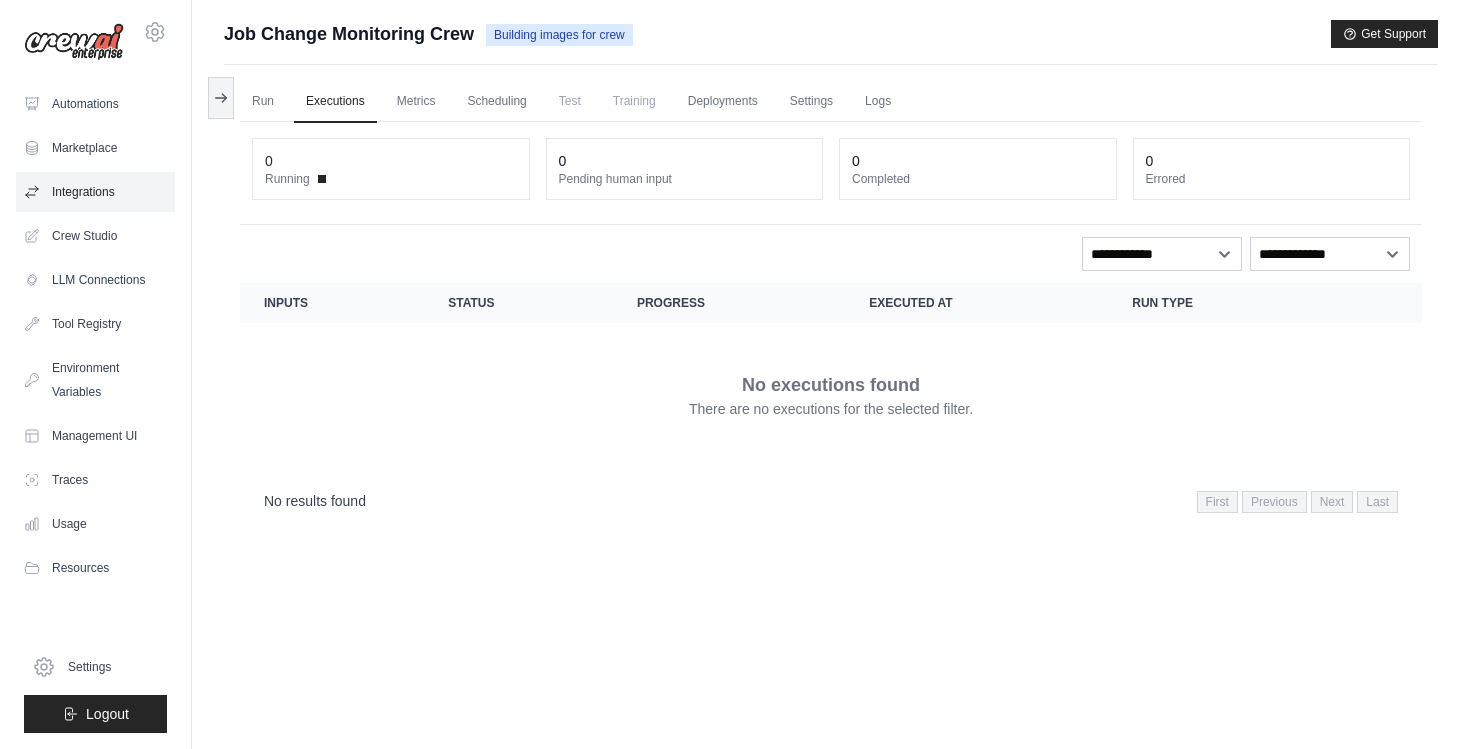 click on "Integrations" at bounding box center [95, 192] 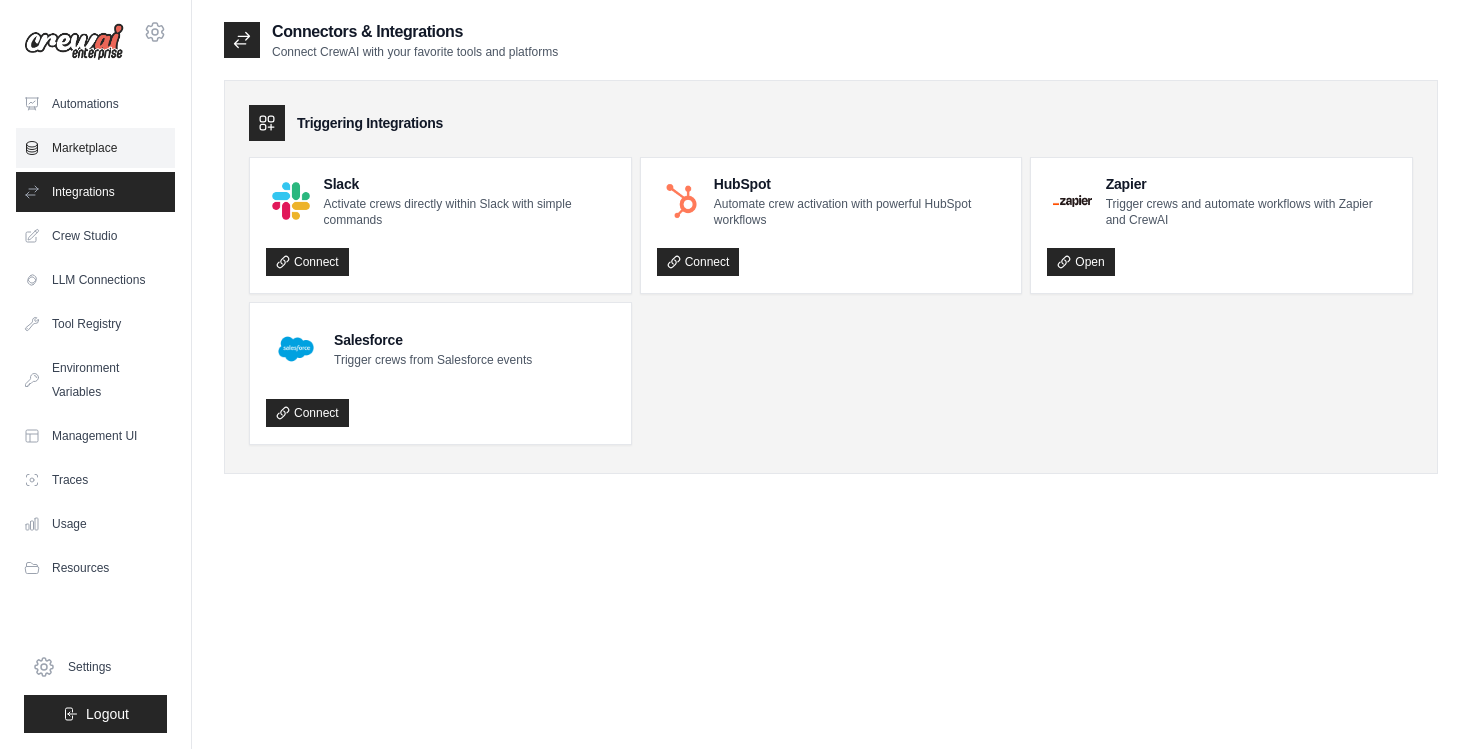 click on "Marketplace" at bounding box center (95, 148) 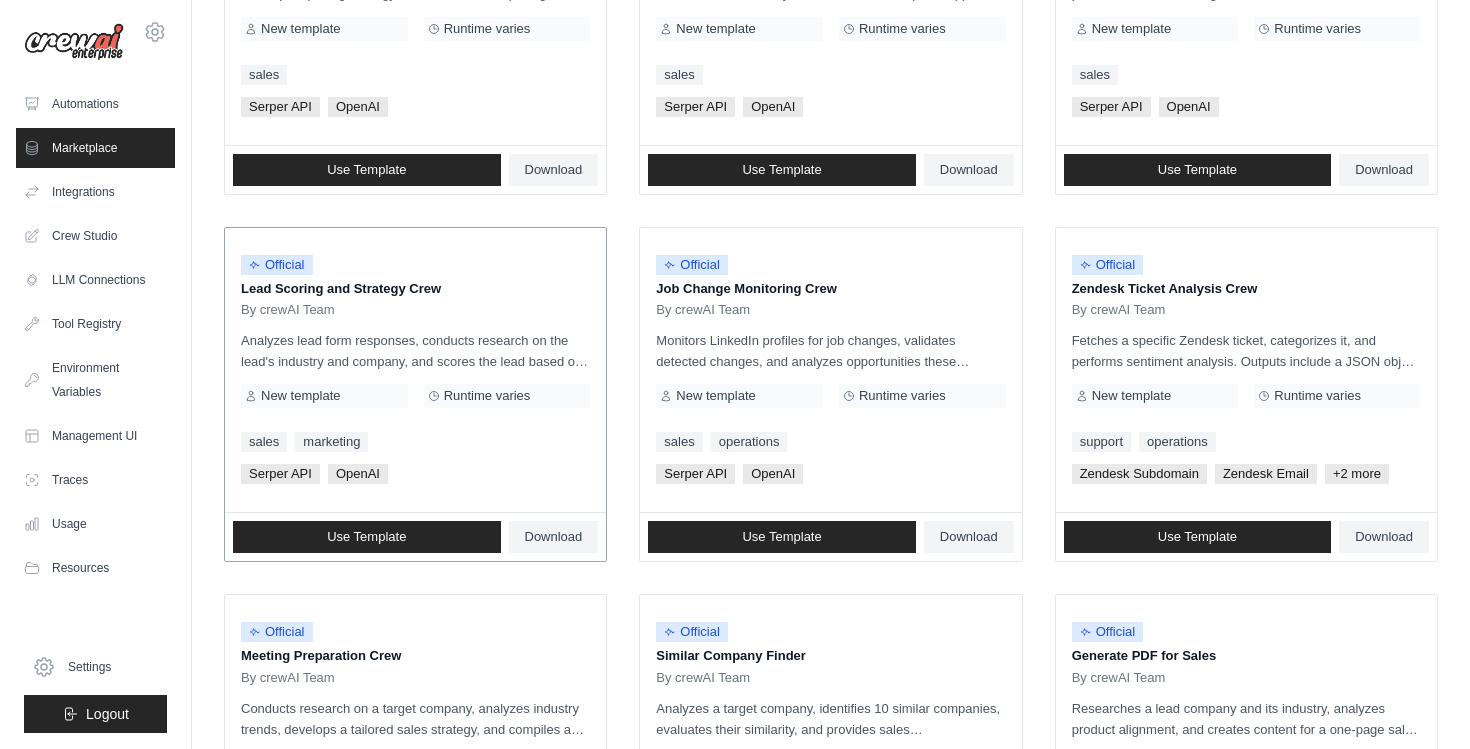 scroll, scrollTop: 781, scrollLeft: 0, axis: vertical 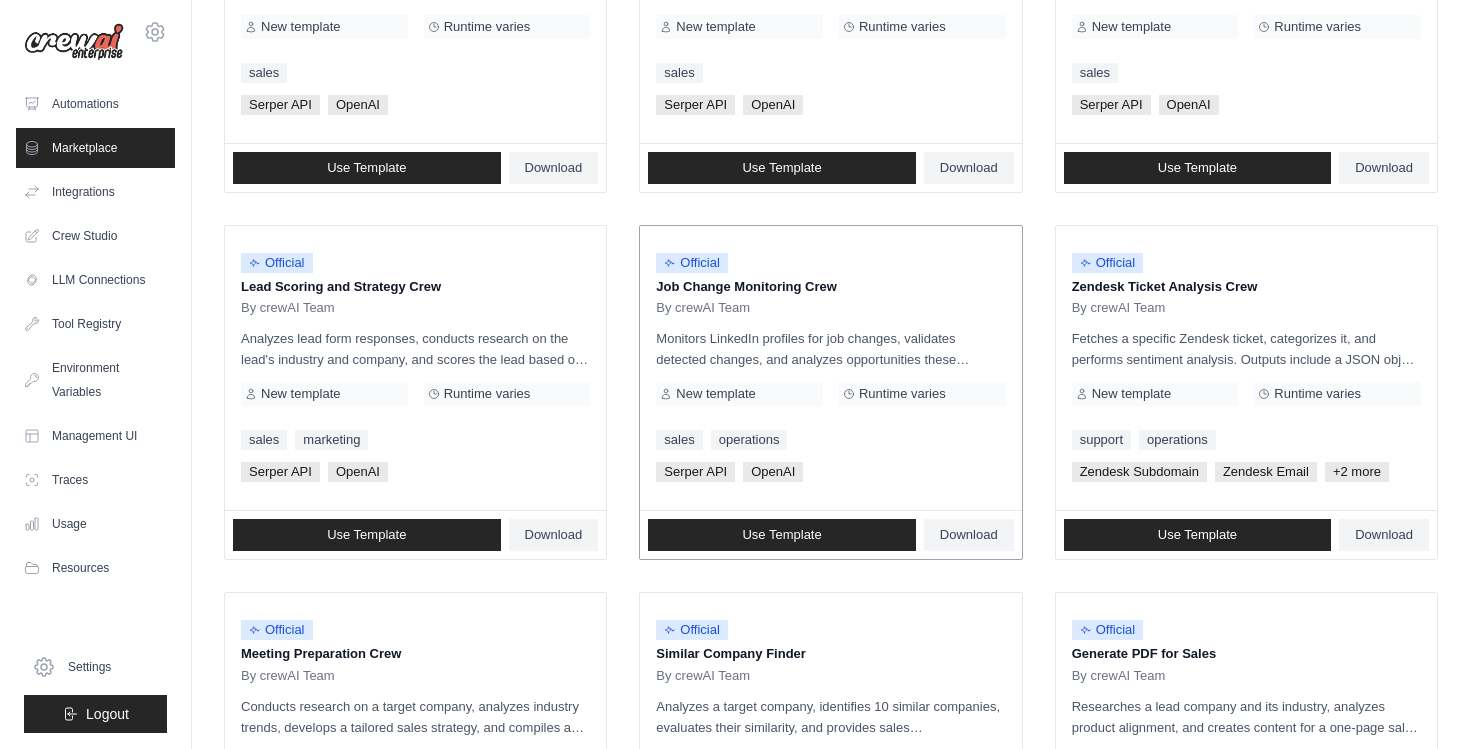 click on "New template" at bounding box center (715, 394) 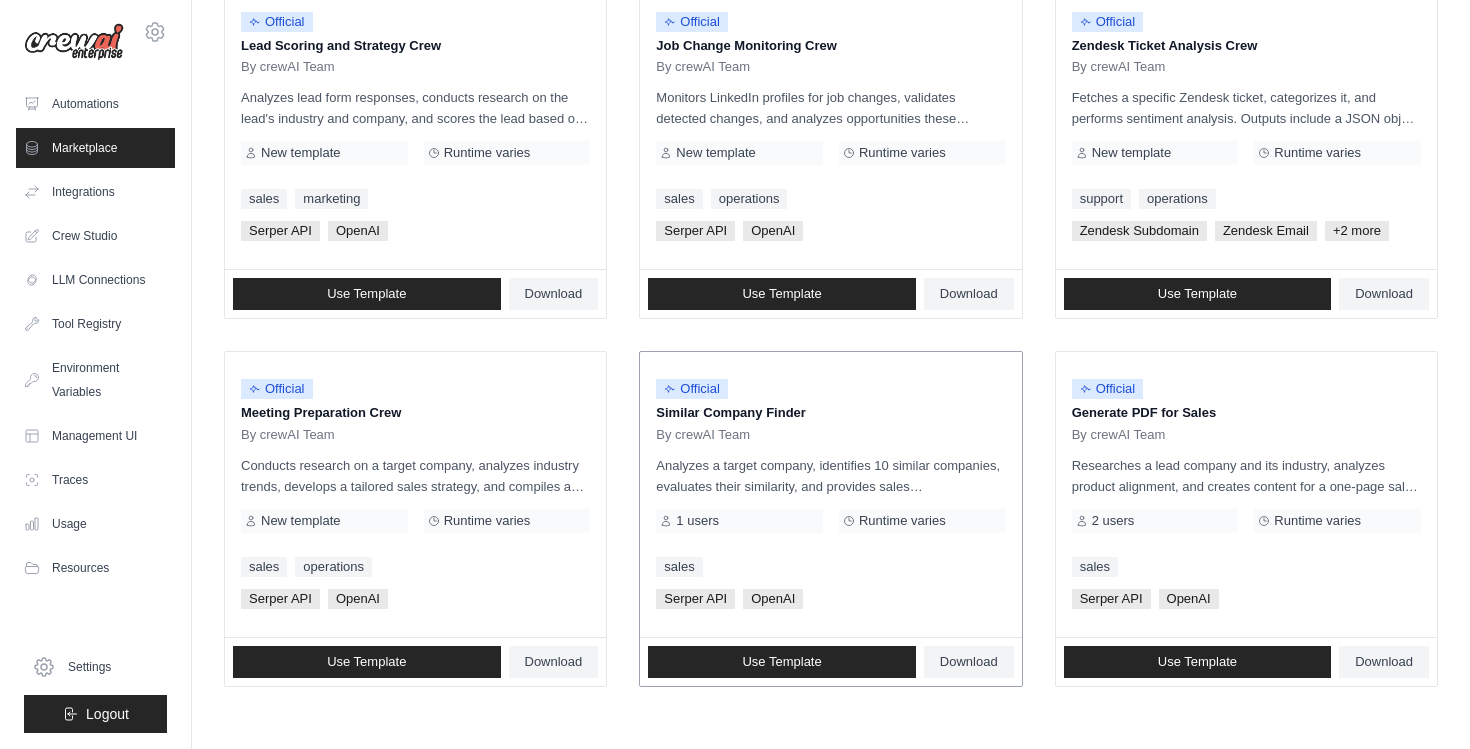 scroll, scrollTop: 1104, scrollLeft: 0, axis: vertical 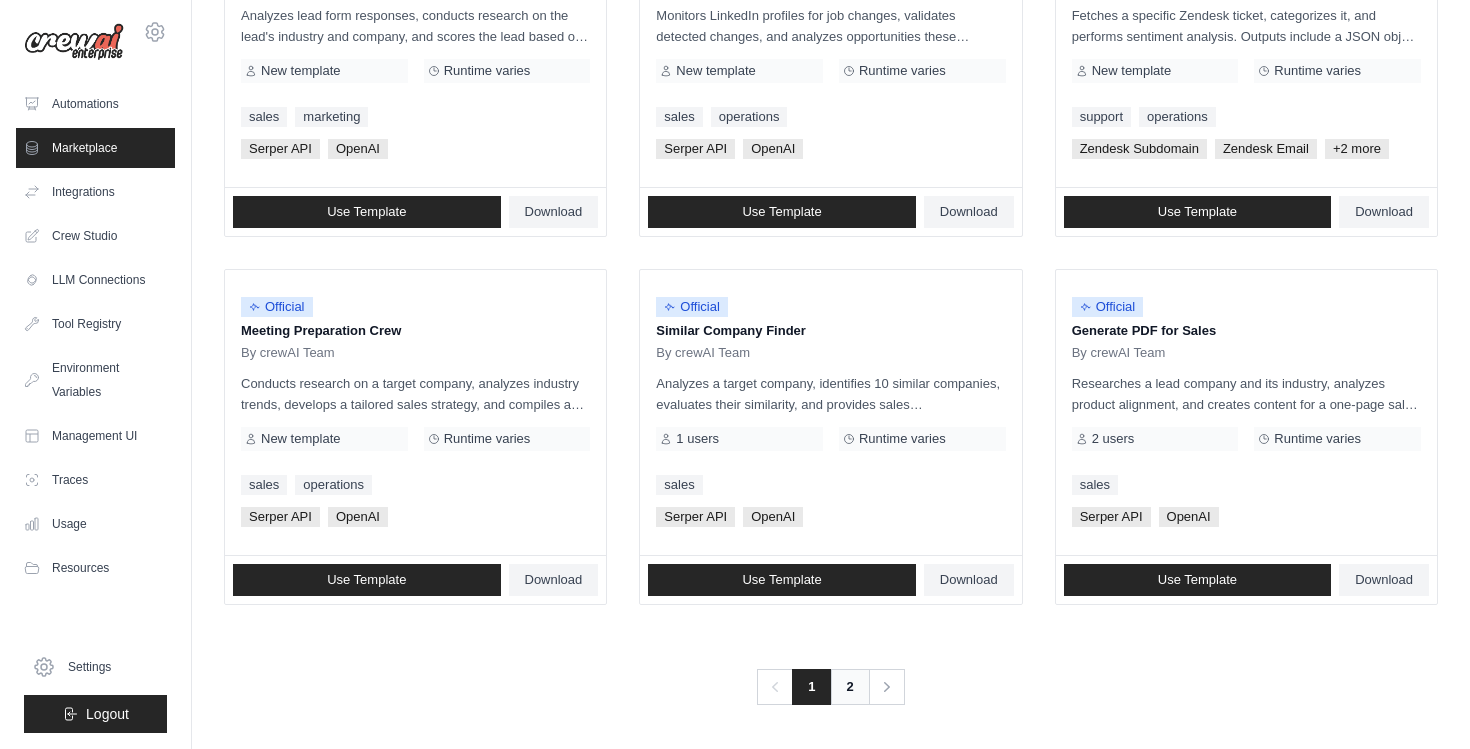 click on "2" at bounding box center (850, 687) 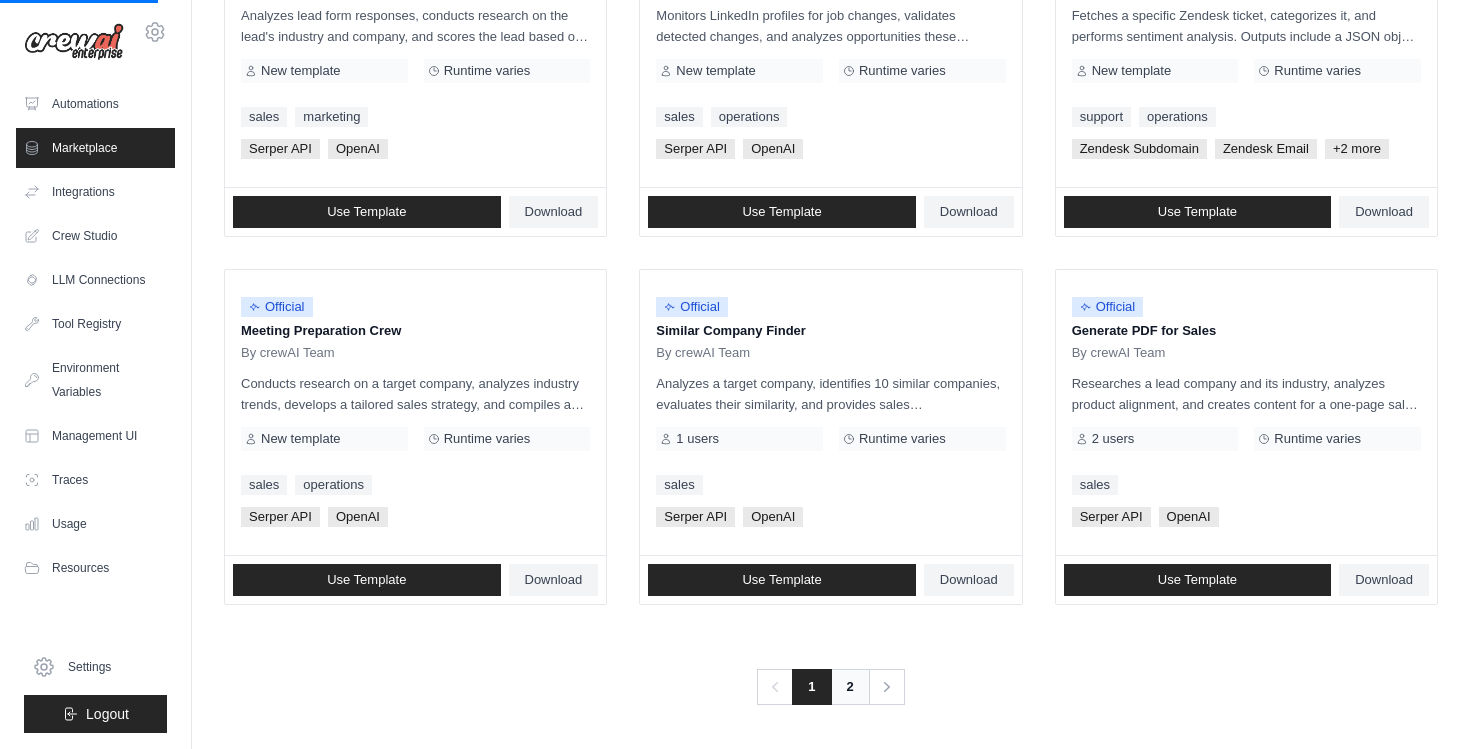 scroll, scrollTop: 0, scrollLeft: 0, axis: both 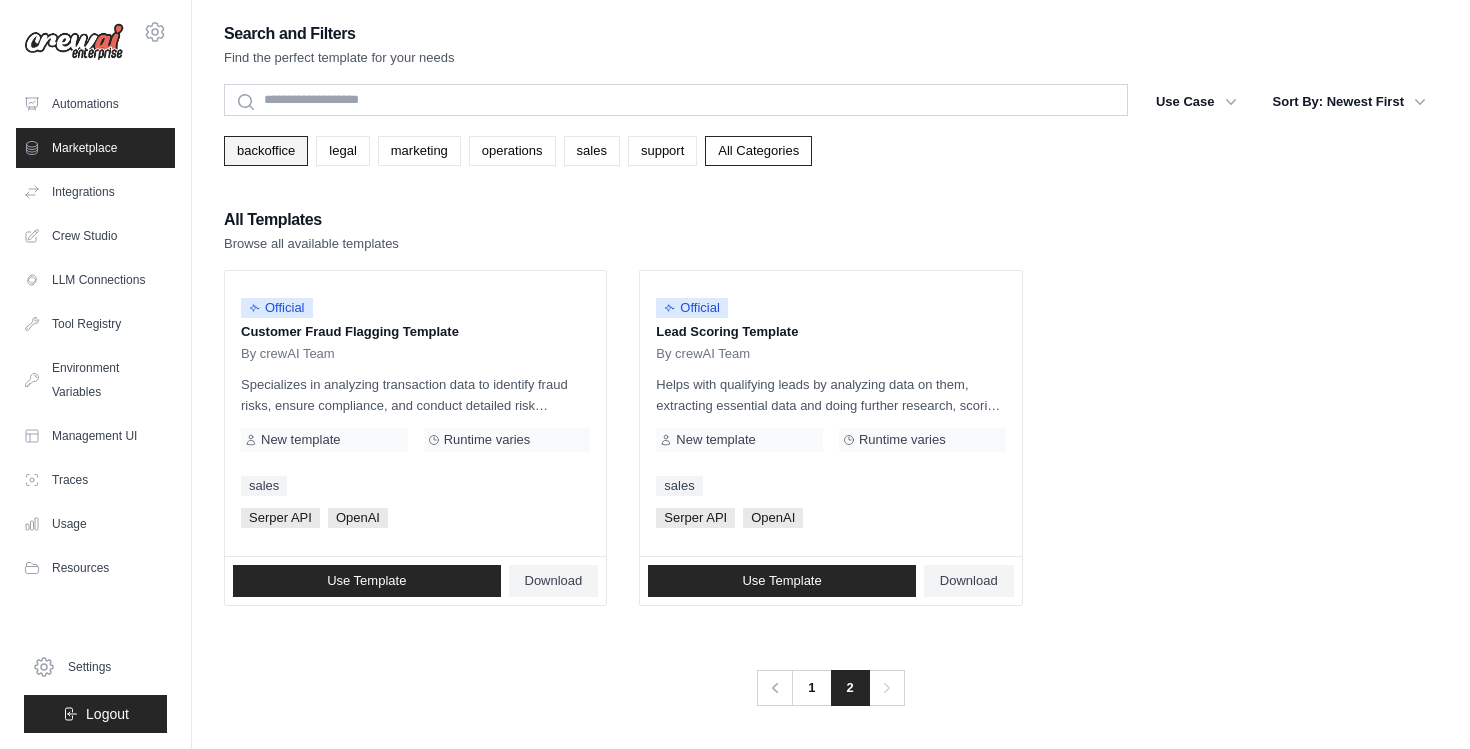 click on "backoffice" at bounding box center [266, 151] 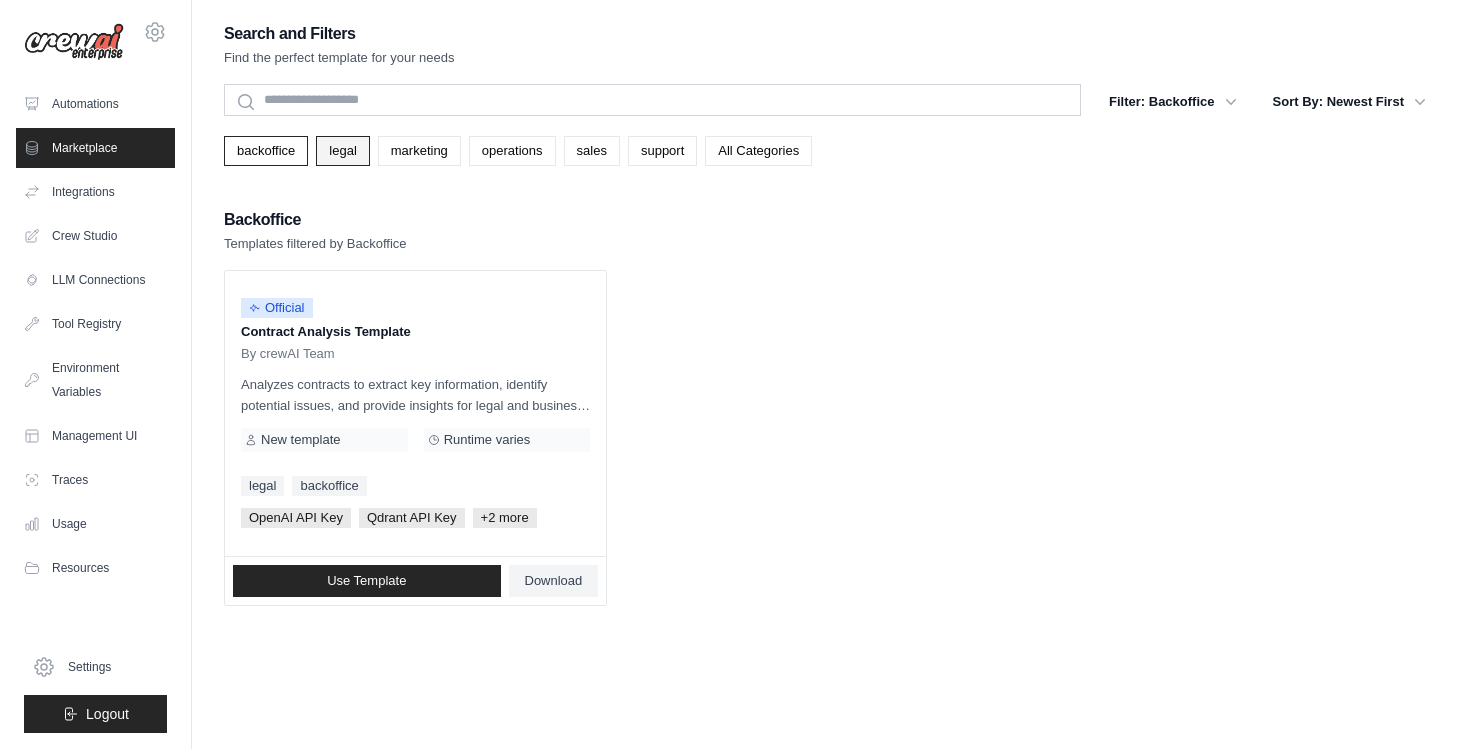 click on "legal" at bounding box center (342, 151) 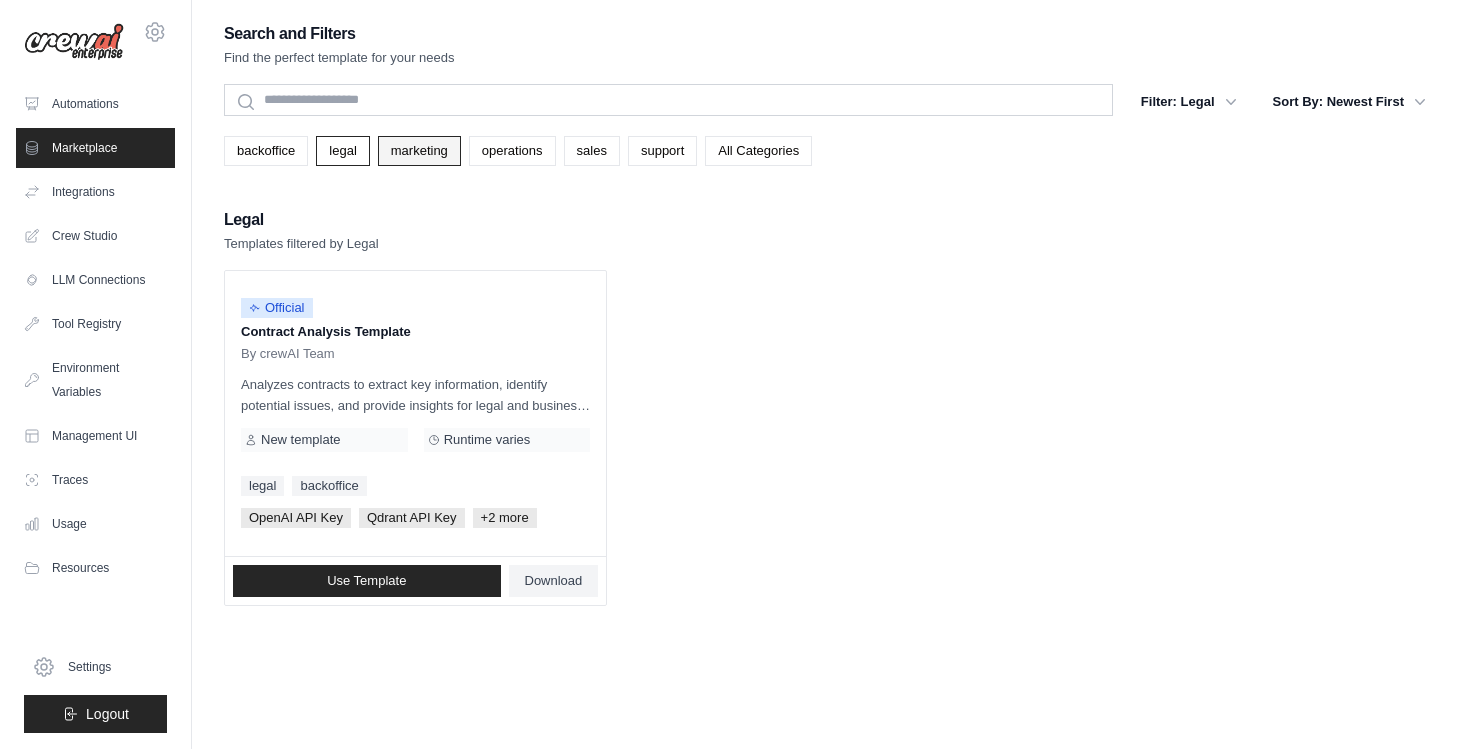 click on "marketing" at bounding box center (419, 151) 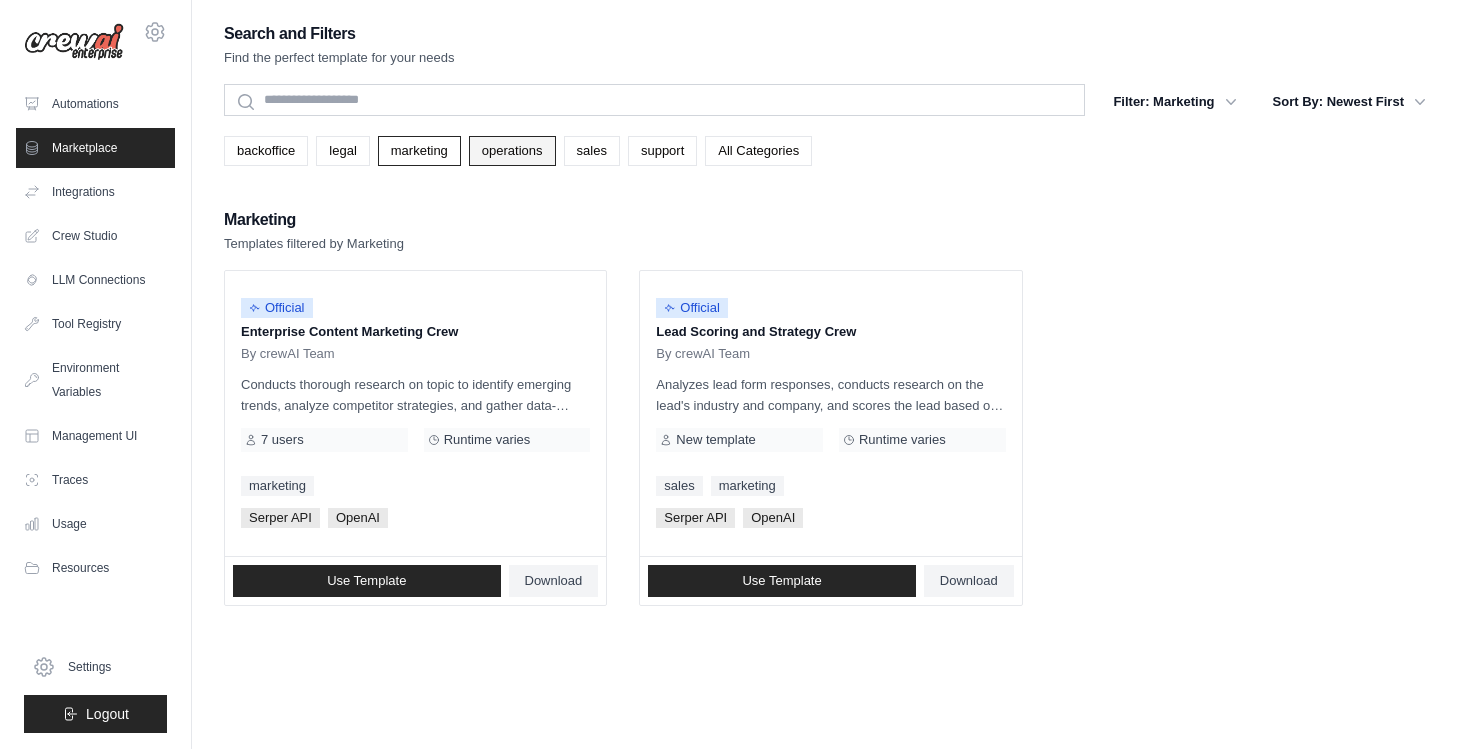 click on "operations" at bounding box center (512, 151) 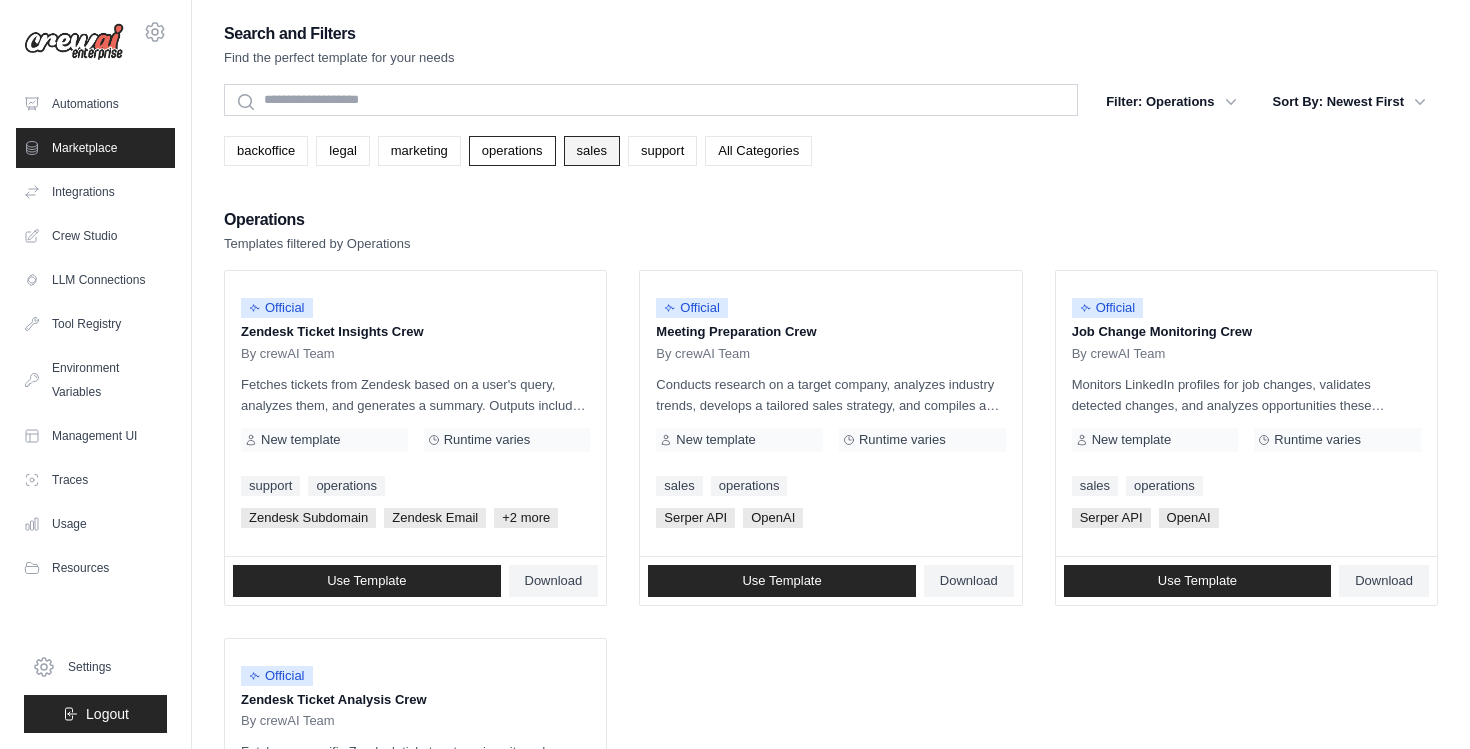 click on "sales" at bounding box center (592, 151) 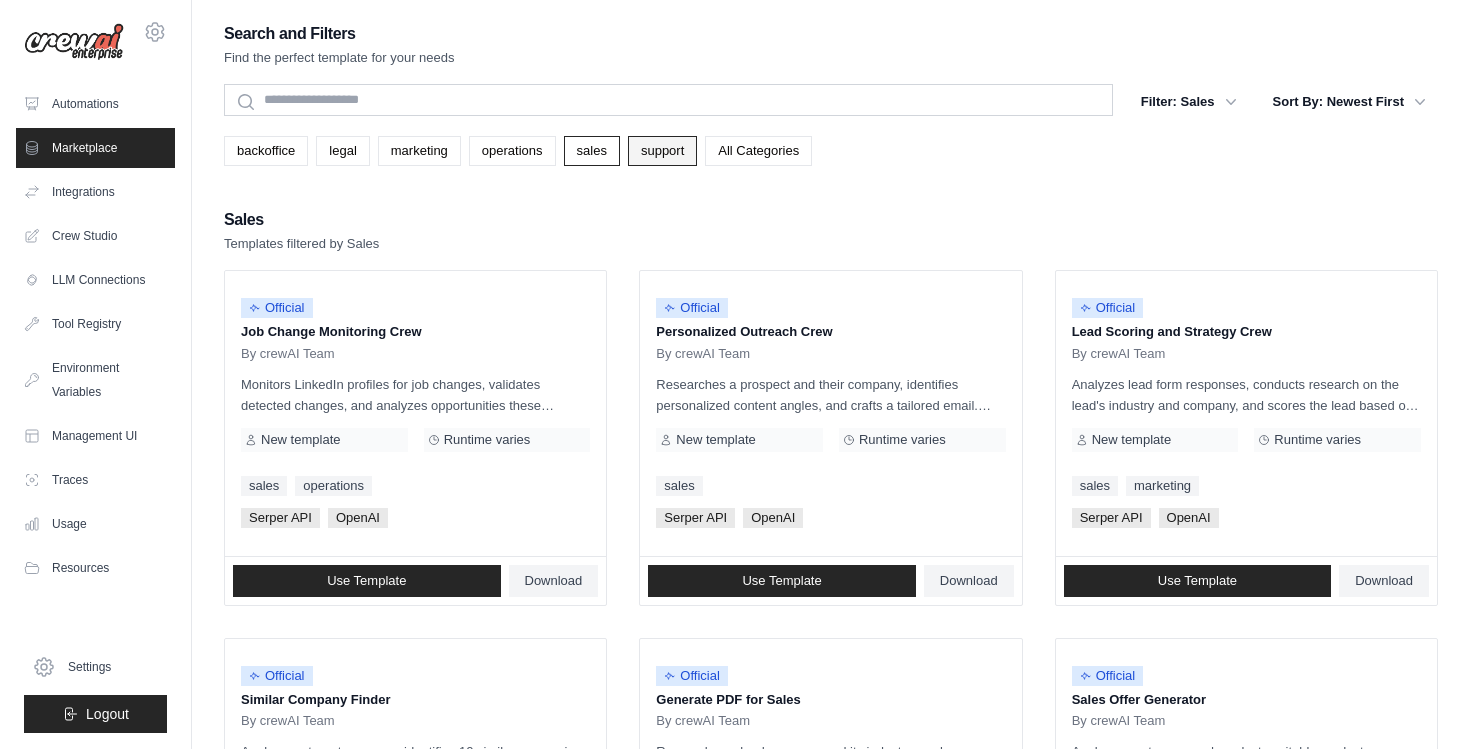 click on "support" at bounding box center [662, 151] 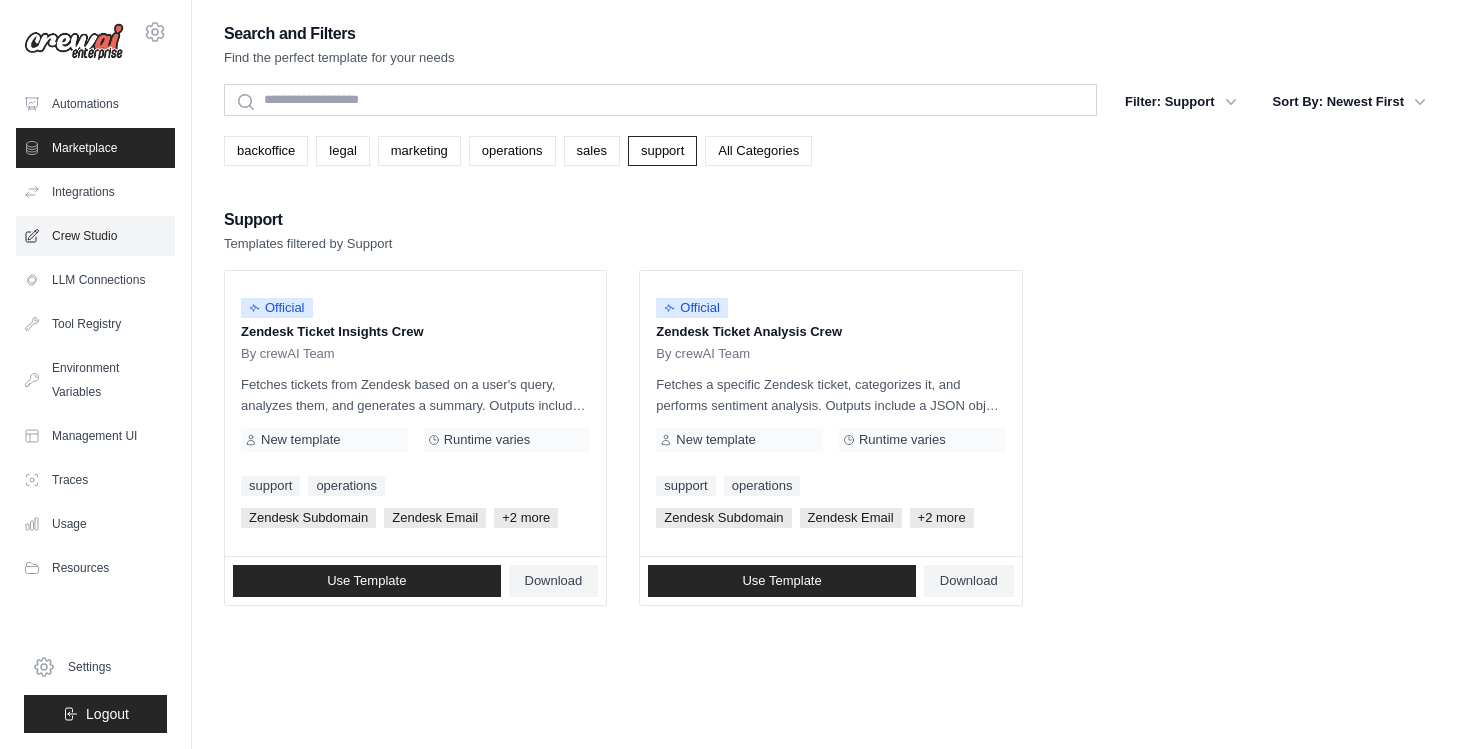 click on "Crew Studio" at bounding box center [95, 236] 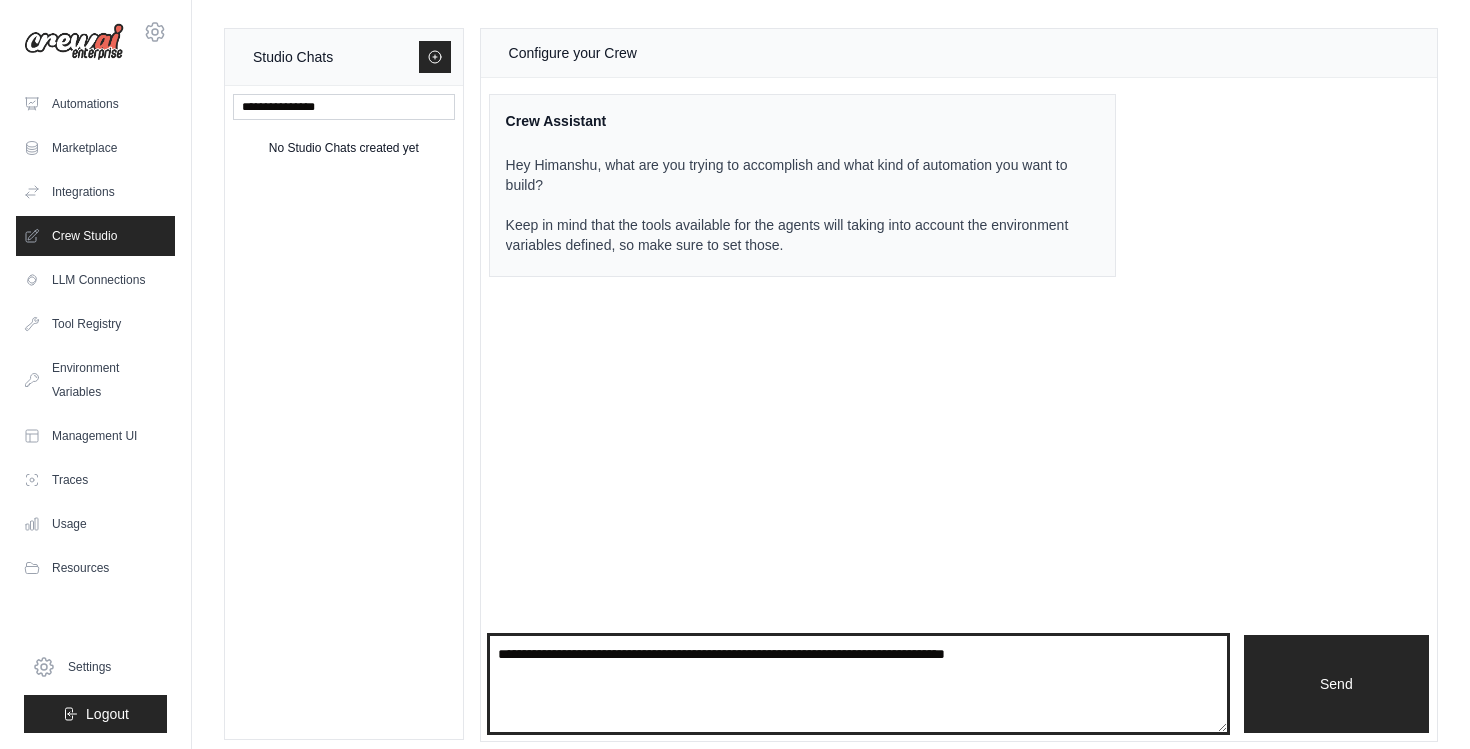 click at bounding box center (858, 684) 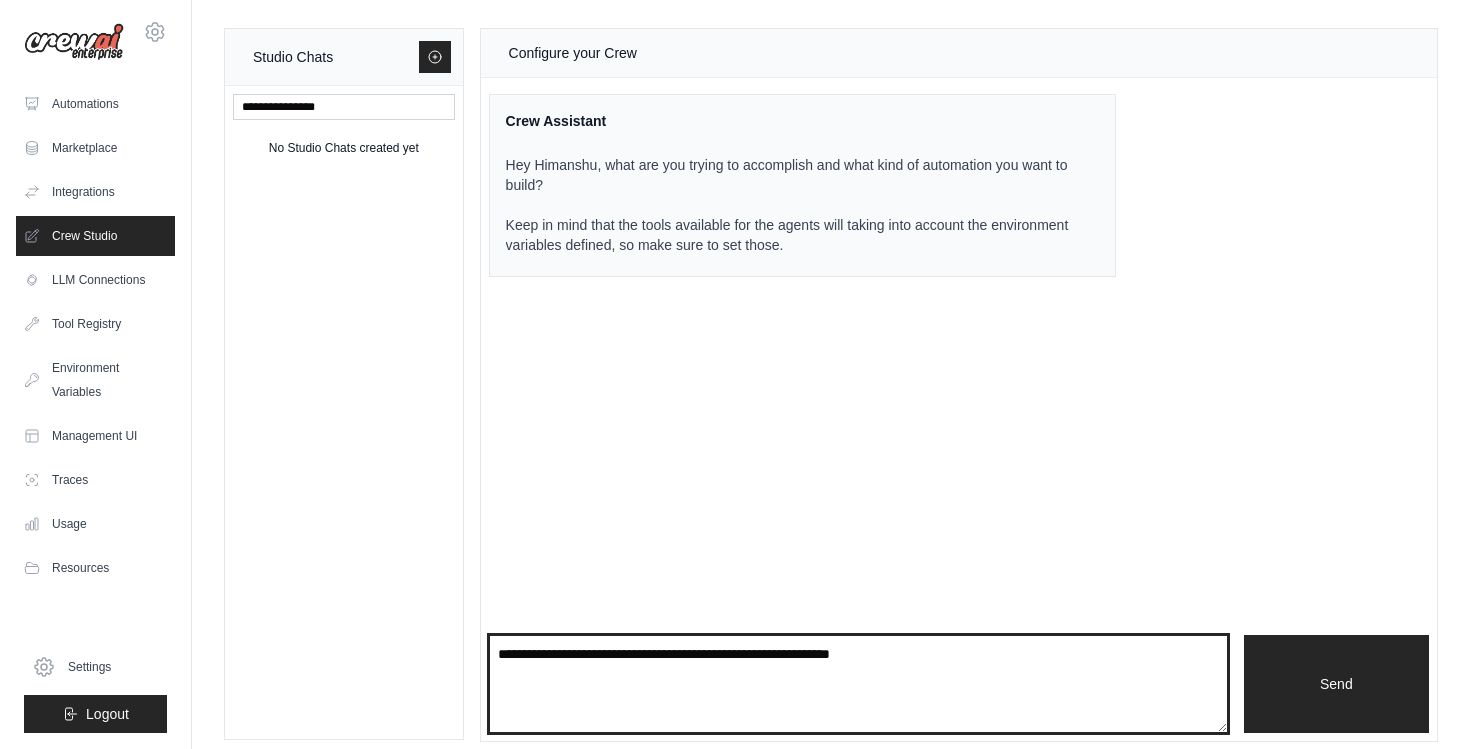 type on "**********" 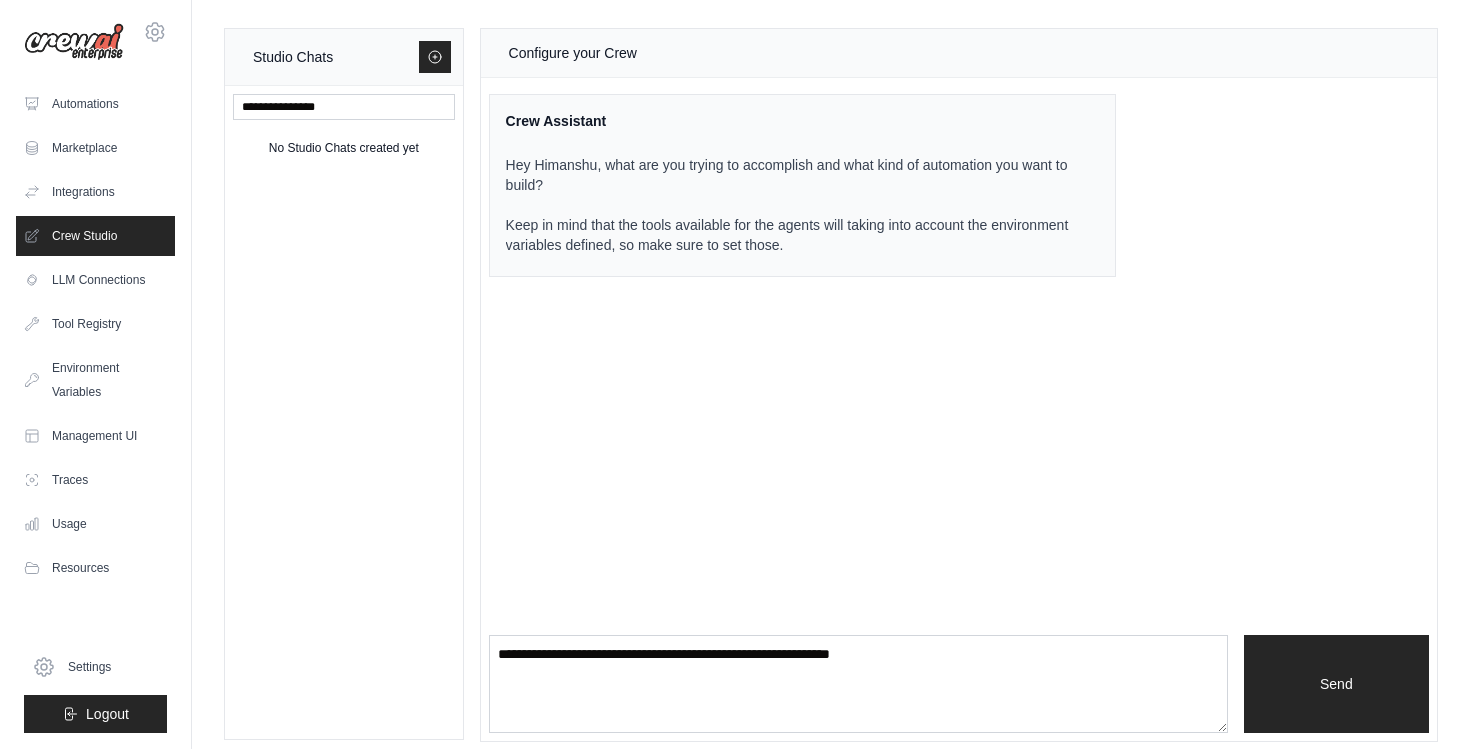 type 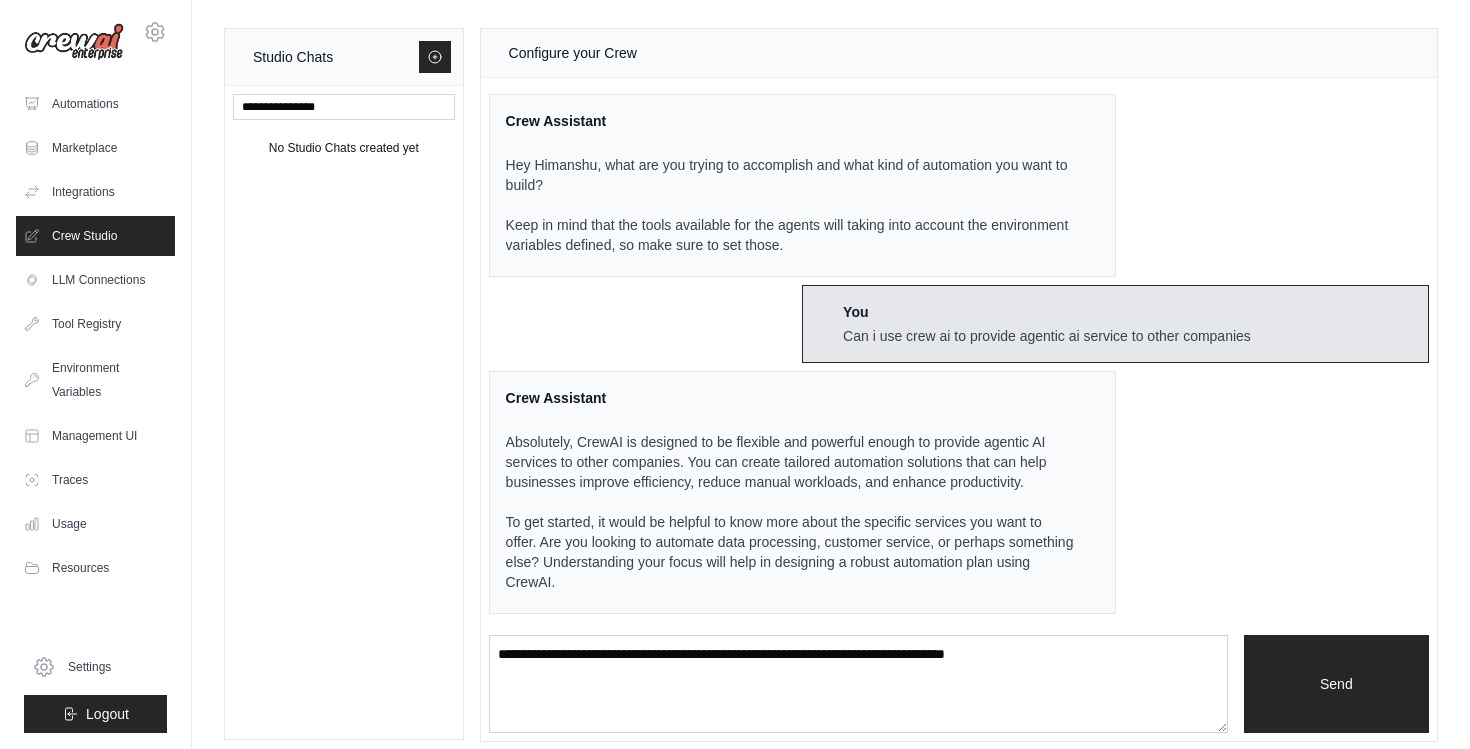 scroll, scrollTop: 12, scrollLeft: 0, axis: vertical 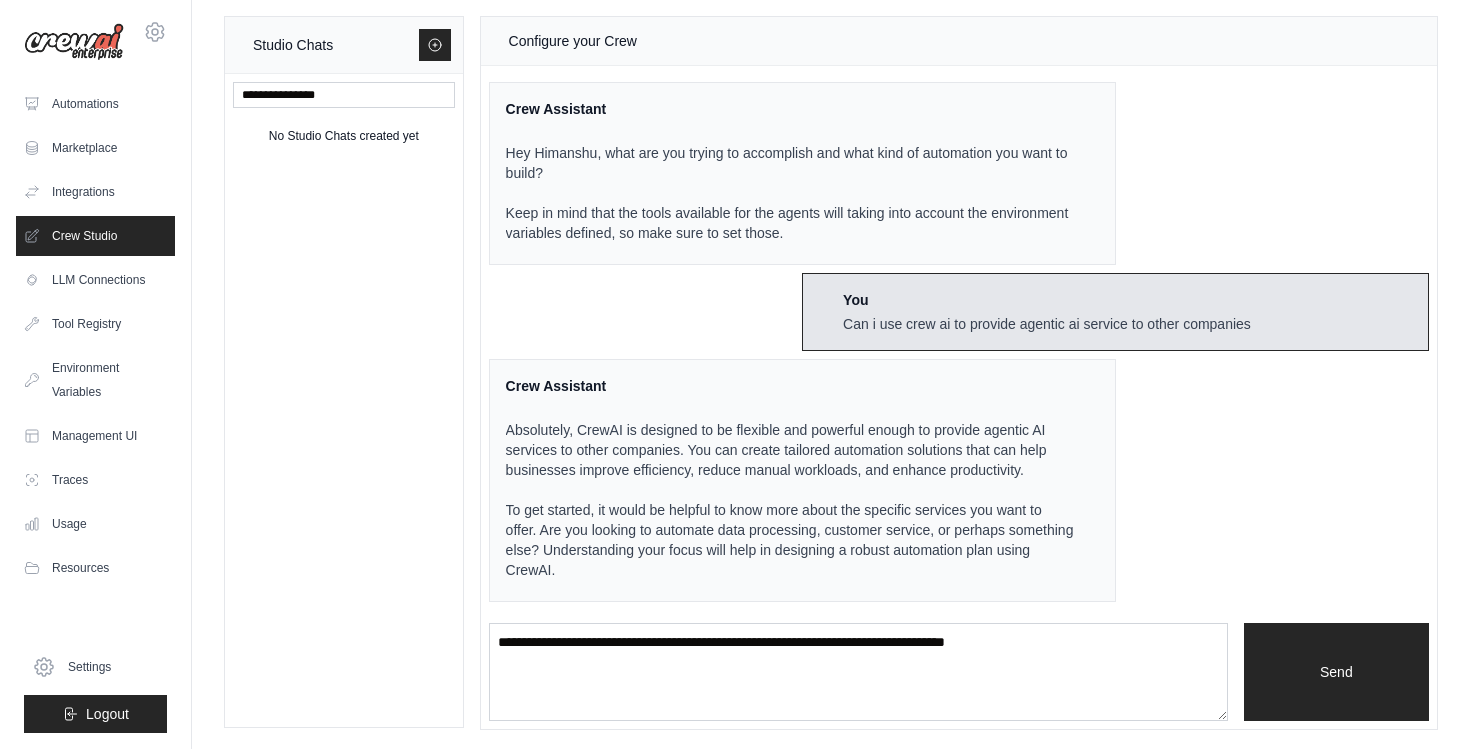 click on "Absolutely, CrewAI is designed to be flexible and powerful enough to provide agentic AI services to other companies. You can create tailored automation solutions that can help businesses improve efficiency, reduce manual workloads, and enhance productivity." at bounding box center (790, 450) 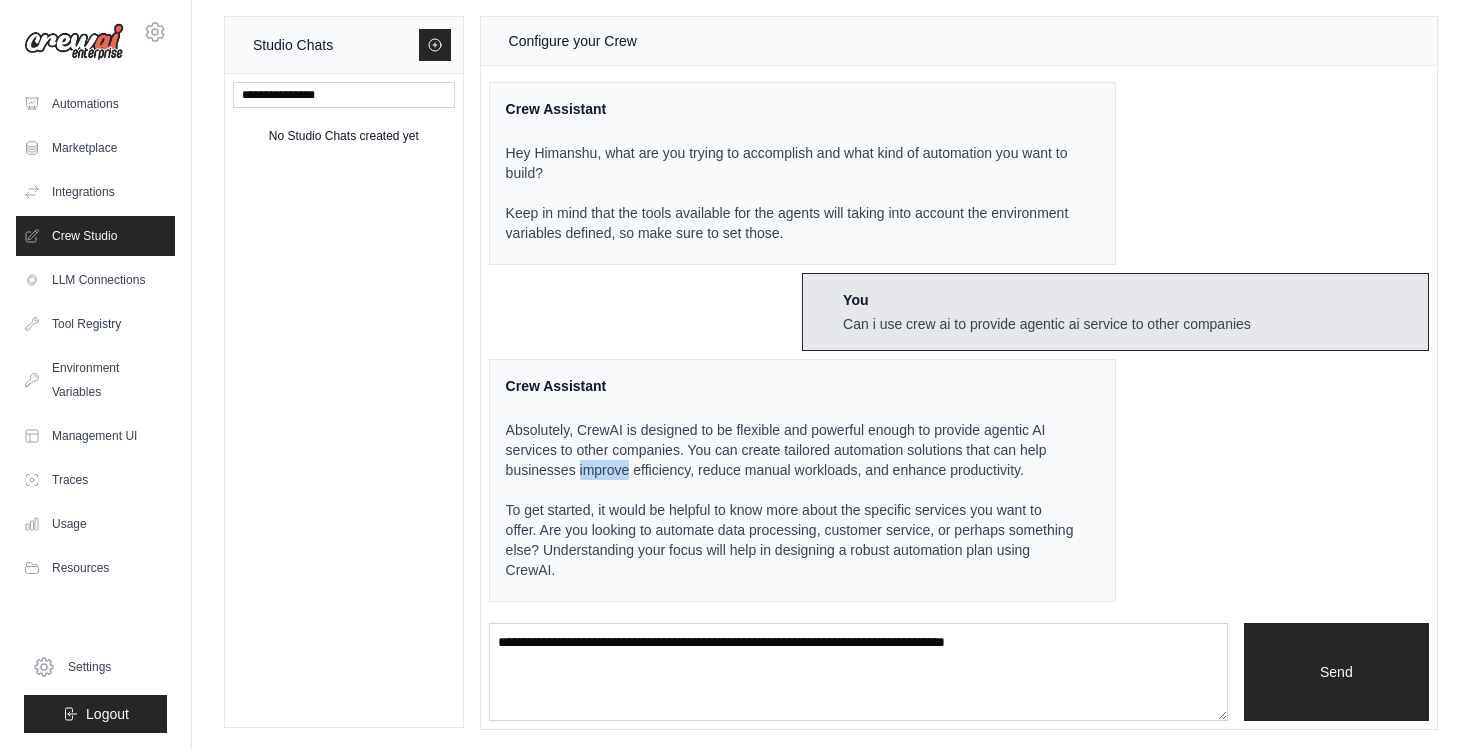 click on "Absolutely, CrewAI is designed to be flexible and powerful enough to provide agentic AI services to other companies. You can create tailored automation solutions that can help businesses improve efficiency, reduce manual workloads, and enhance productivity." at bounding box center [790, 450] 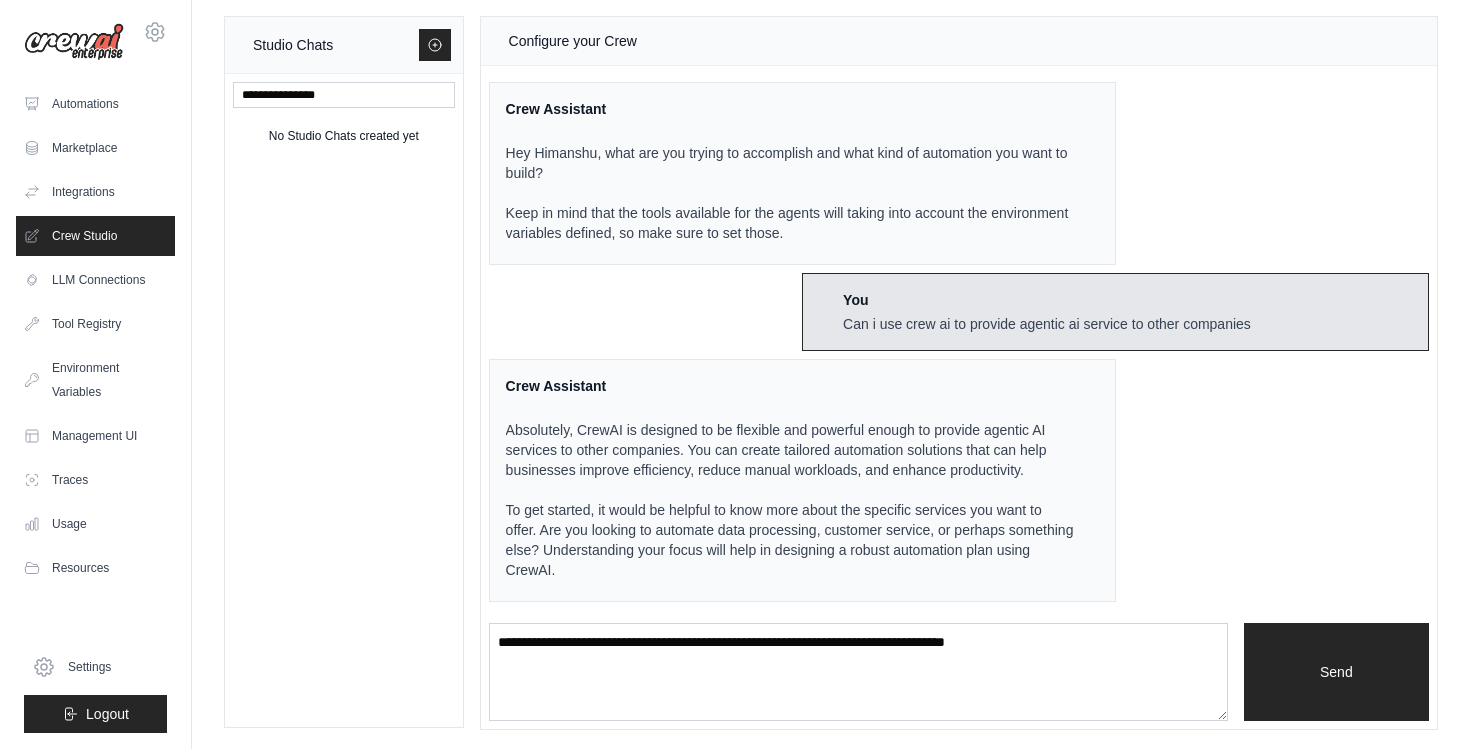 click on "Absolutely, CrewAI is designed to be flexible and powerful enough to provide agentic AI services to other companies. You can create tailored automation solutions that can help businesses improve efficiency, reduce manual workloads, and enhance productivity." at bounding box center (790, 450) 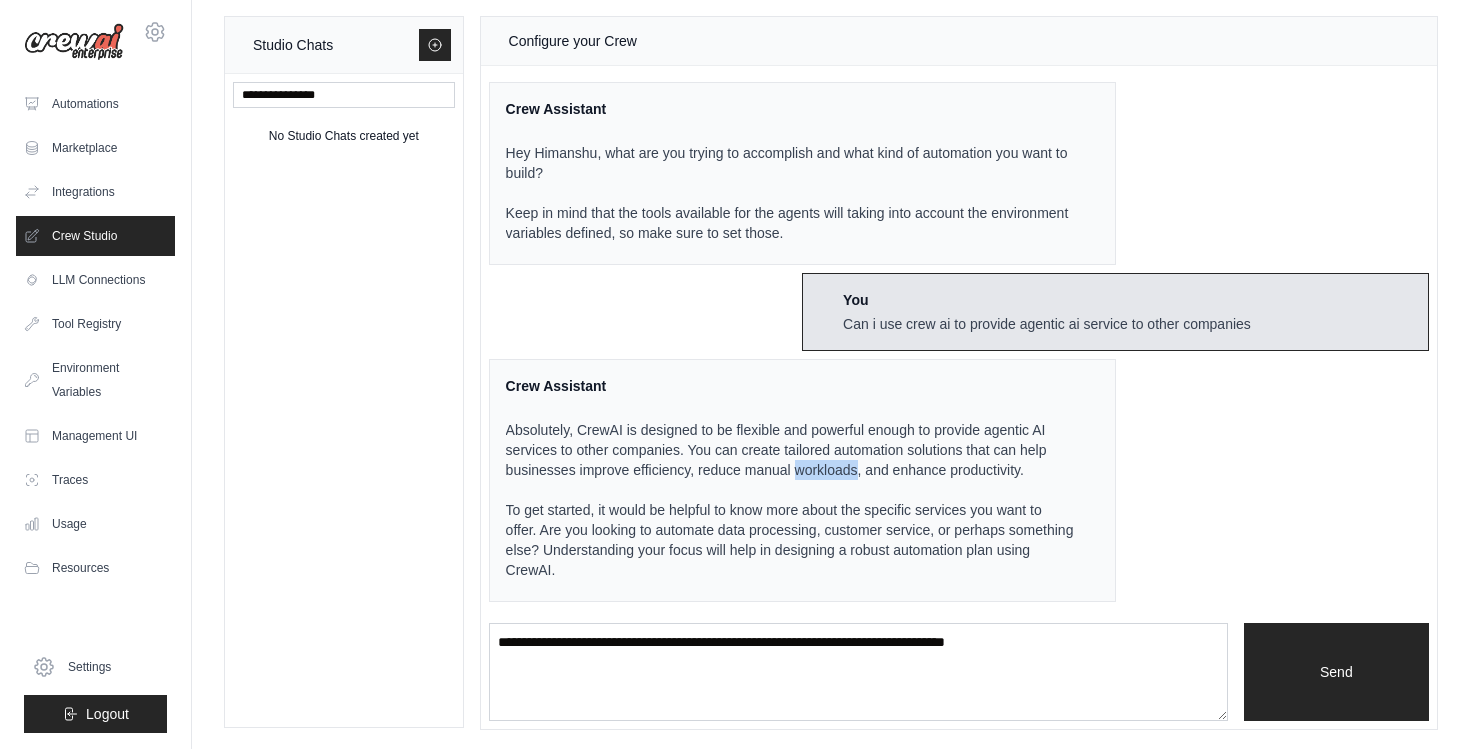 click on "Absolutely, CrewAI is designed to be flexible and powerful enough to provide agentic AI services to other companies. You can create tailored automation solutions that can help businesses improve efficiency, reduce manual workloads, and enhance productivity." at bounding box center [790, 450] 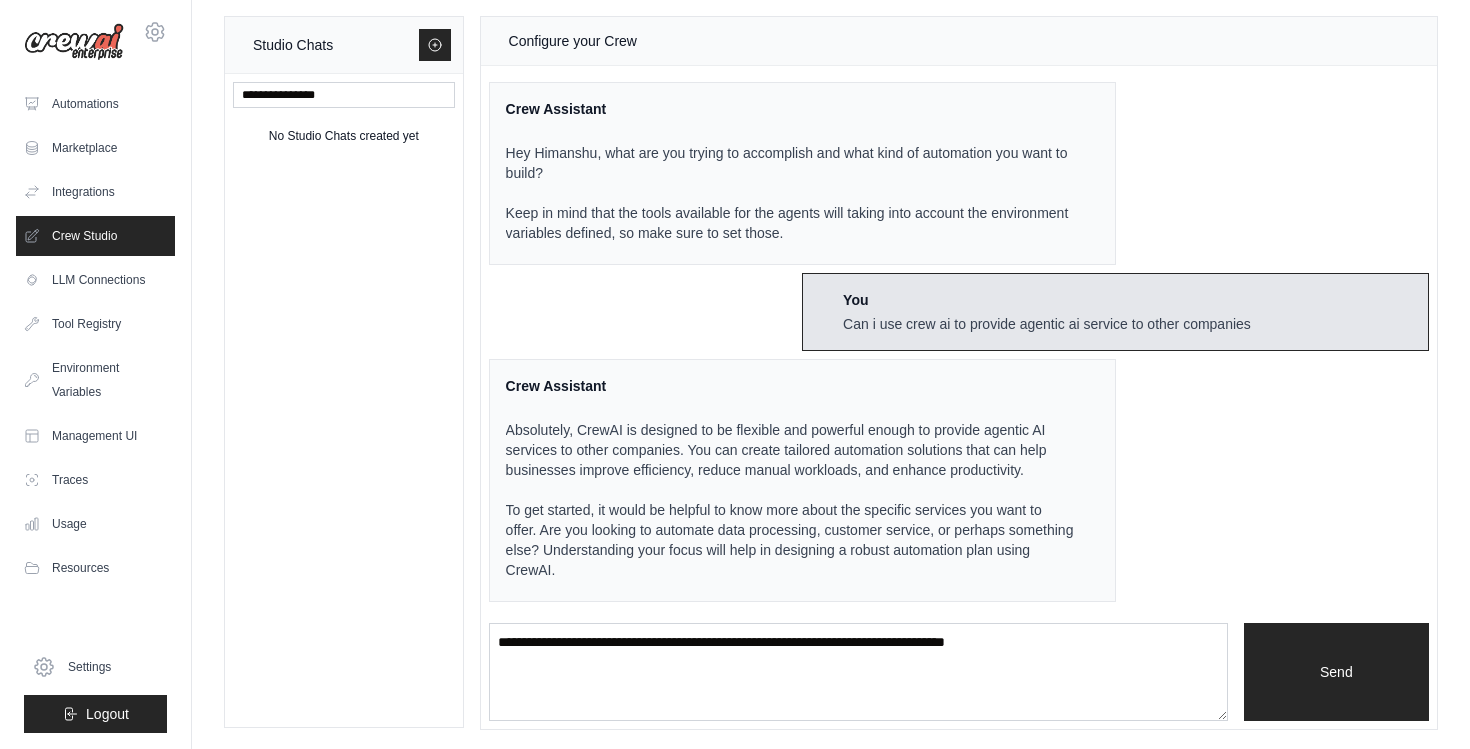 drag, startPoint x: 548, startPoint y: 511, endPoint x: 582, endPoint y: 511, distance: 34 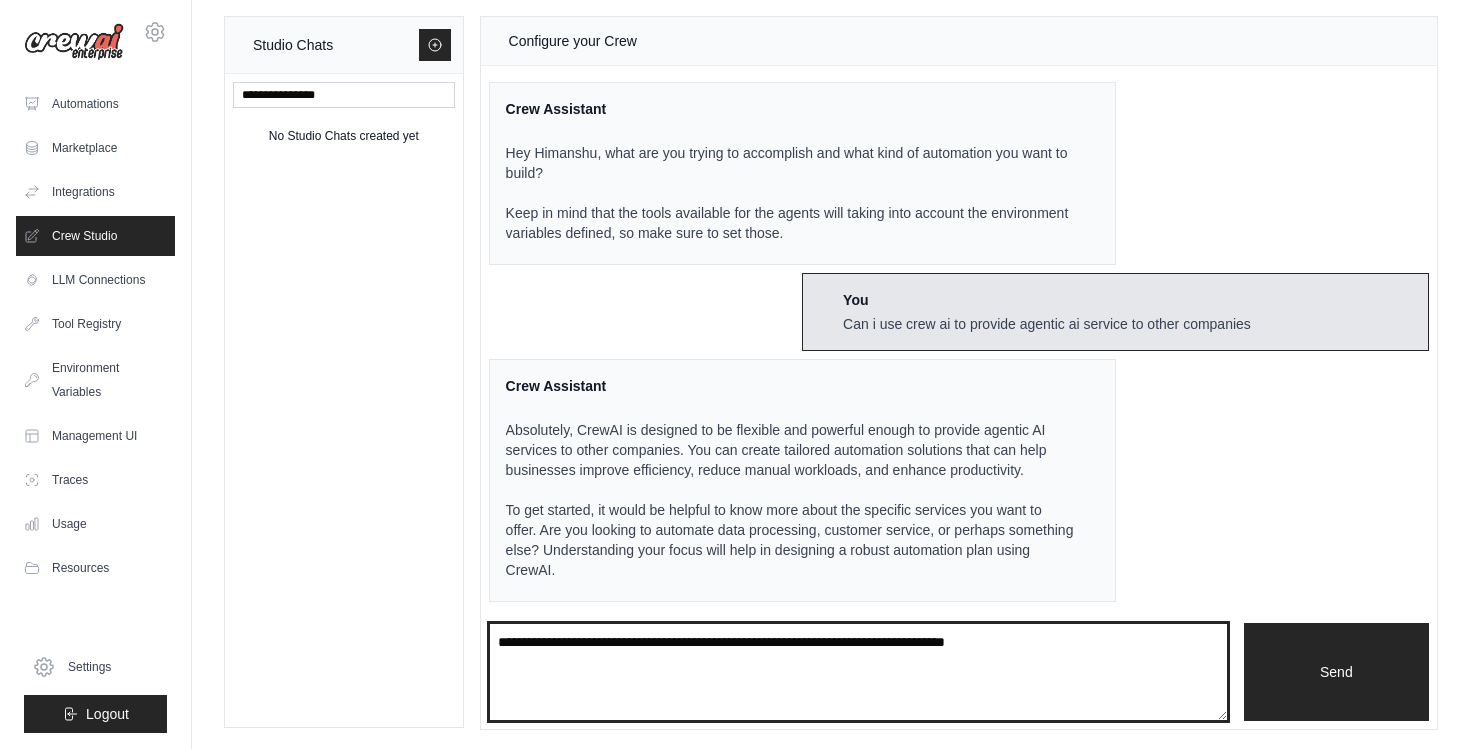 click at bounding box center [858, 672] 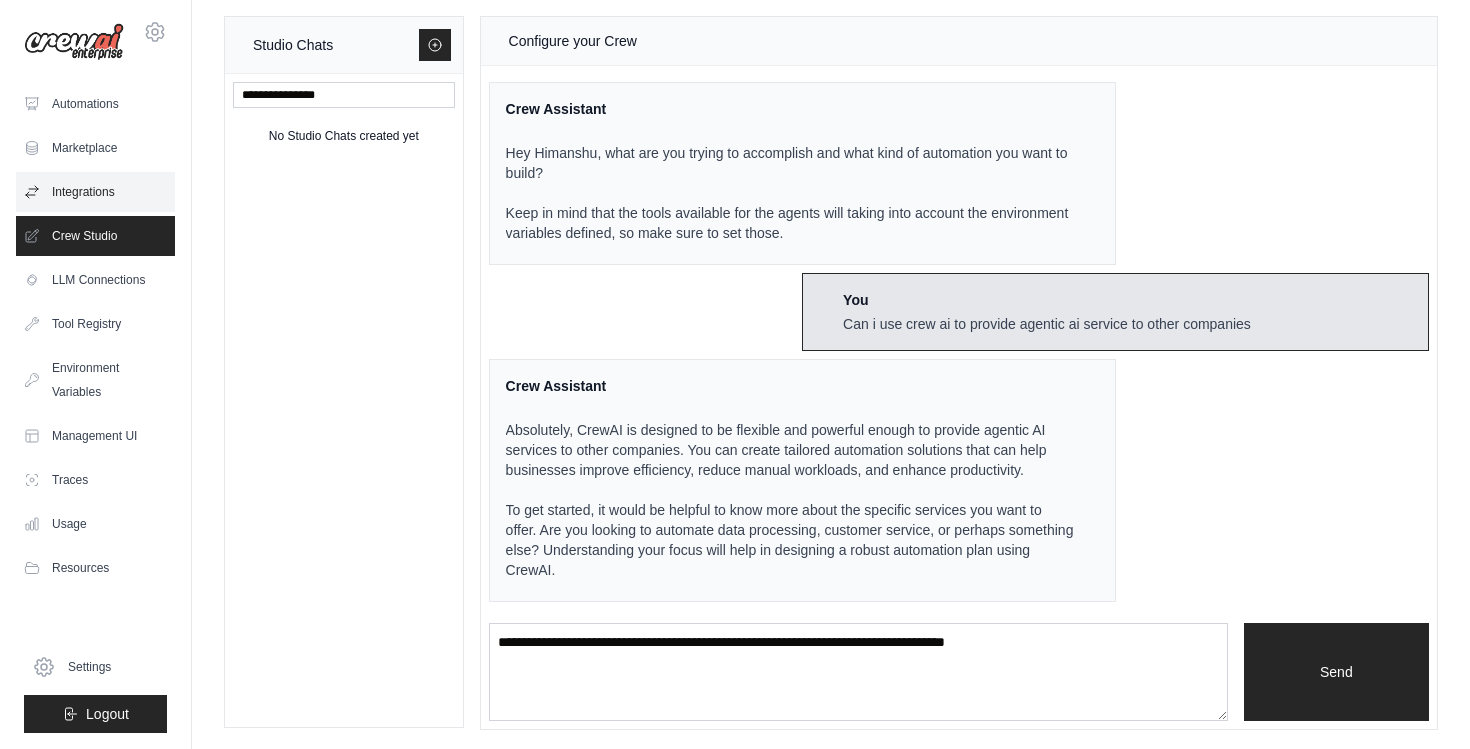 click on "Integrations" at bounding box center (95, 192) 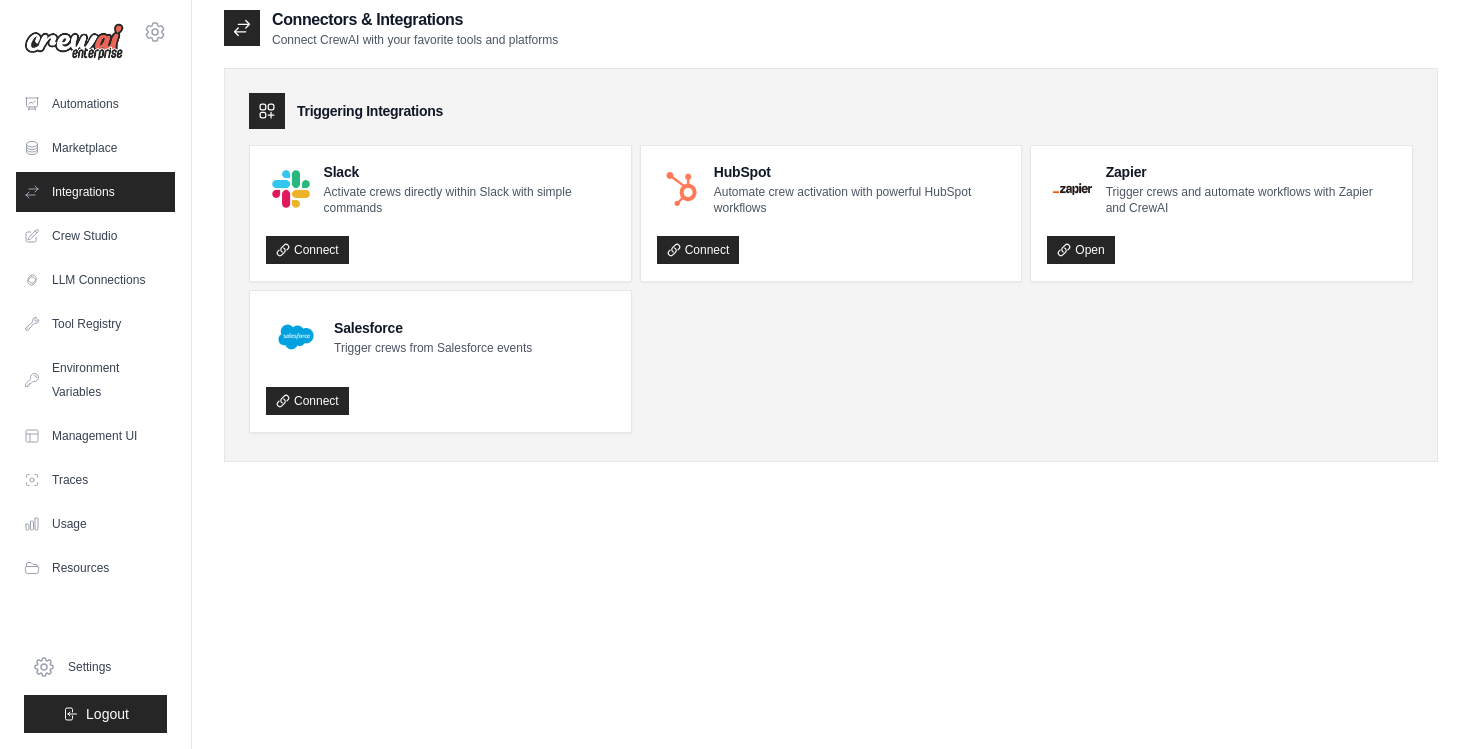 scroll, scrollTop: 0, scrollLeft: 0, axis: both 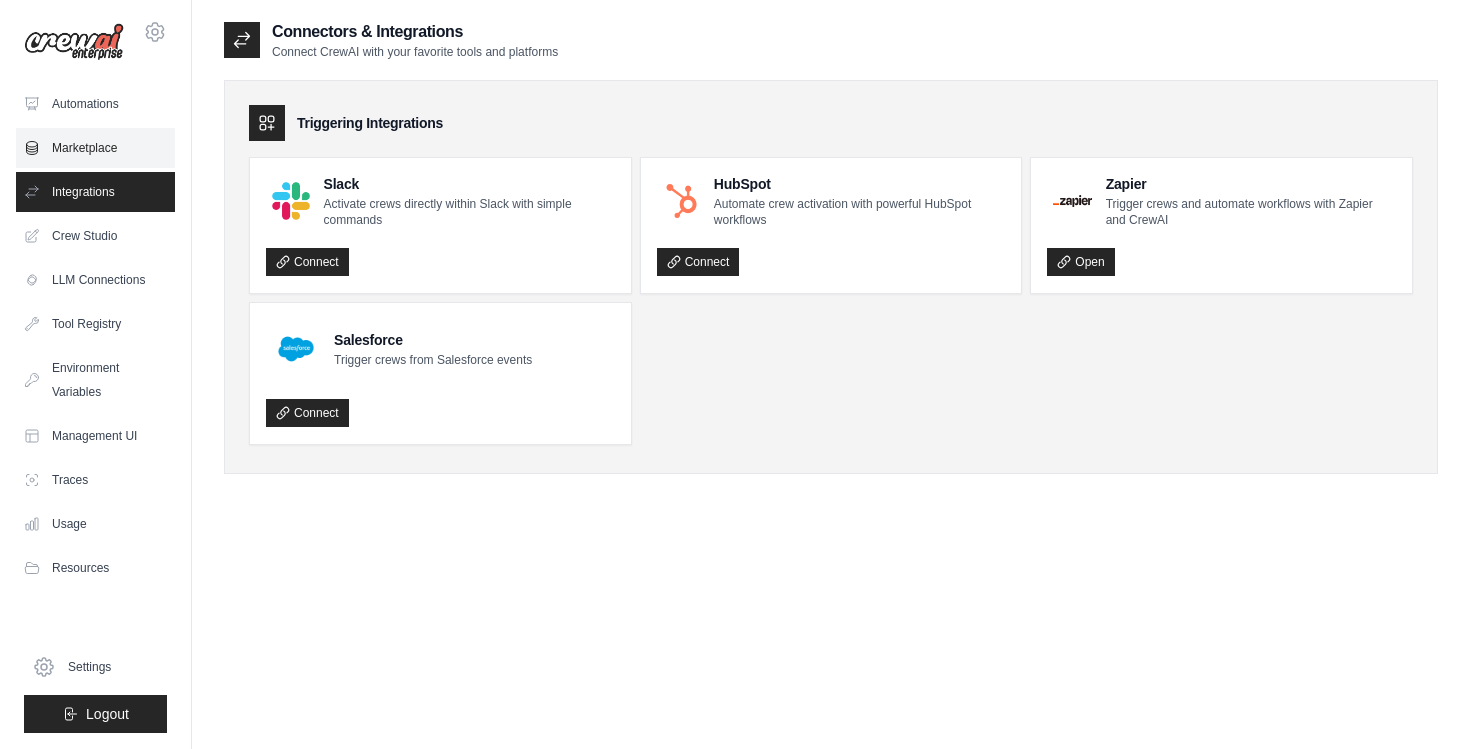 click on "Marketplace" at bounding box center (95, 148) 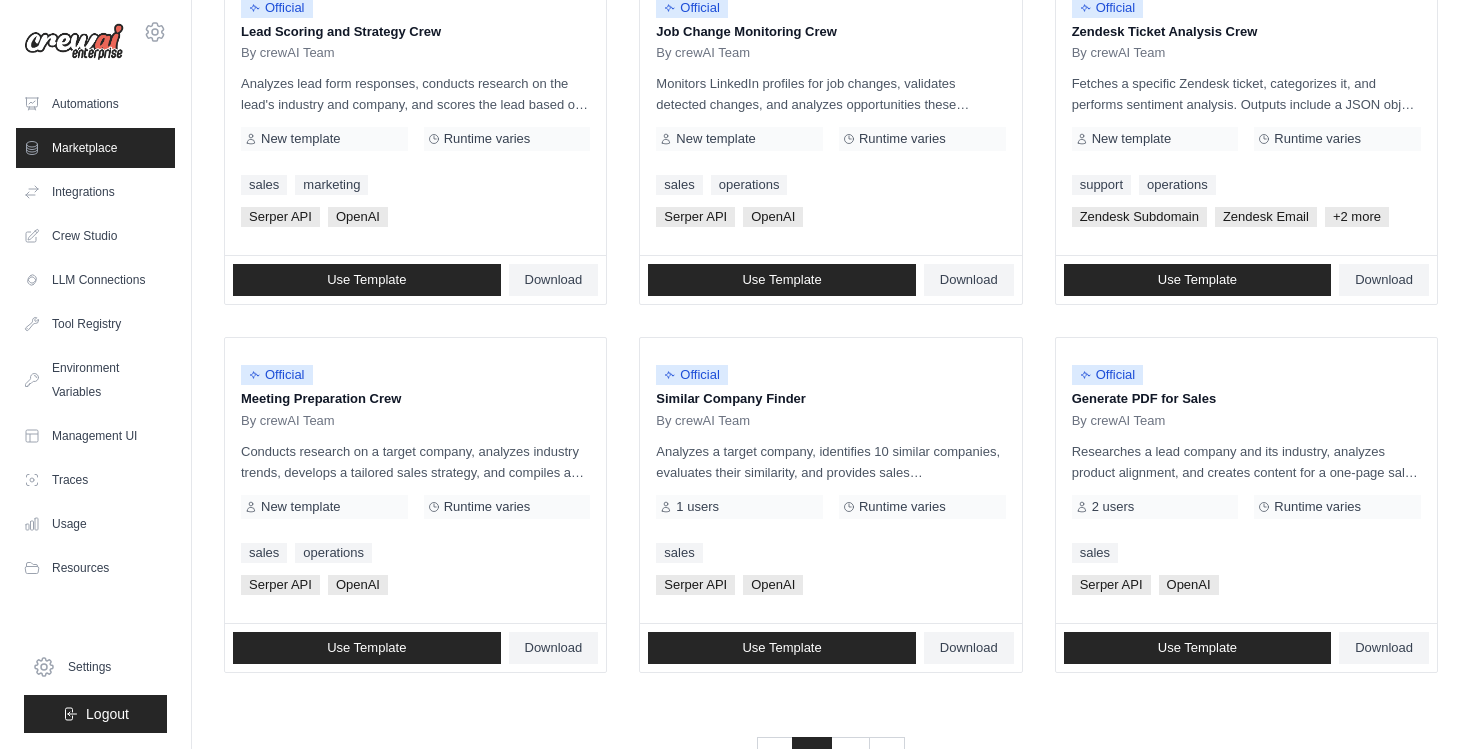 scroll, scrollTop: 1104, scrollLeft: 0, axis: vertical 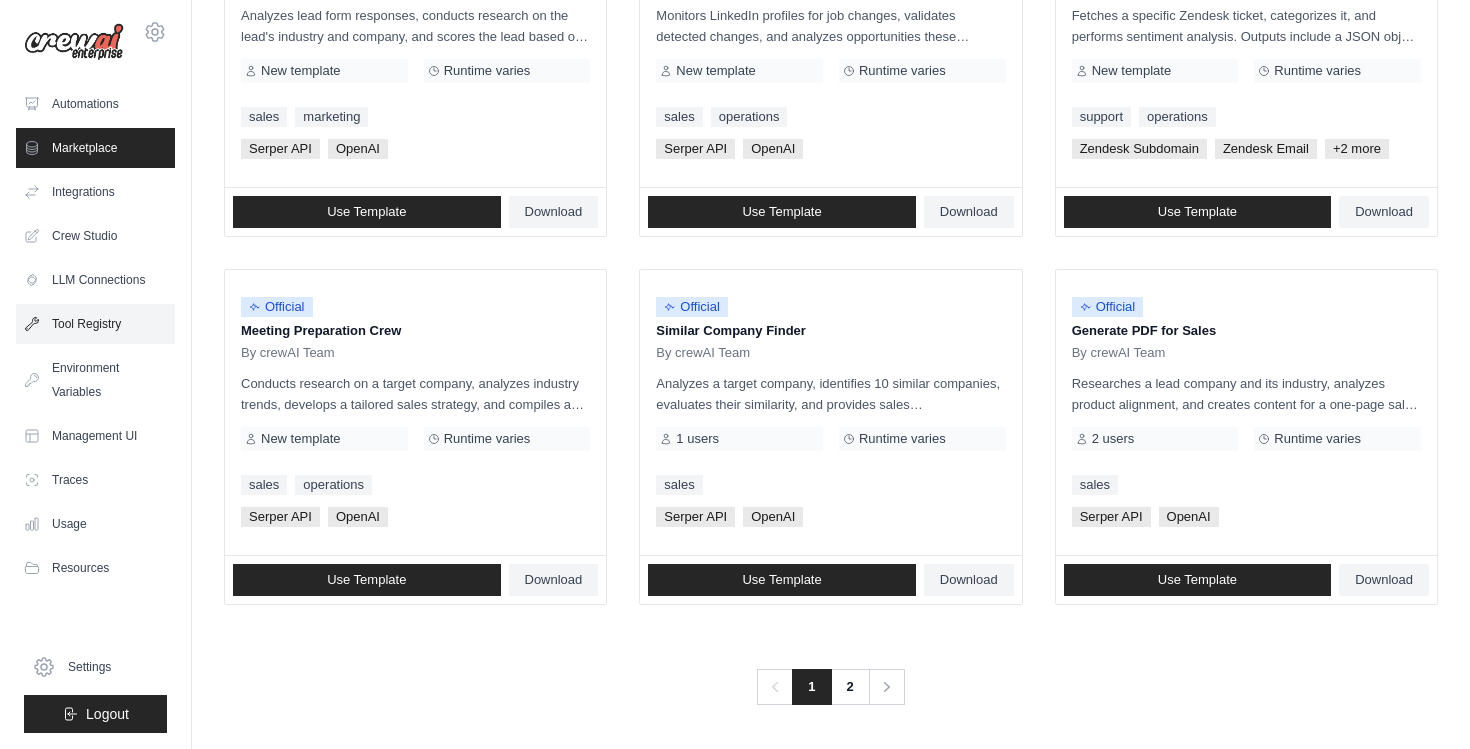 click on "Tool Registry" at bounding box center [95, 324] 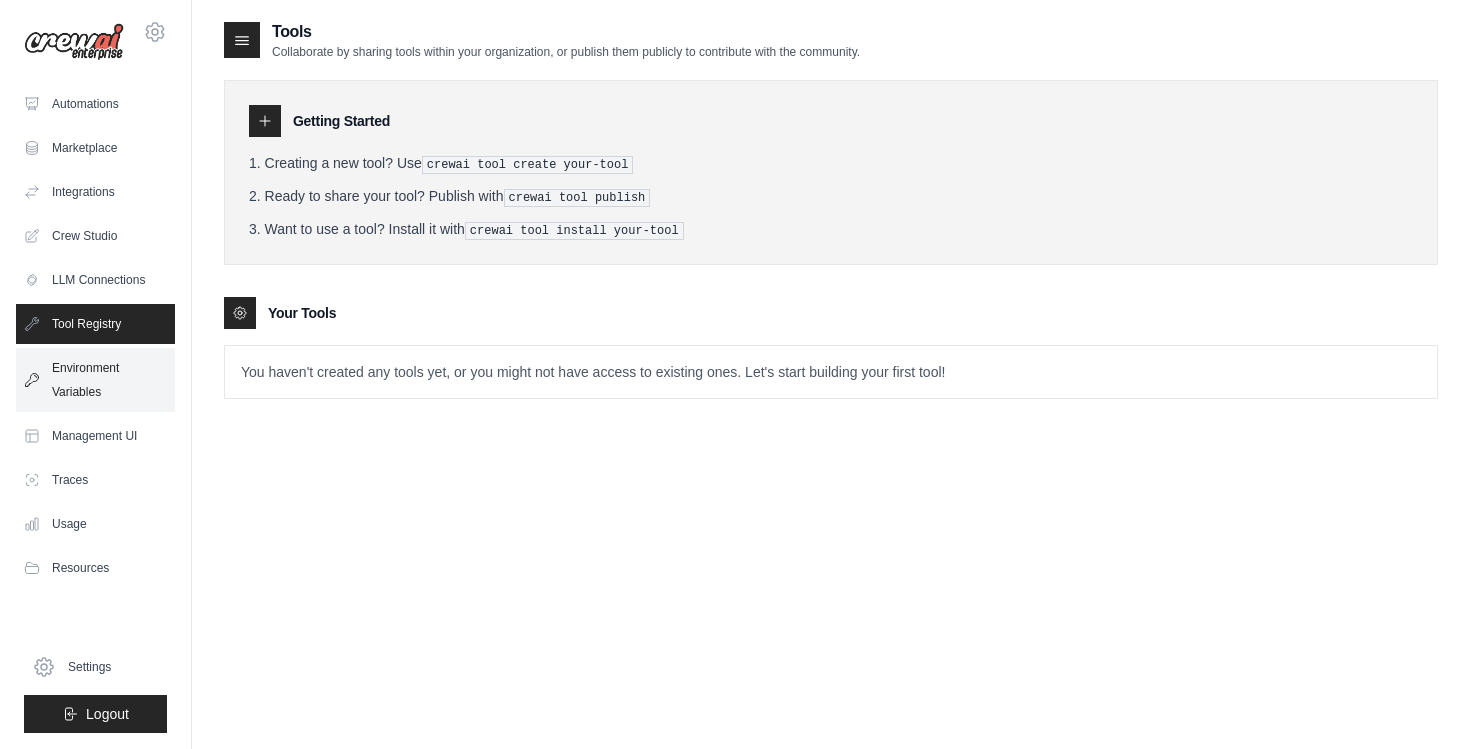 click on "Environment Variables" at bounding box center [95, 380] 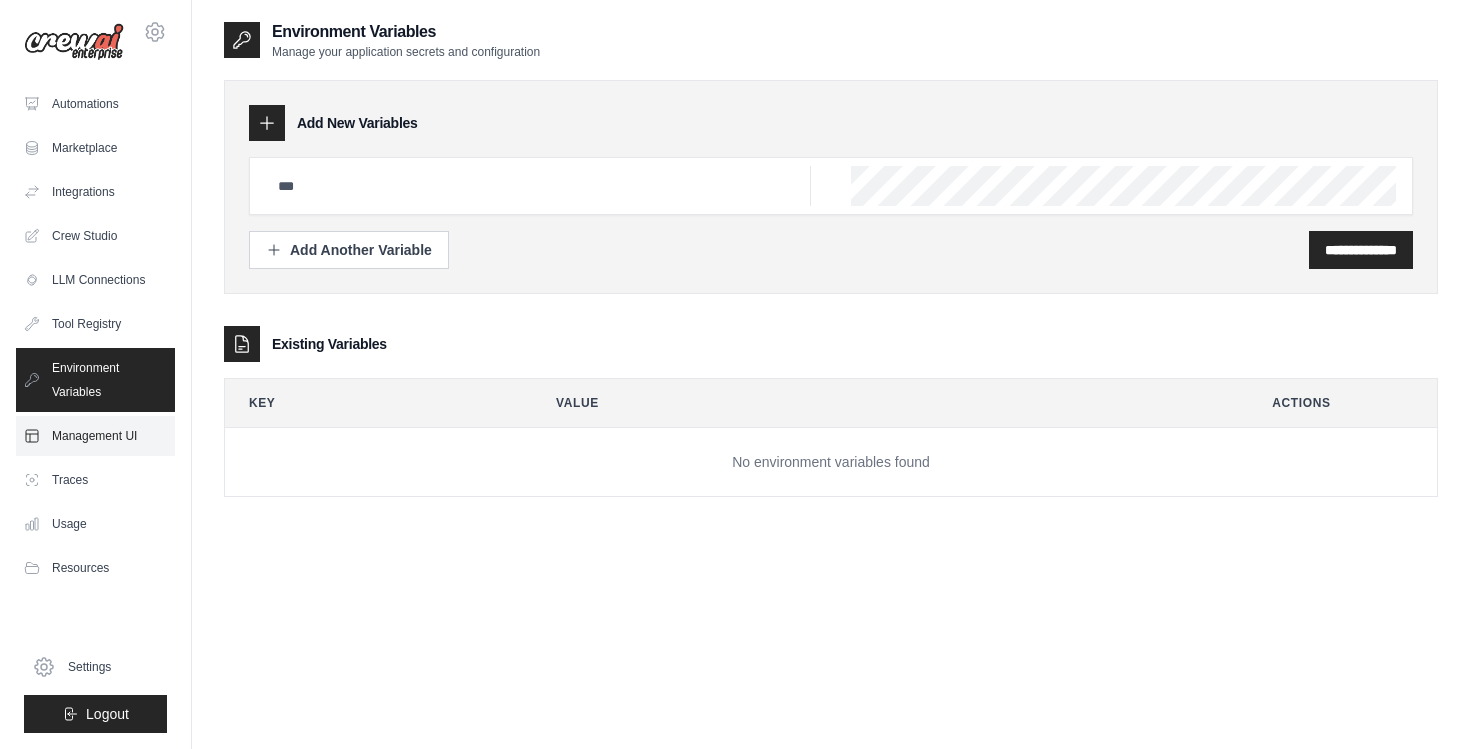 click on "Management UI" at bounding box center [95, 436] 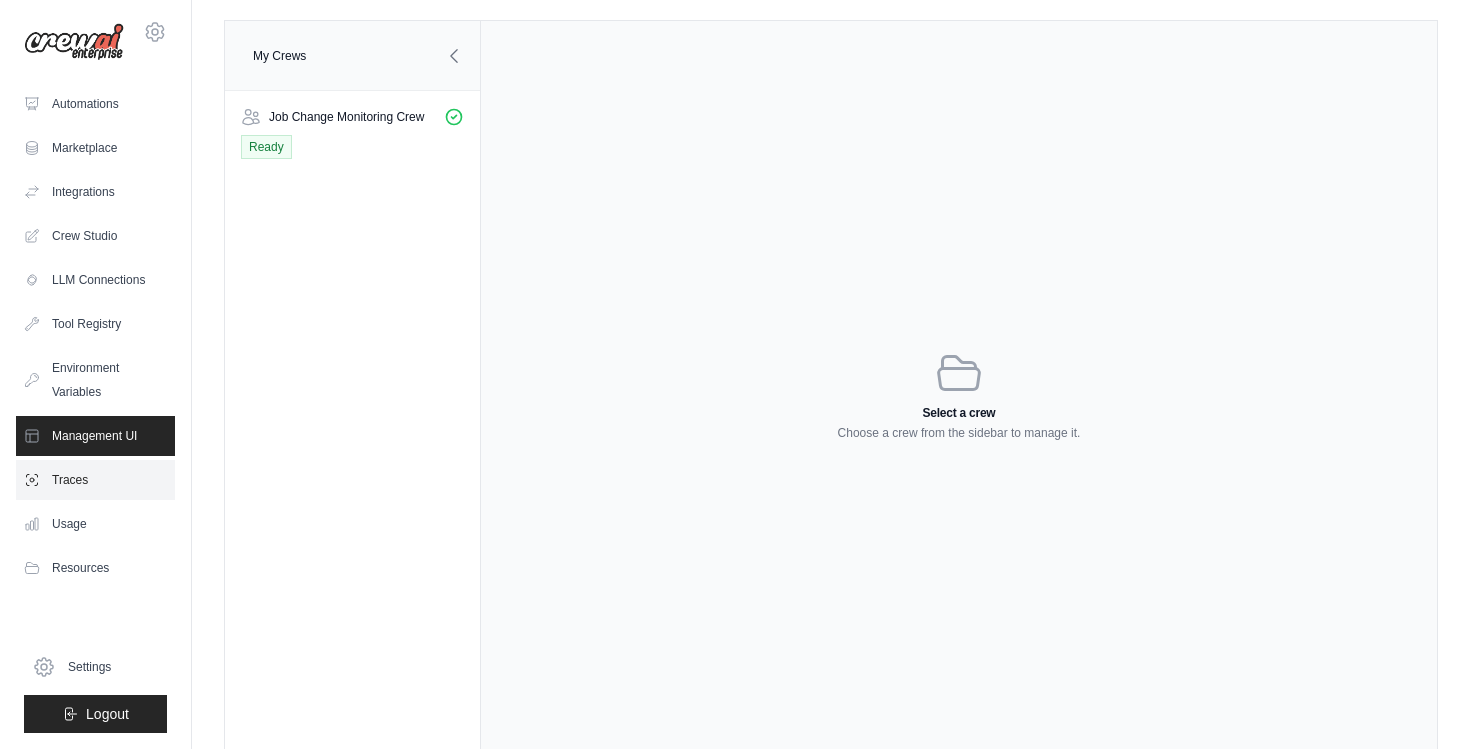 click on "Traces" at bounding box center [95, 480] 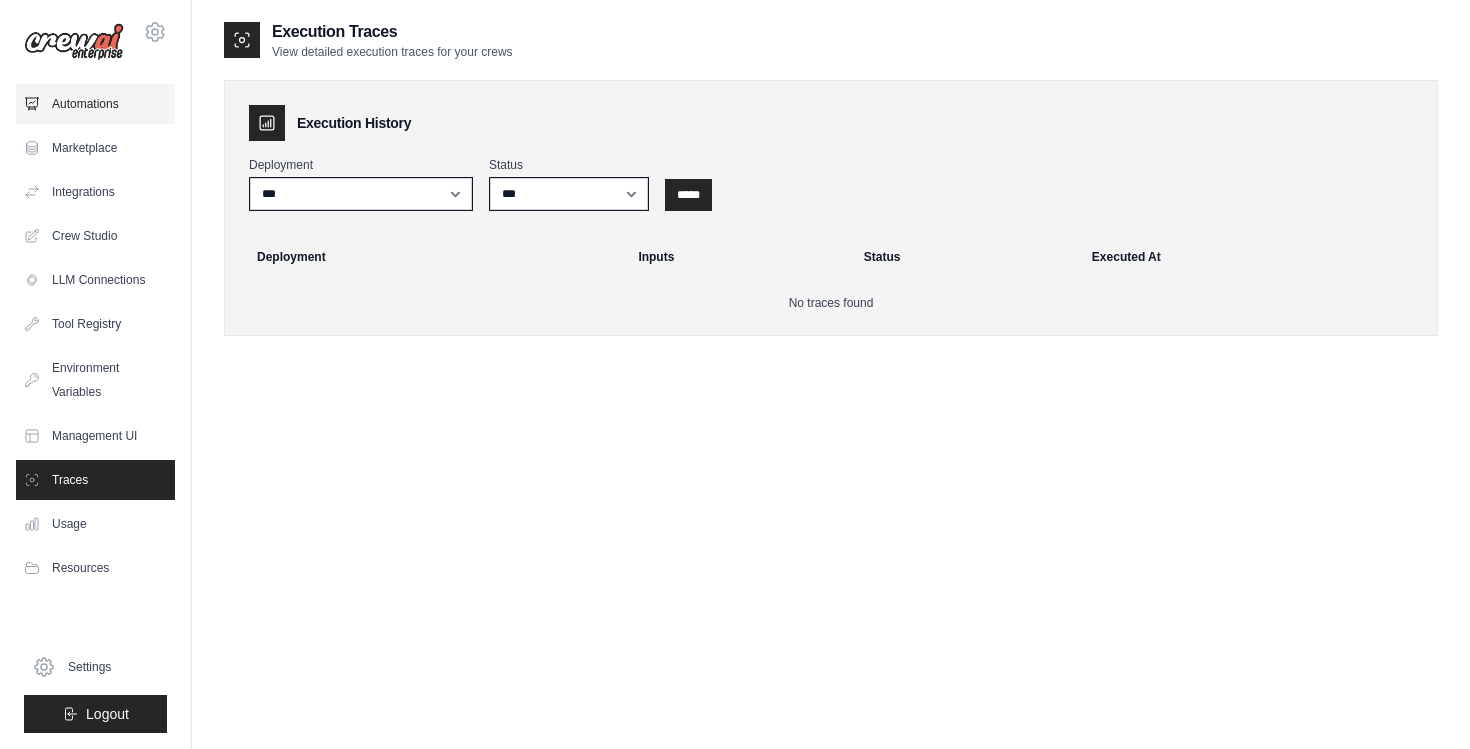 click on "Automations" at bounding box center [95, 104] 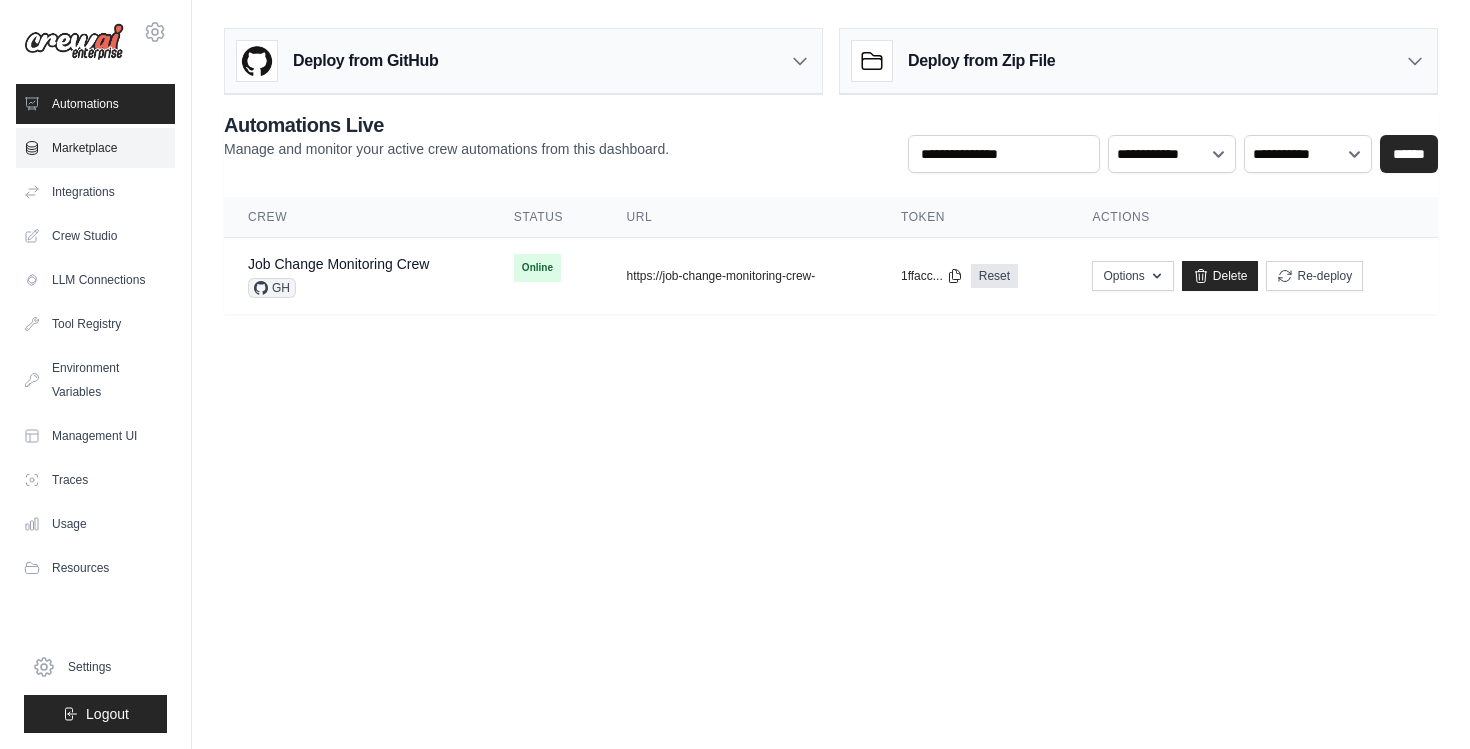 click on "Marketplace" at bounding box center (95, 148) 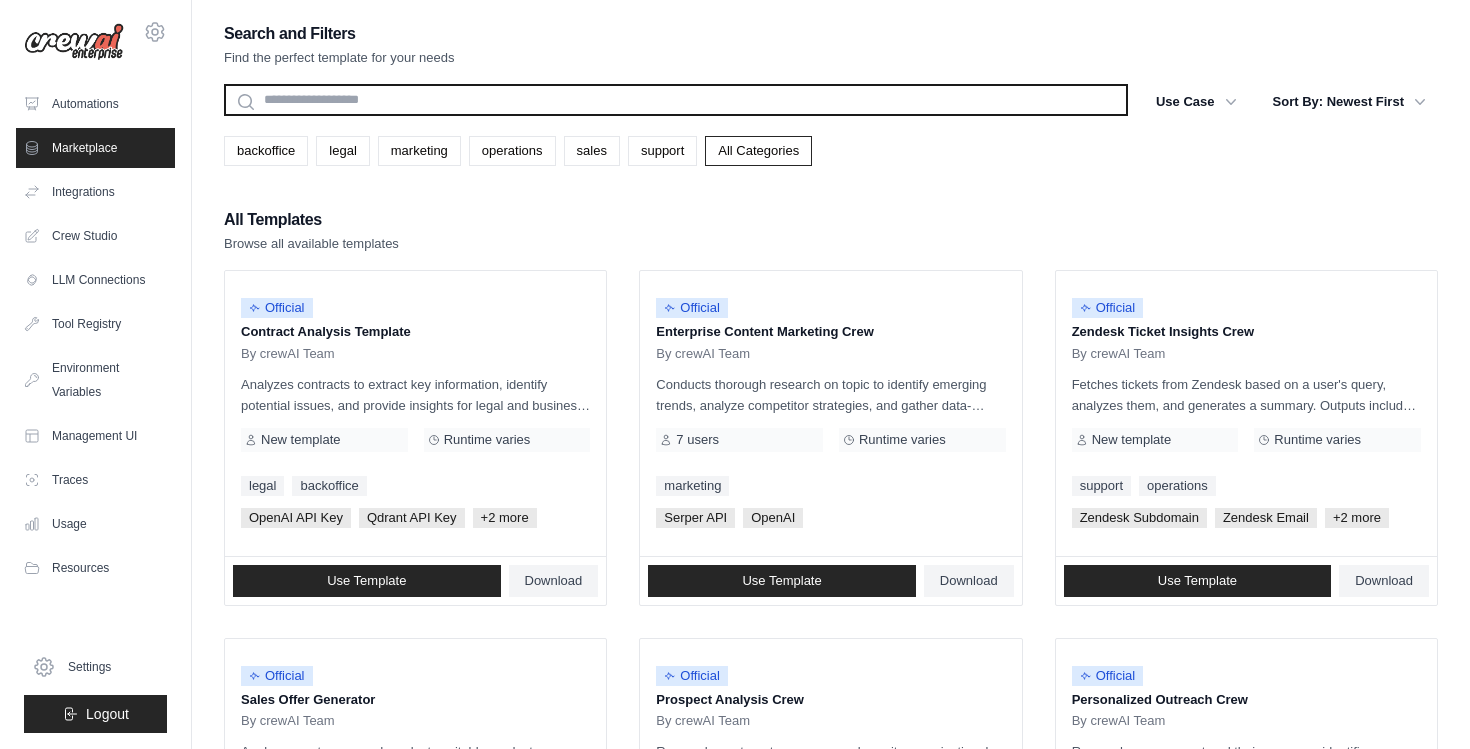 click at bounding box center (676, 100) 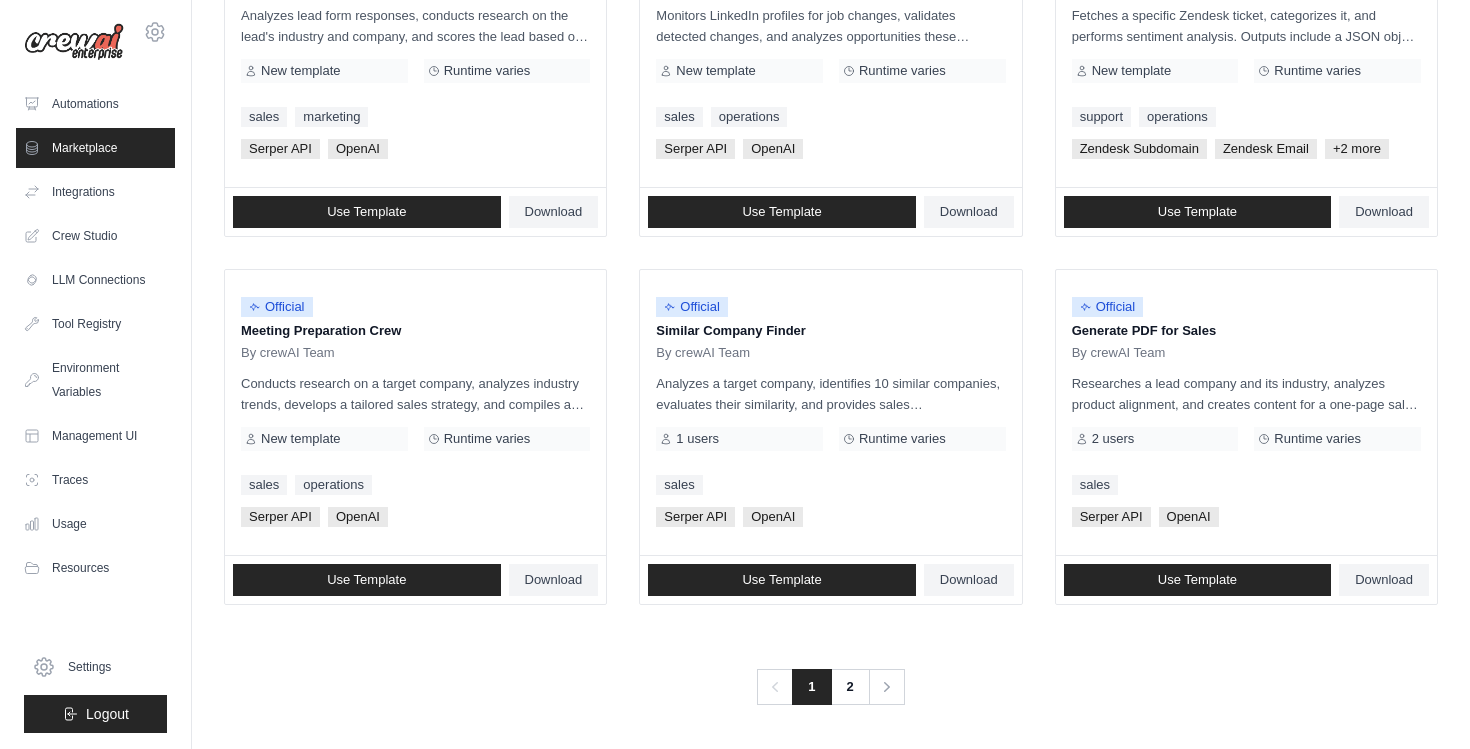 scroll, scrollTop: 0, scrollLeft: 0, axis: both 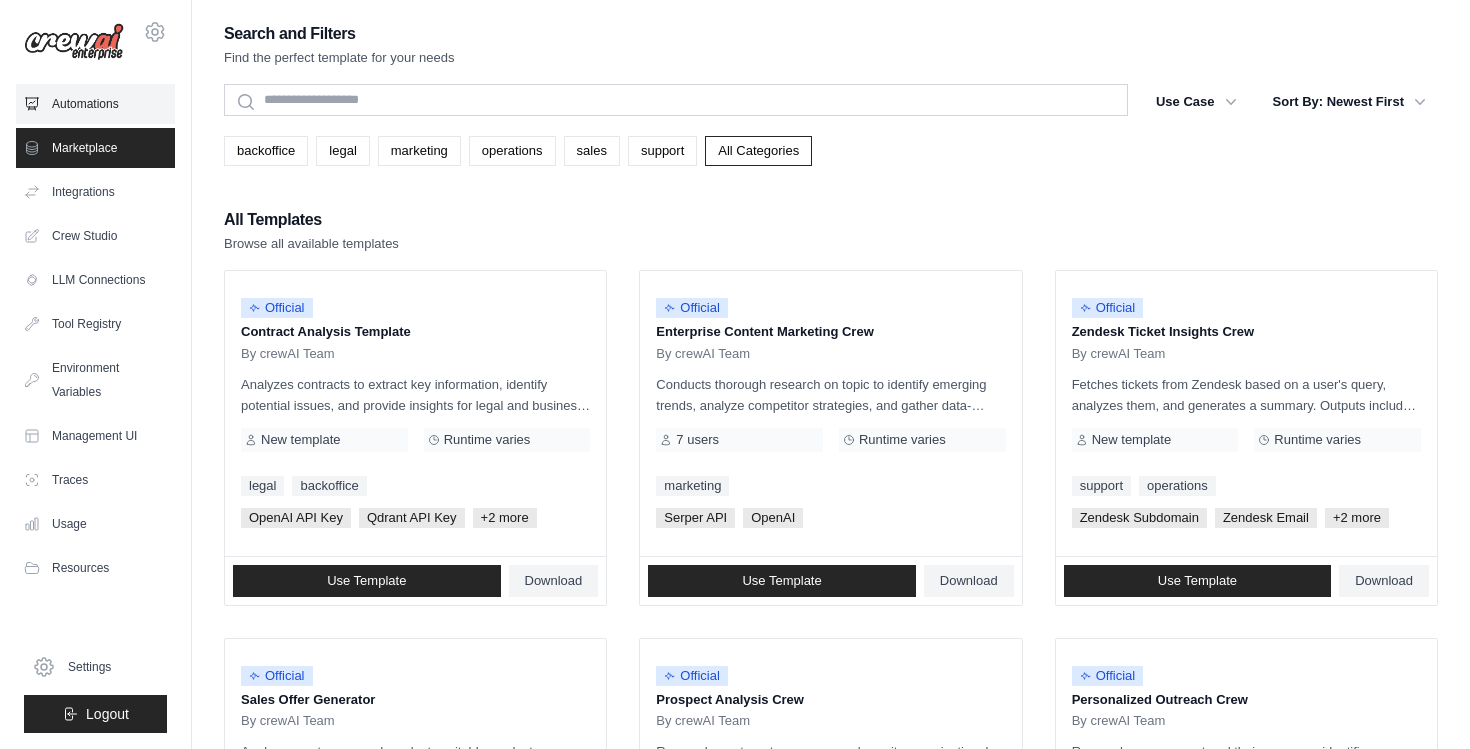 click on "Automations" at bounding box center (95, 104) 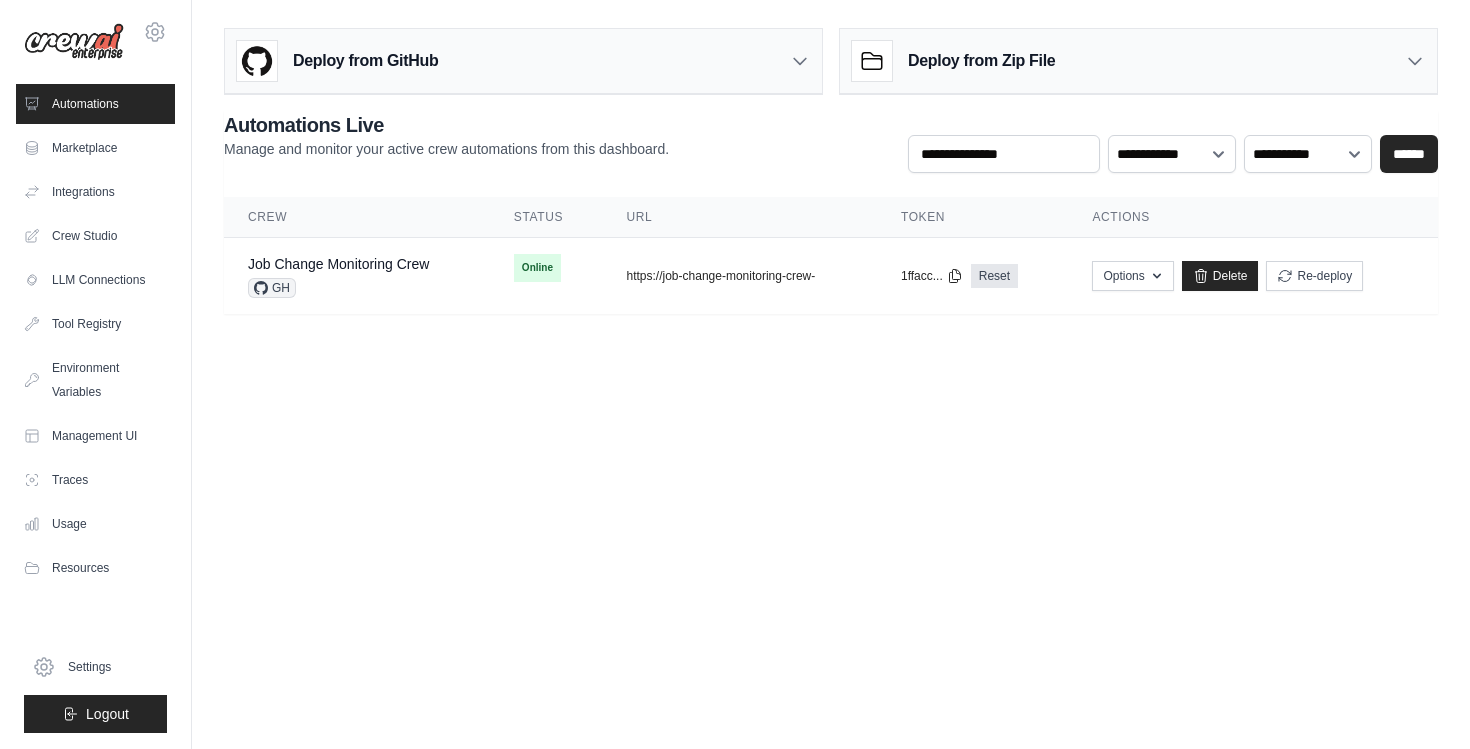 click on "Deploy from GitHub" at bounding box center (523, 61) 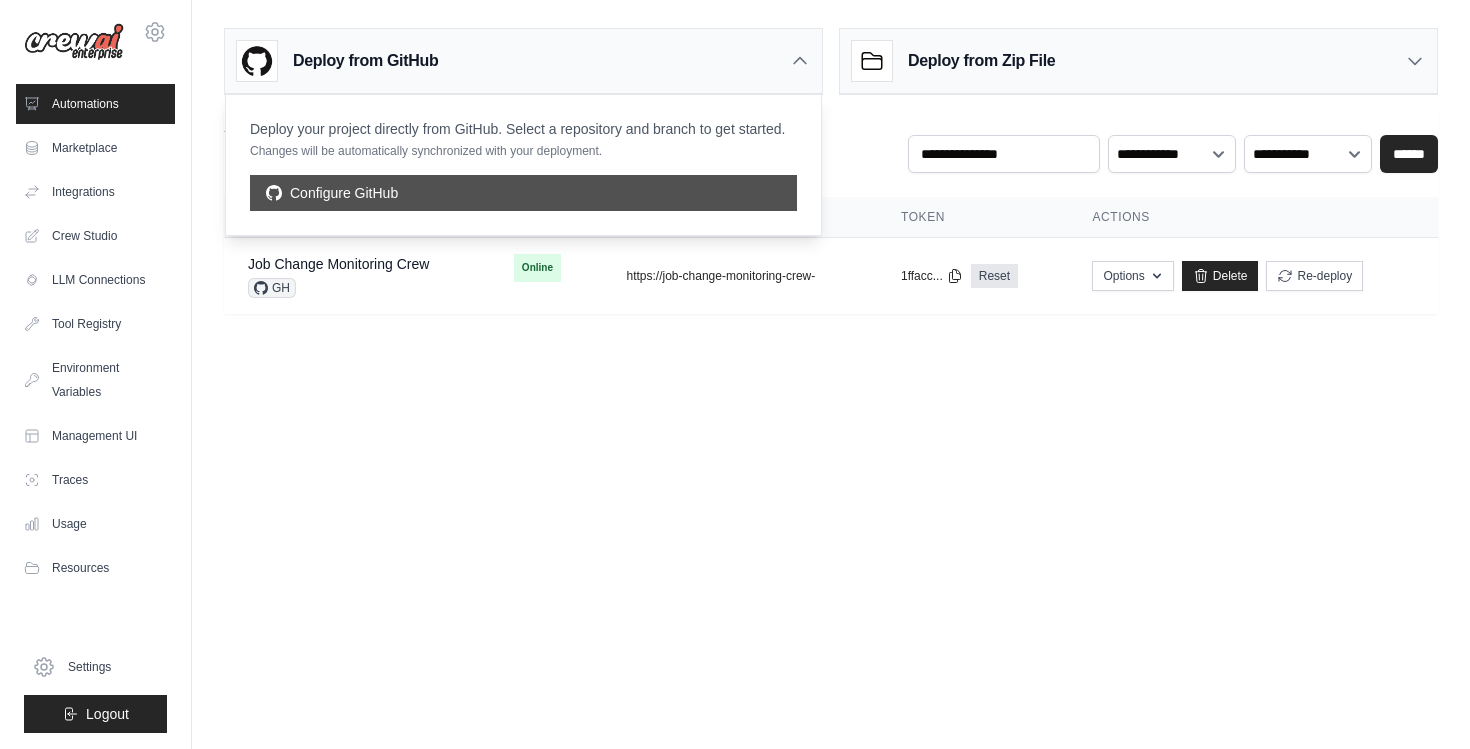 click on "Configure GitHub" at bounding box center [523, 193] 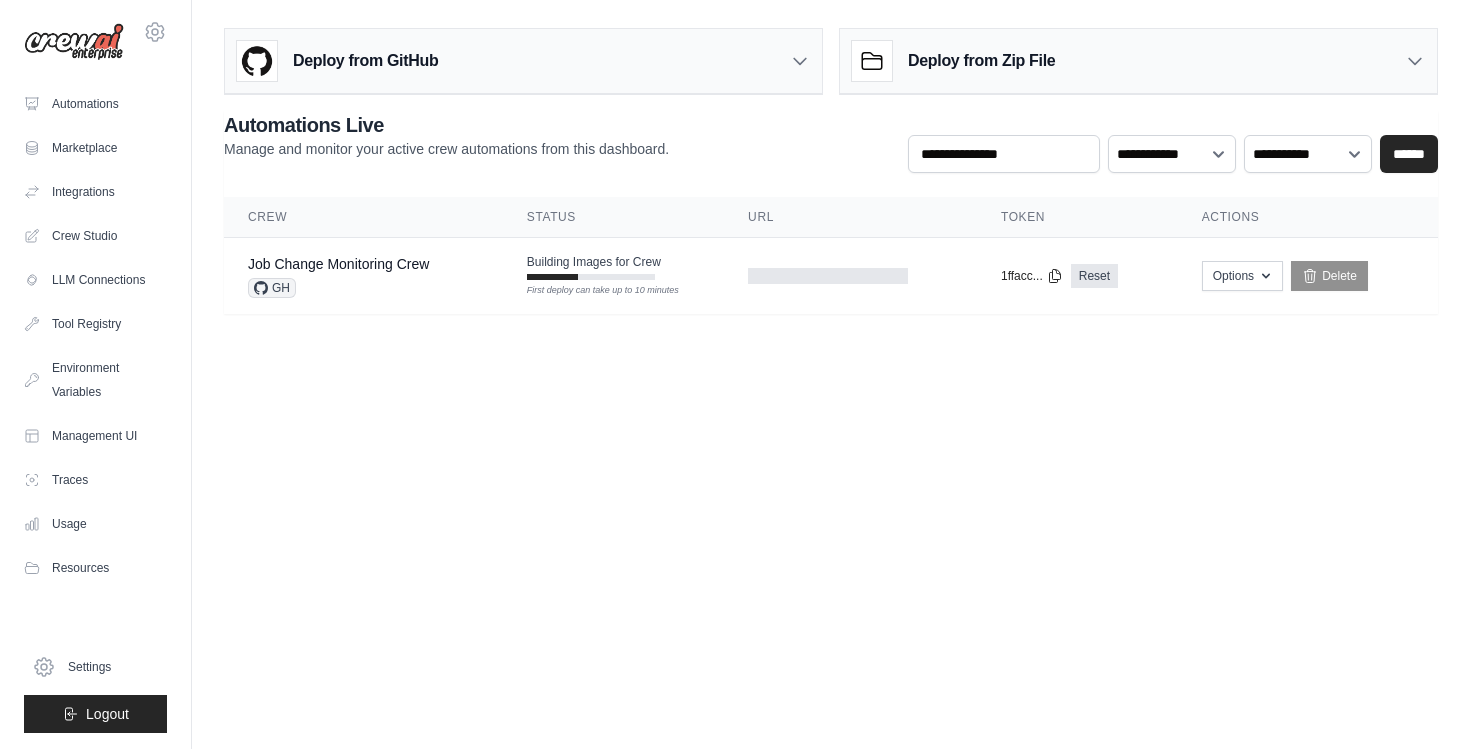 scroll, scrollTop: 0, scrollLeft: 0, axis: both 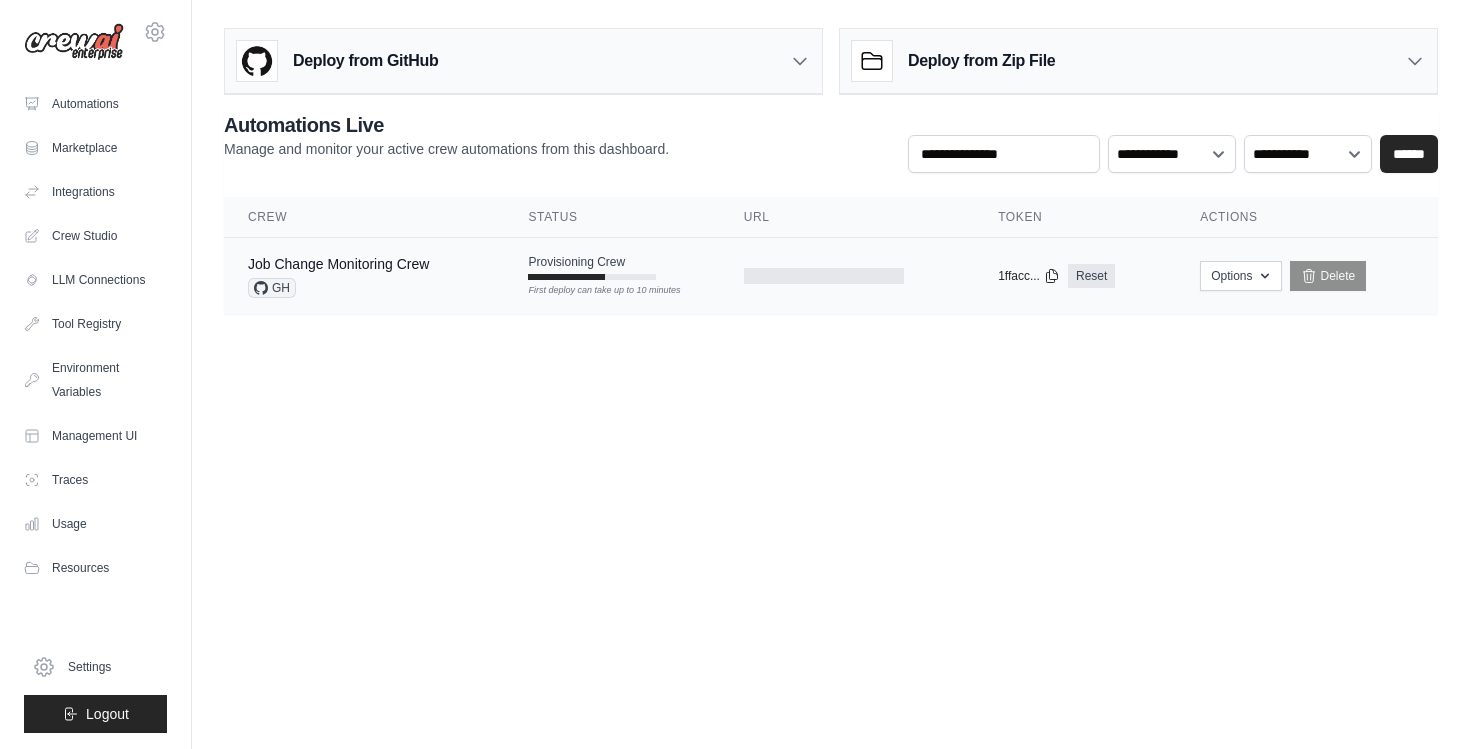 click on "GH" at bounding box center (338, 288) 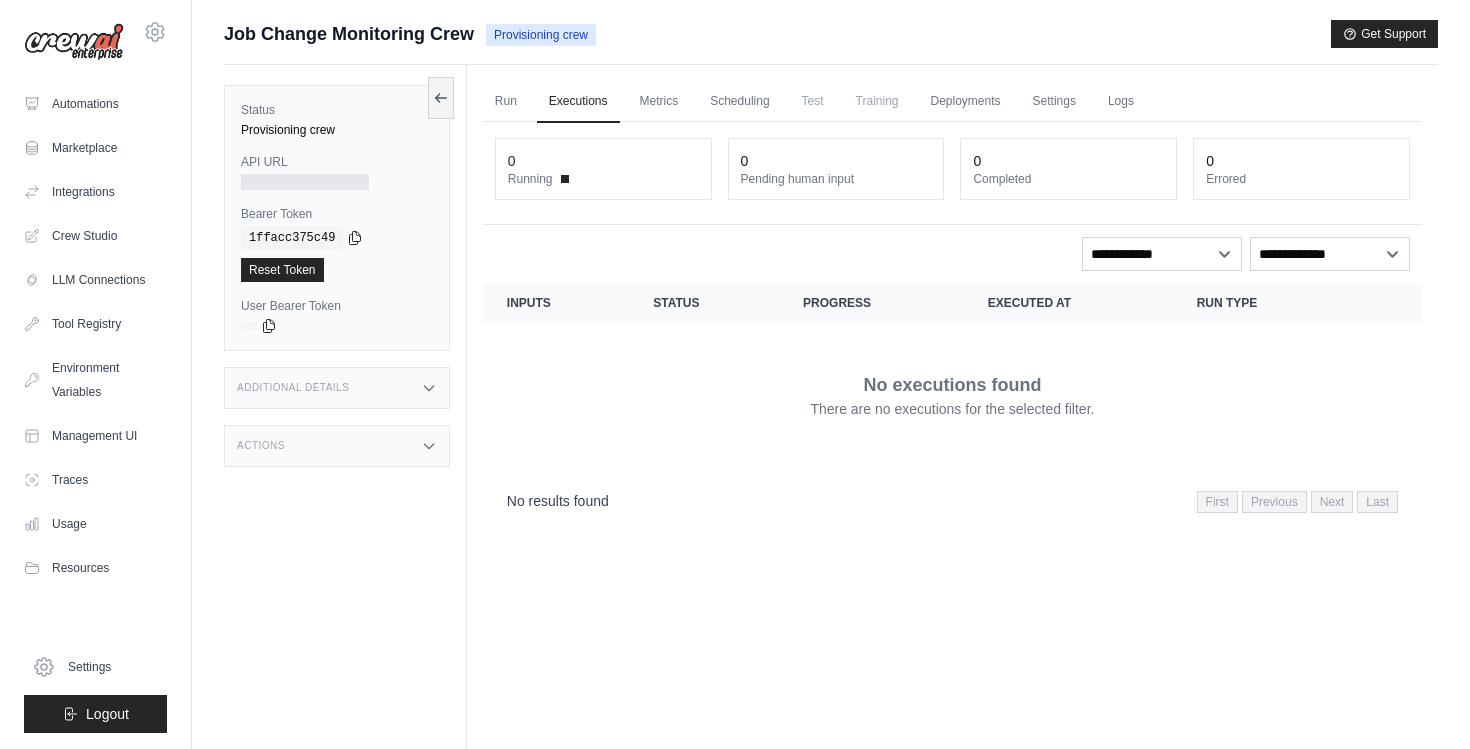 scroll, scrollTop: 0, scrollLeft: 0, axis: both 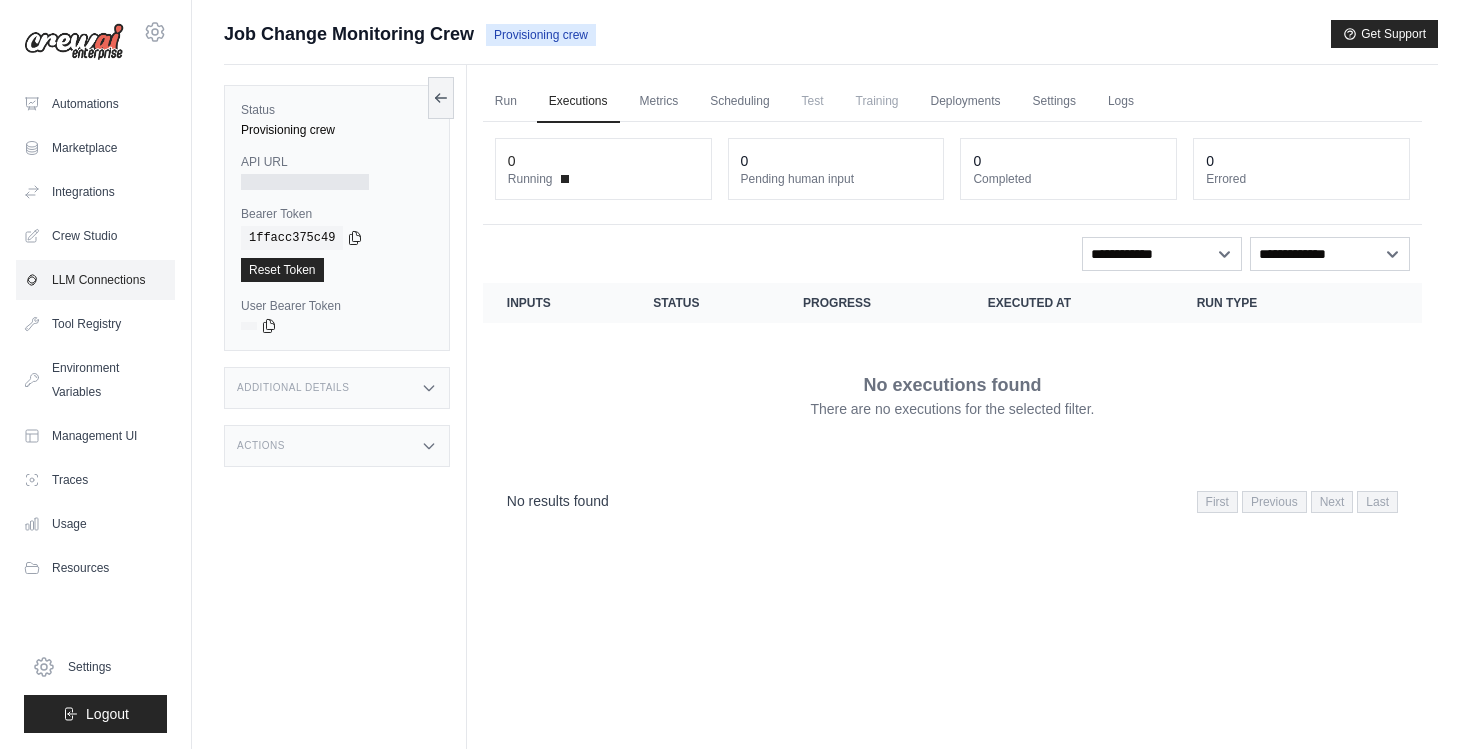 click on "LLM Connections" at bounding box center (95, 280) 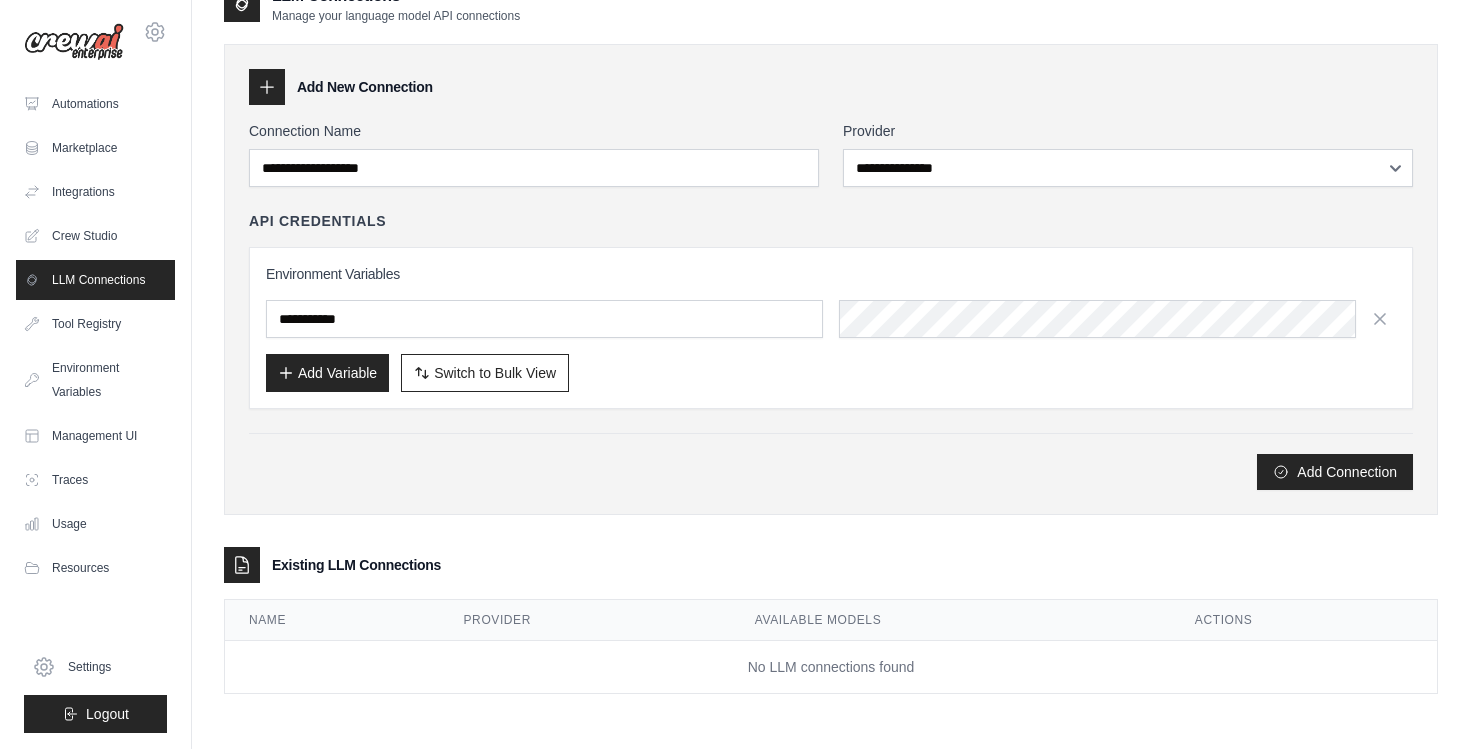 scroll, scrollTop: 40, scrollLeft: 0, axis: vertical 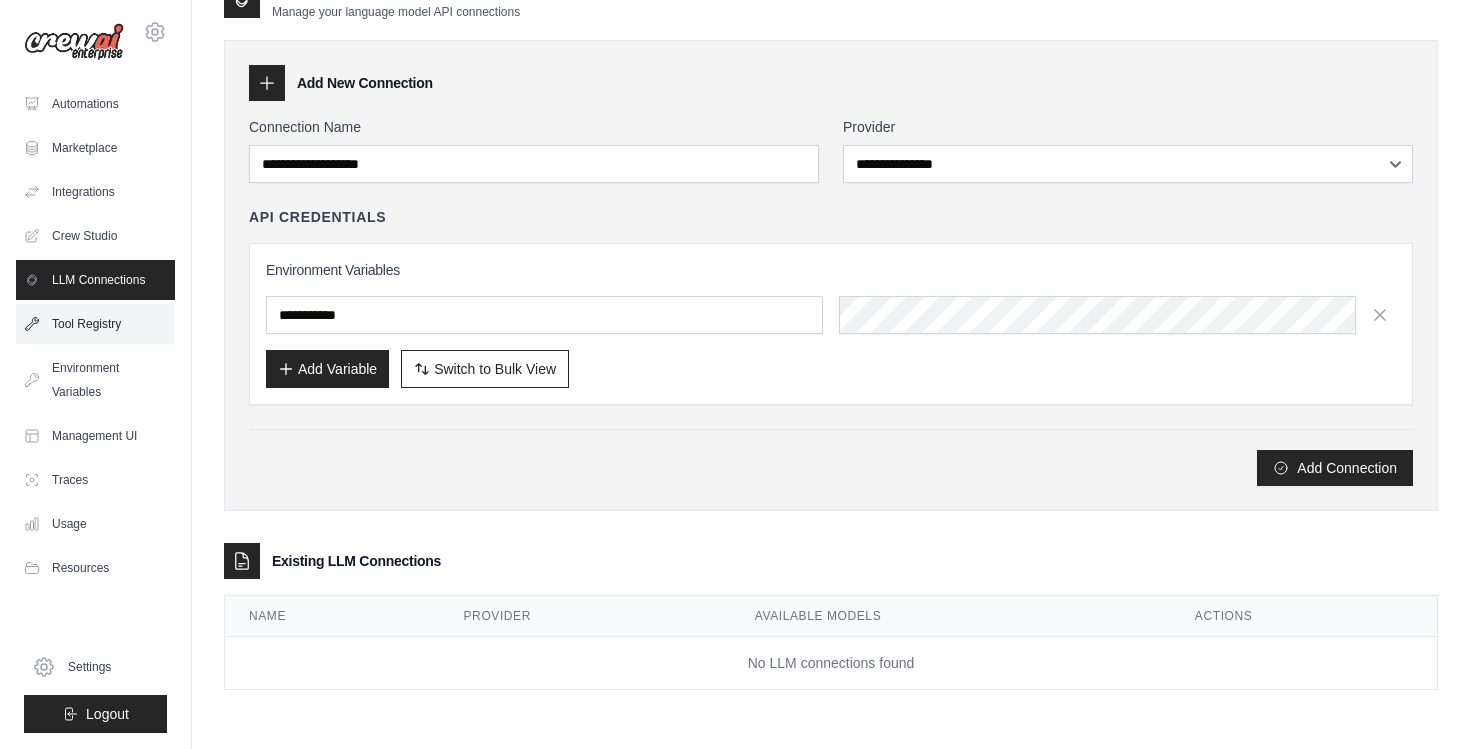 click on "Tool Registry" at bounding box center (95, 324) 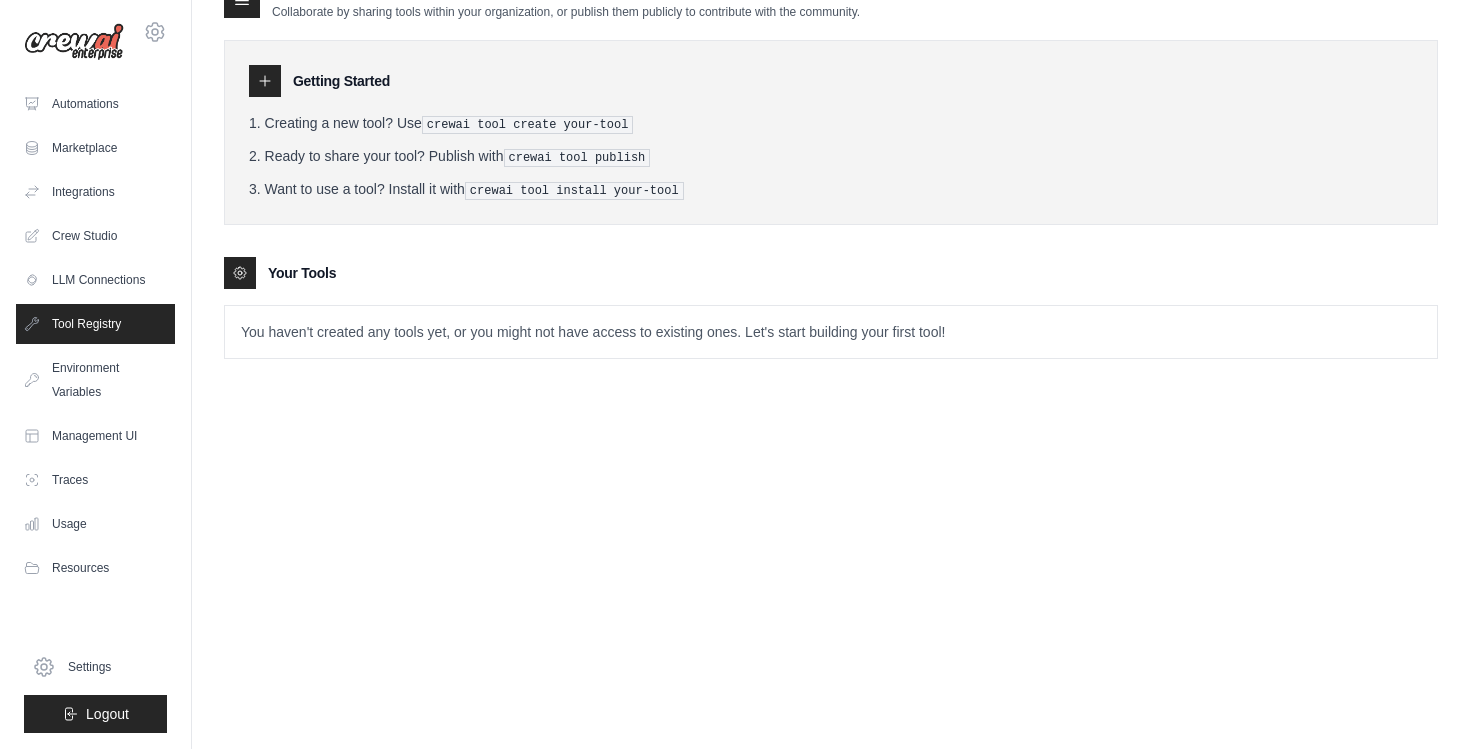 scroll, scrollTop: 0, scrollLeft: 0, axis: both 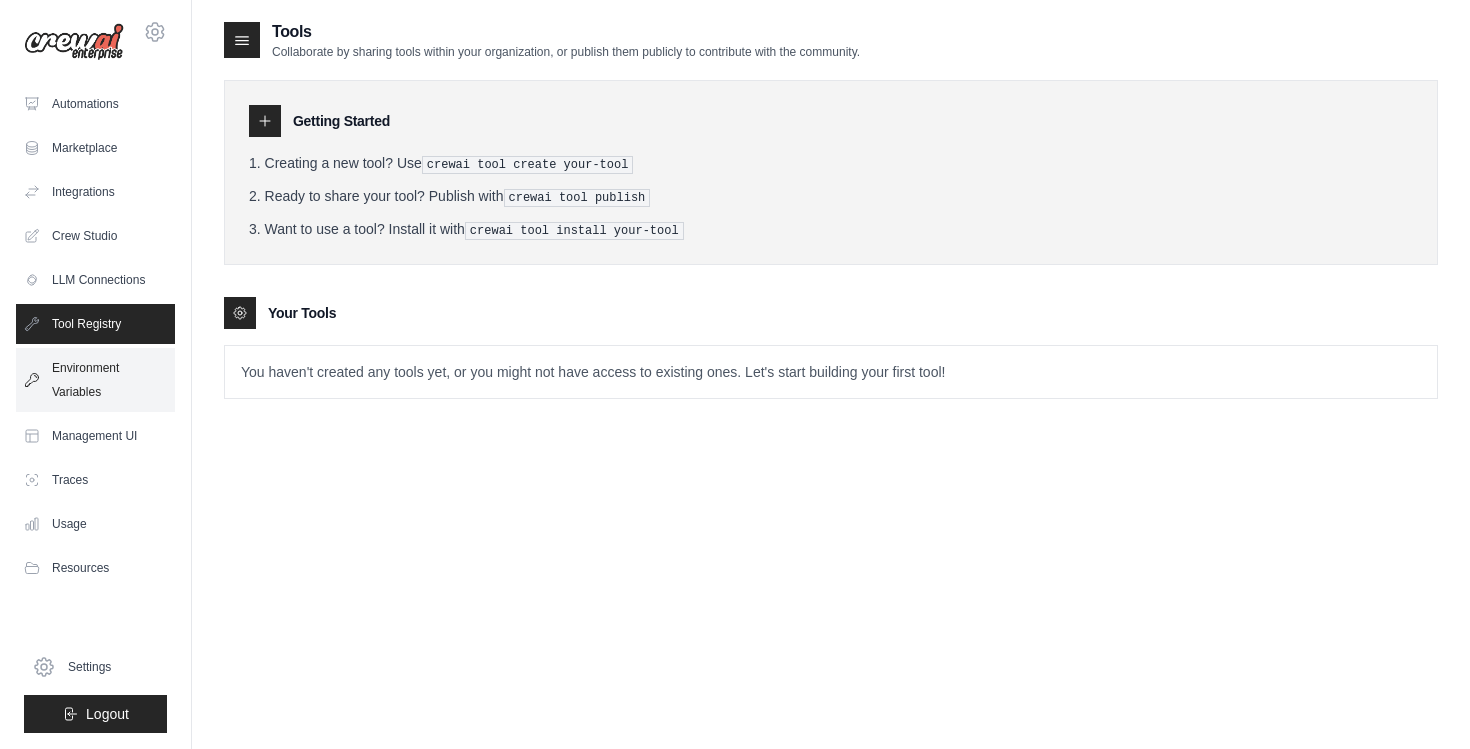 click on "Environment Variables" at bounding box center [95, 380] 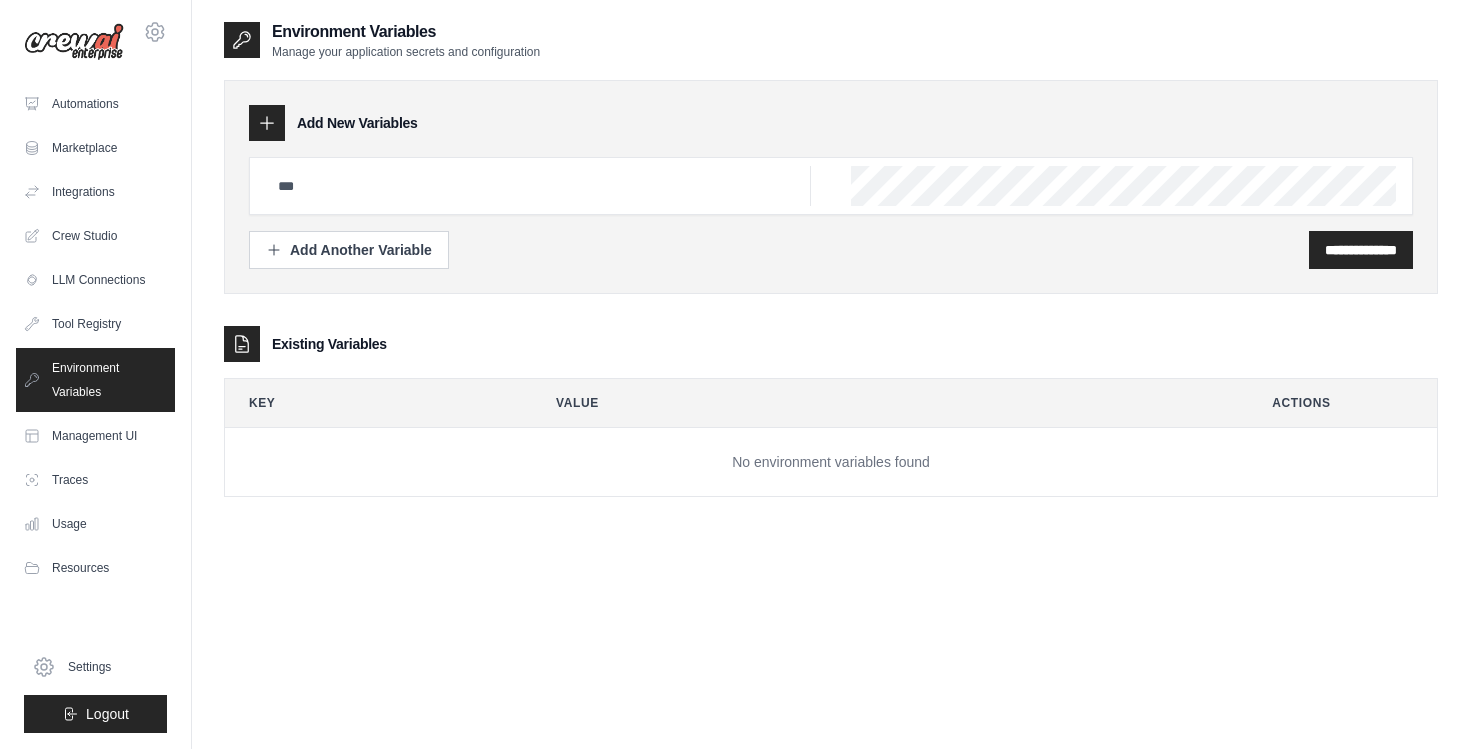 click on "Automations
Marketplace
Integrations
Crew Studio
LLM Connections" at bounding box center [95, 336] 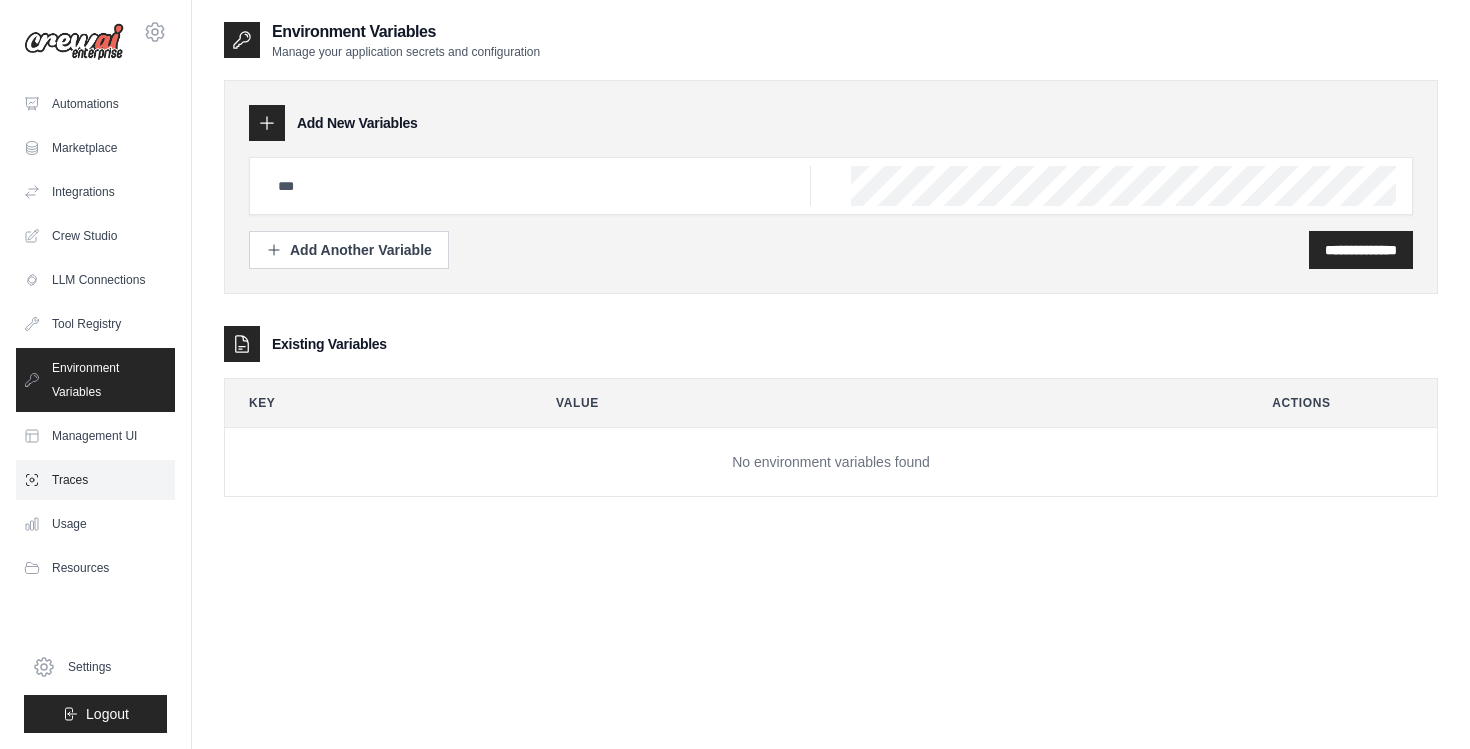 click on "Traces" at bounding box center (95, 480) 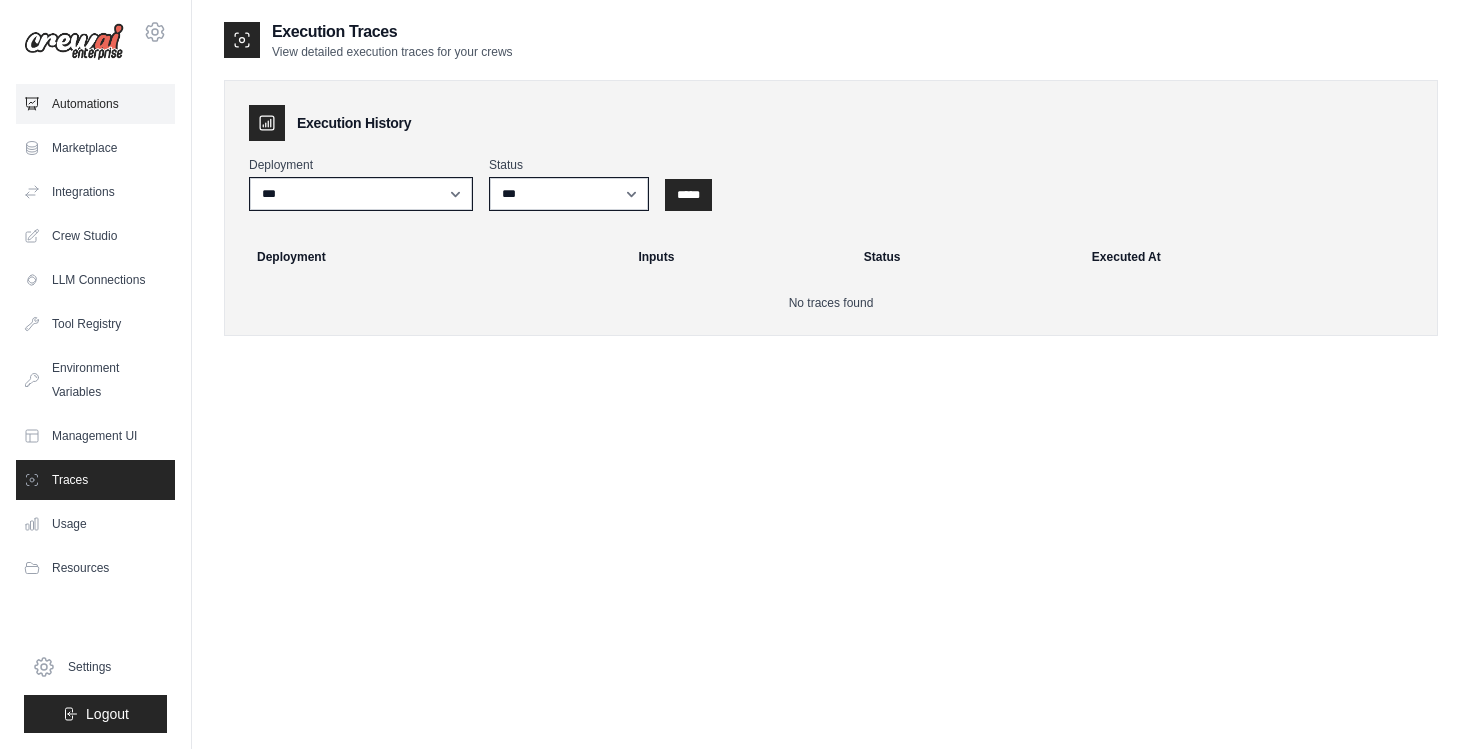 click on "Automations" at bounding box center (95, 104) 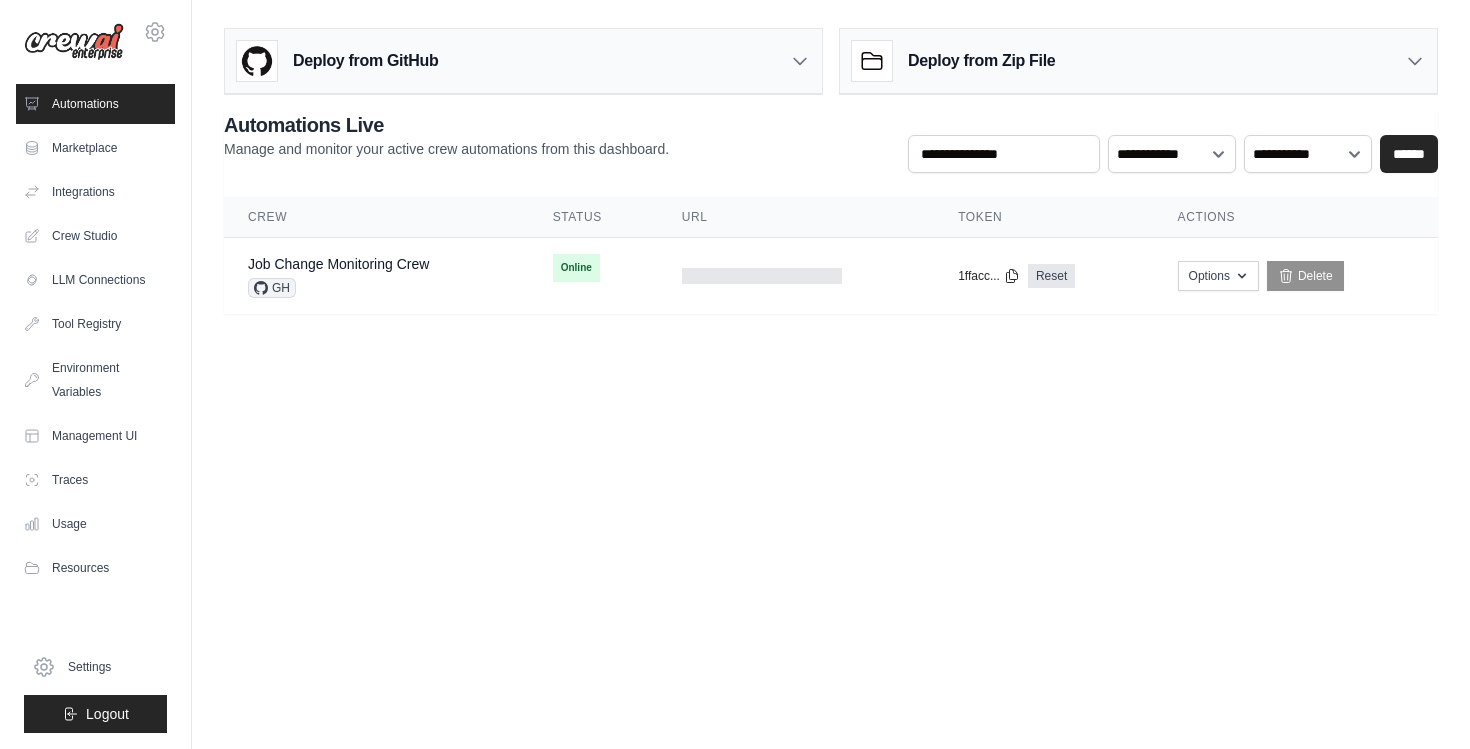 click on "Deploy from GitHub" at bounding box center [523, 61] 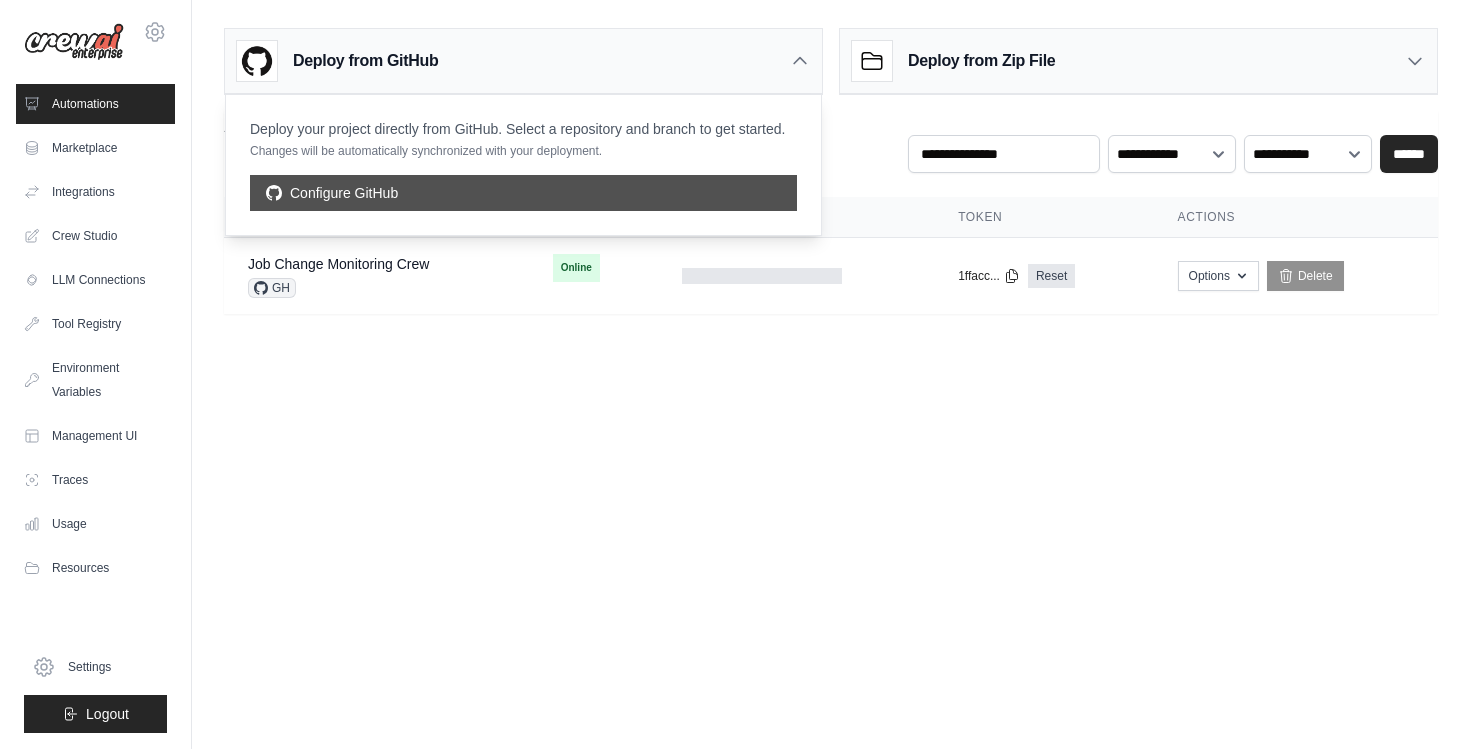 click on "Configure GitHub" at bounding box center (523, 193) 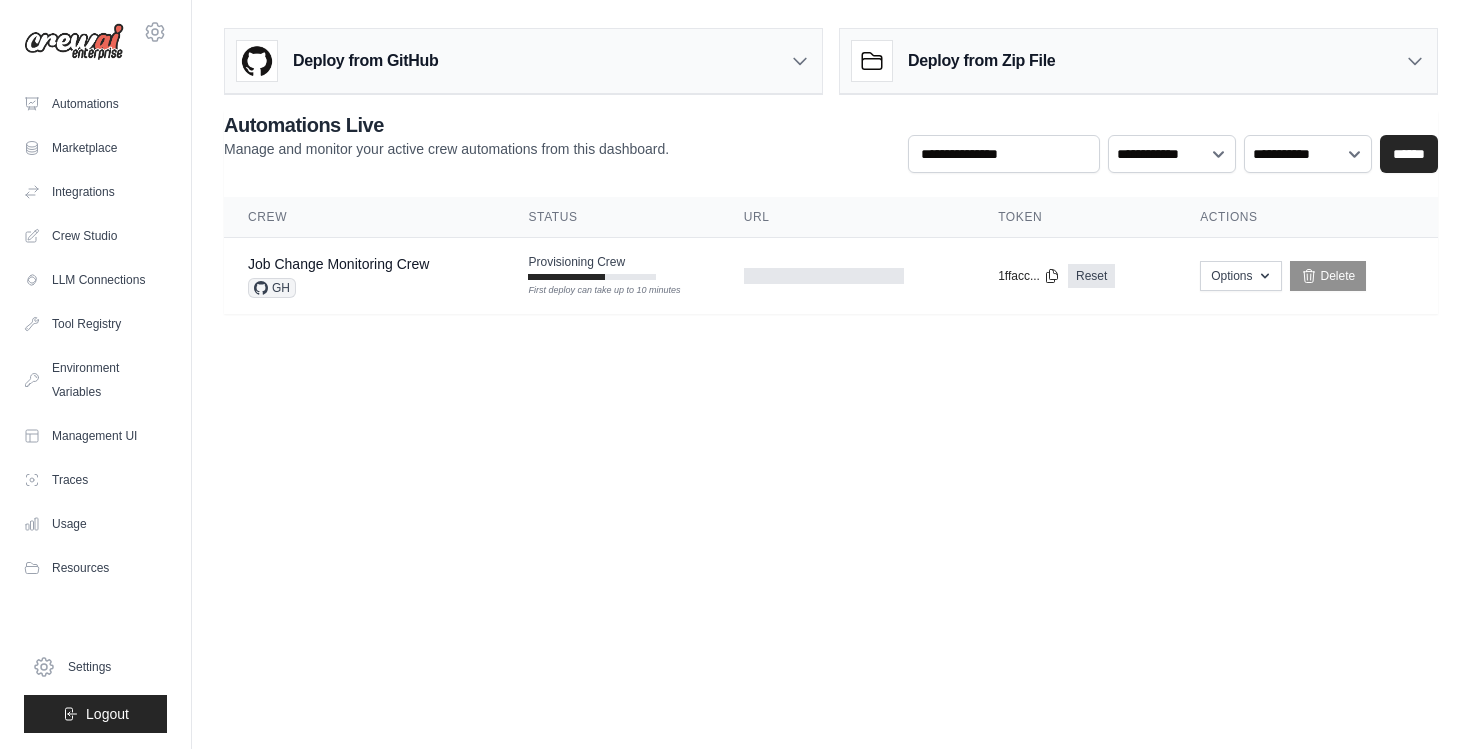 scroll, scrollTop: 0, scrollLeft: 0, axis: both 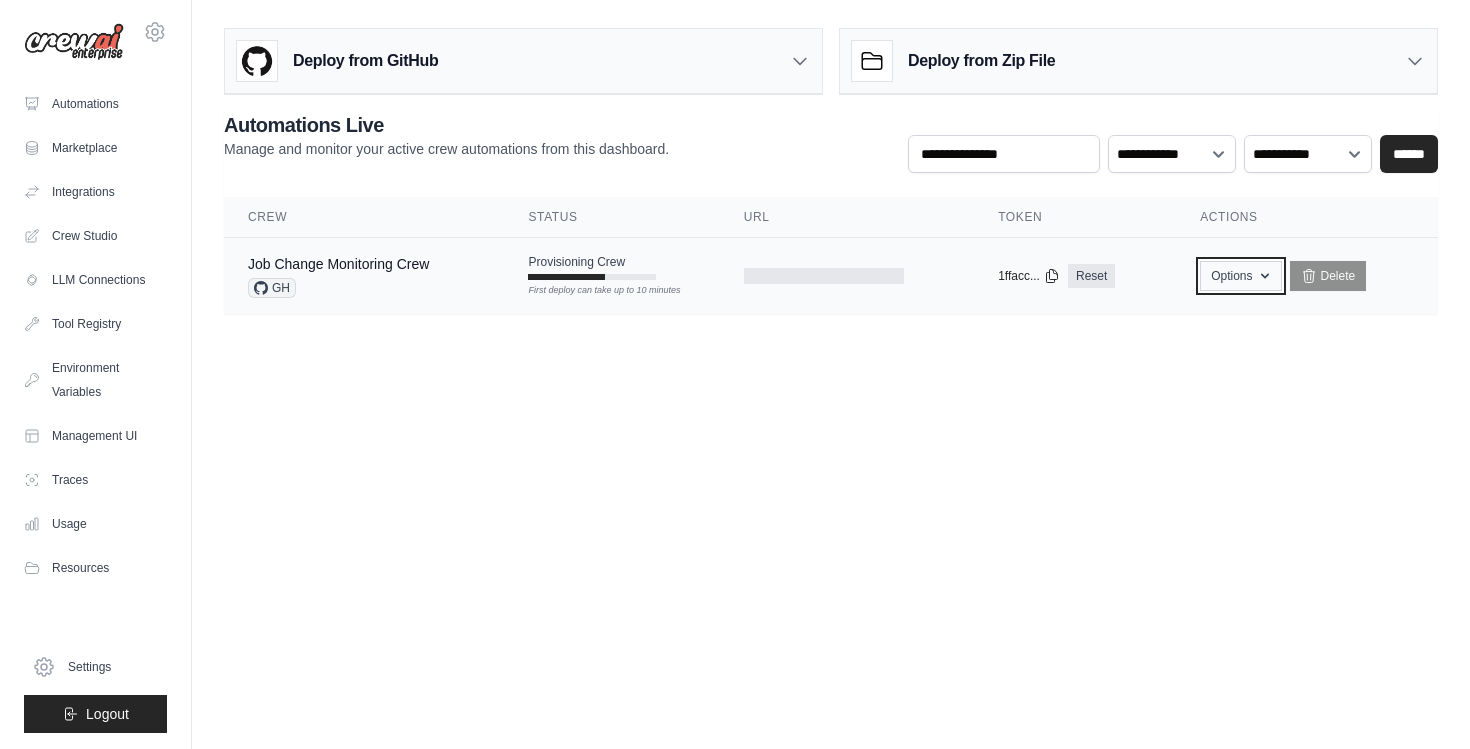 click on "Options" at bounding box center (1240, 276) 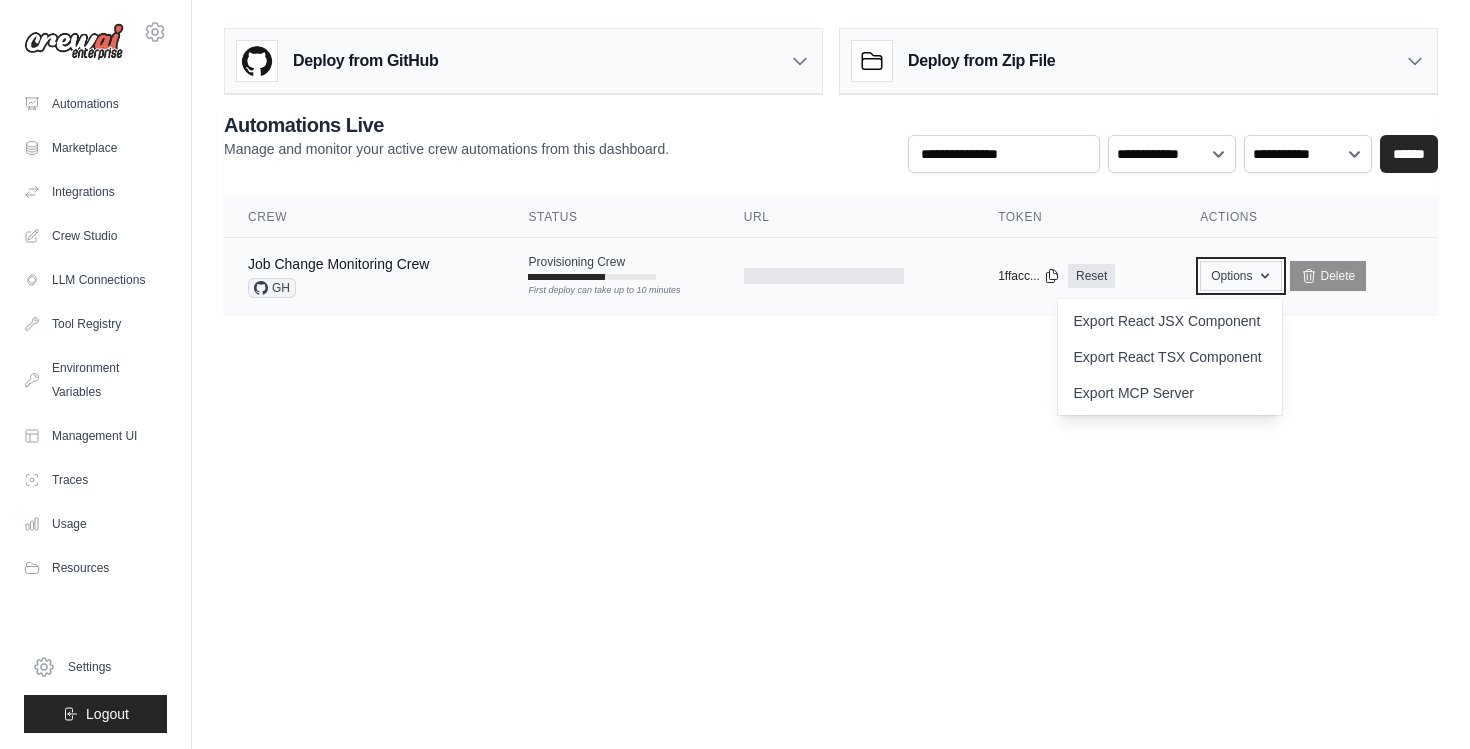 click on "Options" at bounding box center [1240, 276] 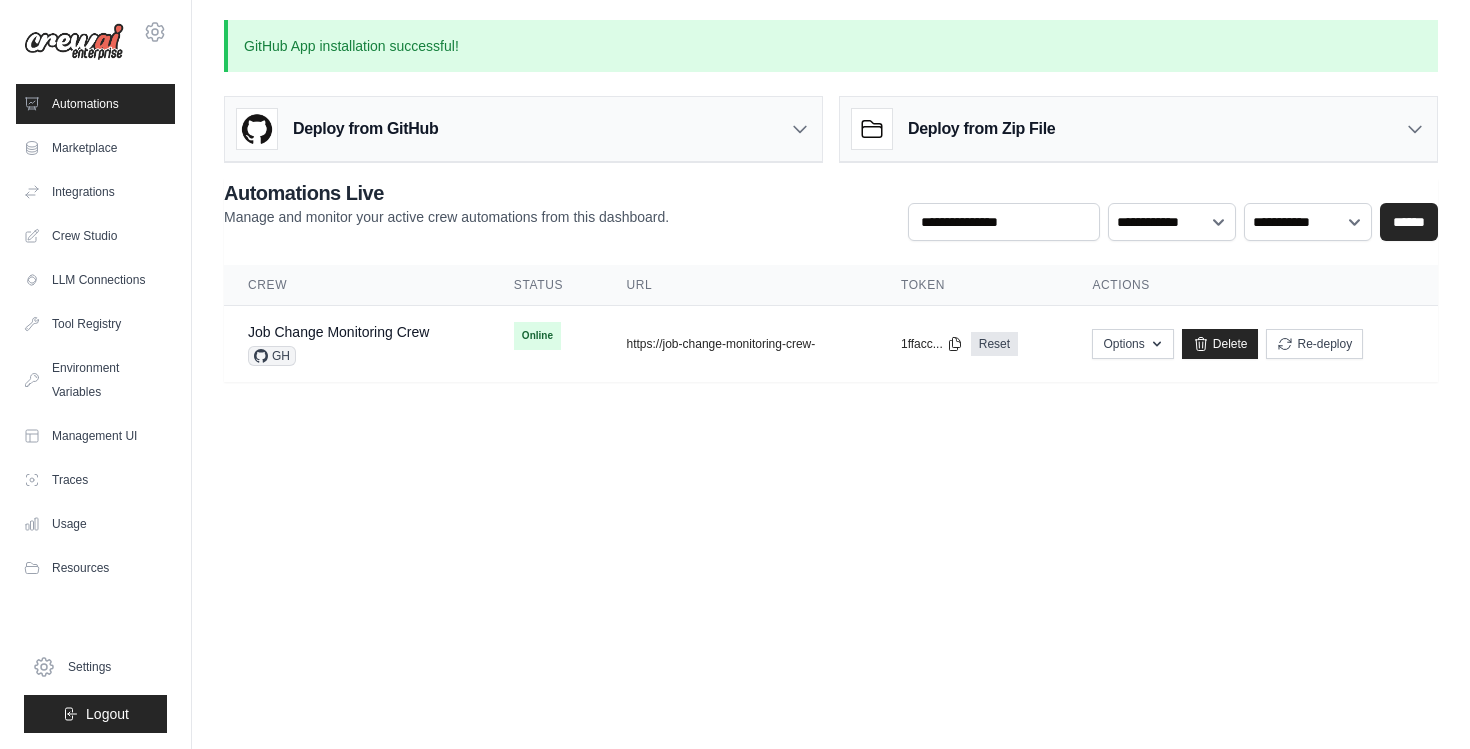 scroll, scrollTop: 0, scrollLeft: 0, axis: both 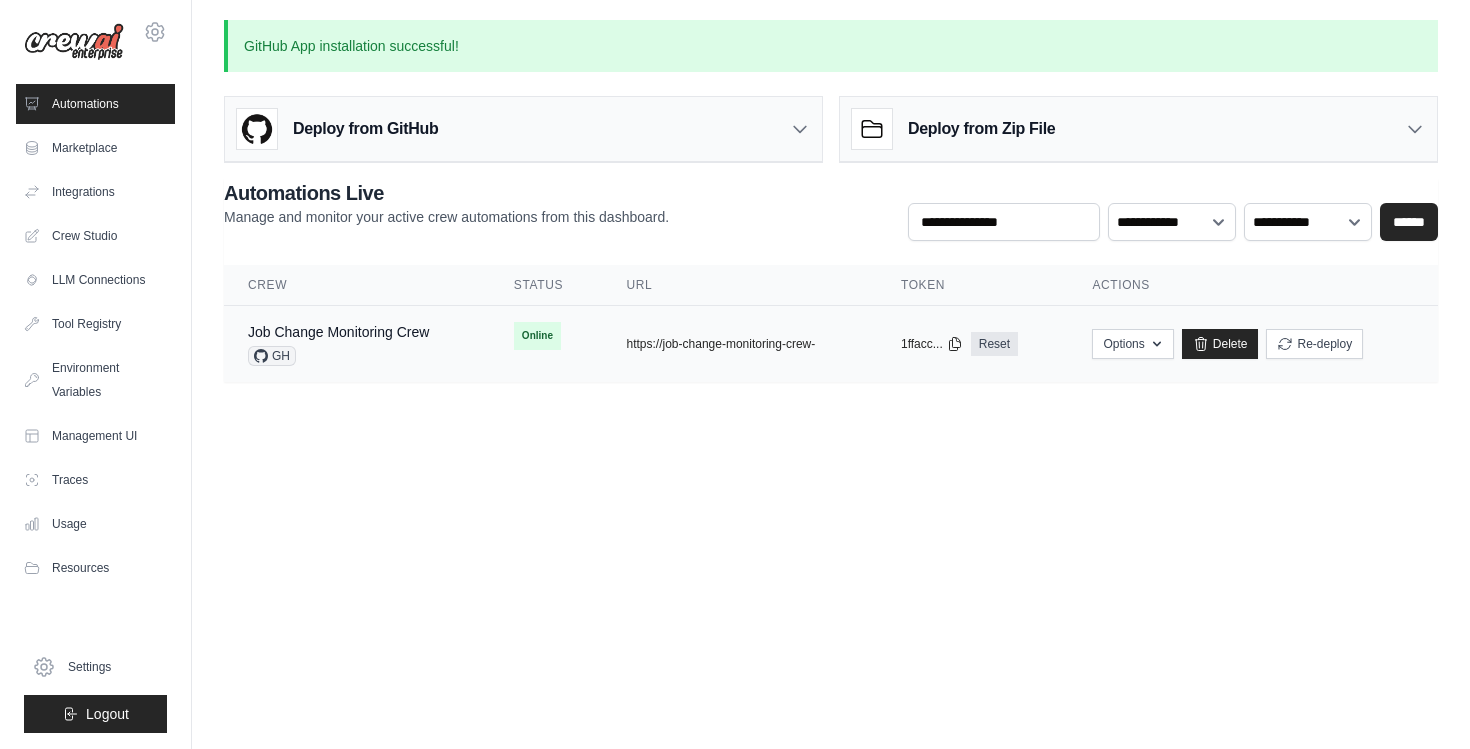 click on "Job Change Monitoring Crew
GH" at bounding box center [357, 344] 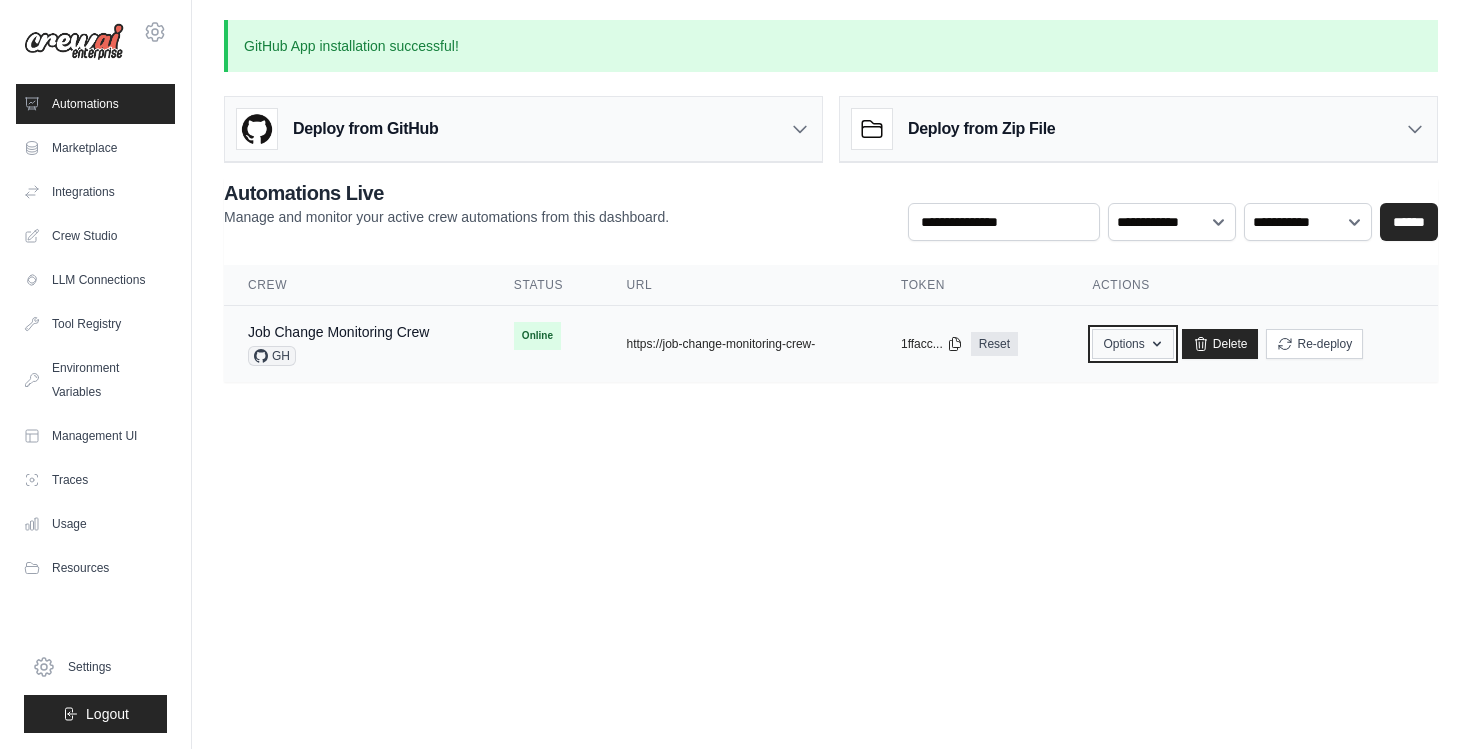 click 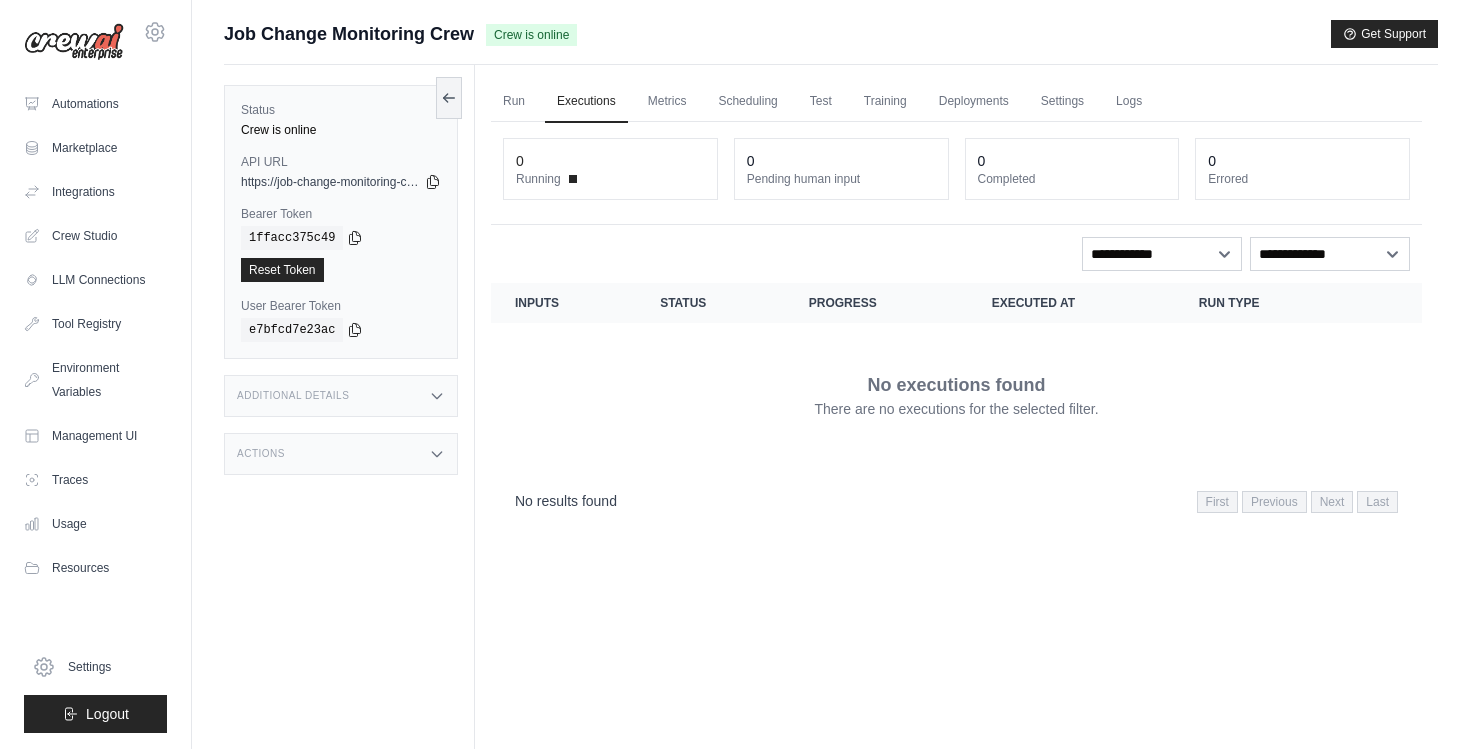 scroll, scrollTop: 0, scrollLeft: 0, axis: both 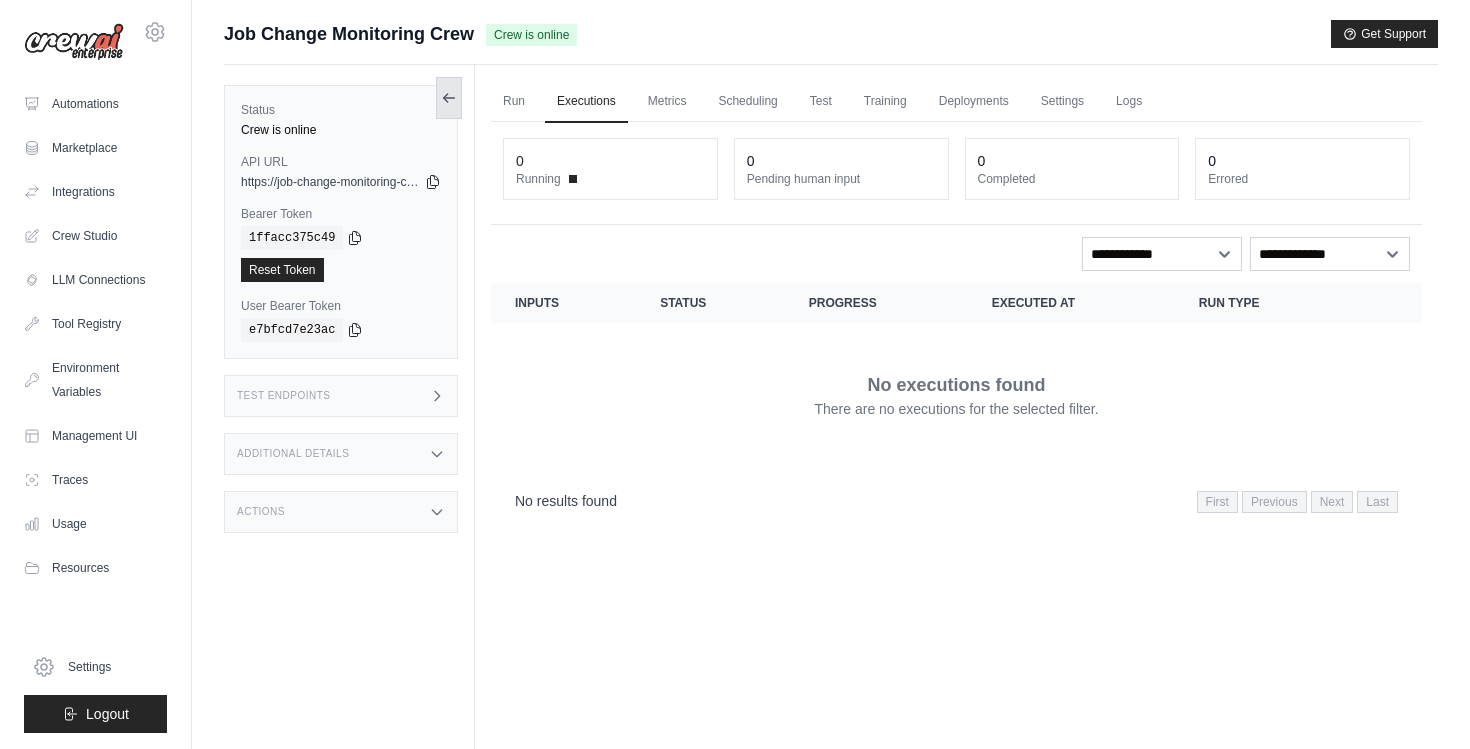 click 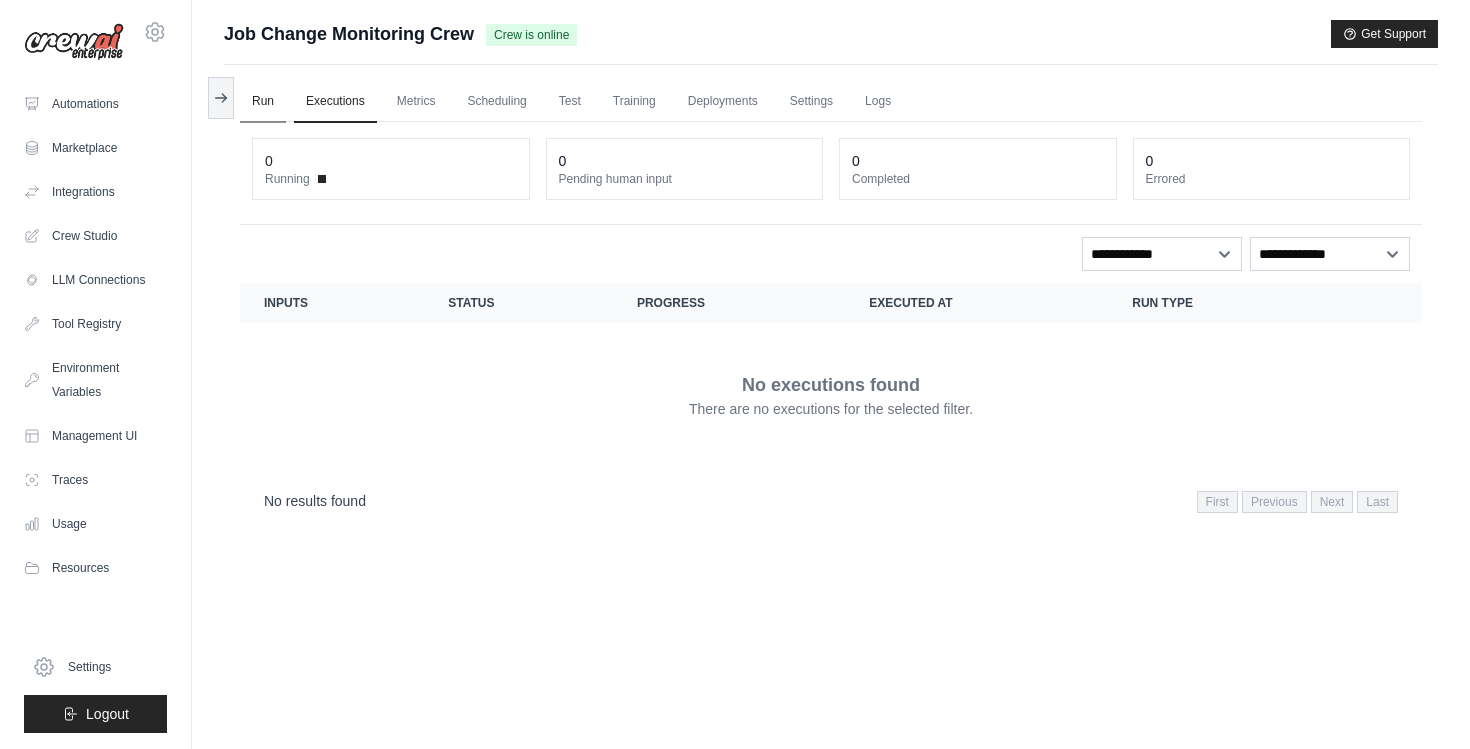 click on "Run" at bounding box center (263, 102) 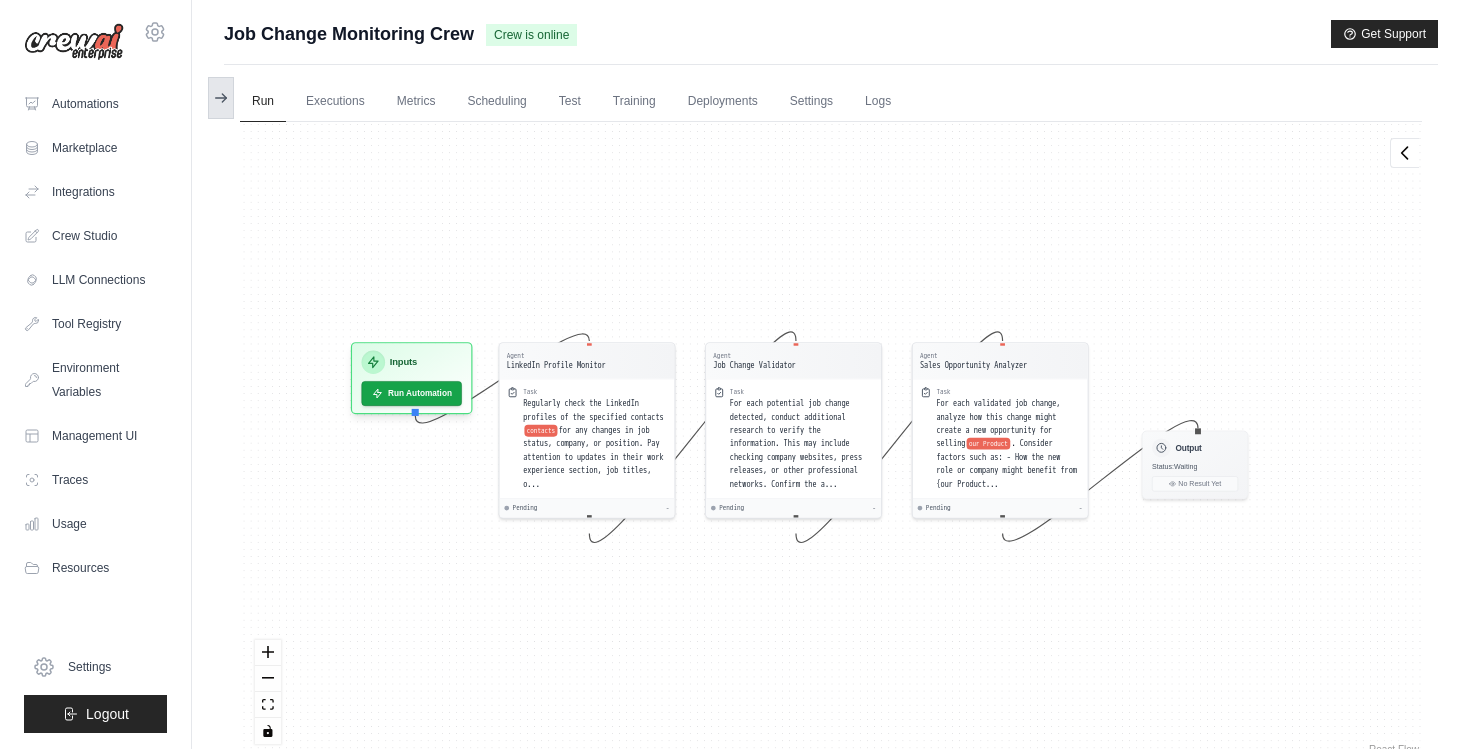 click 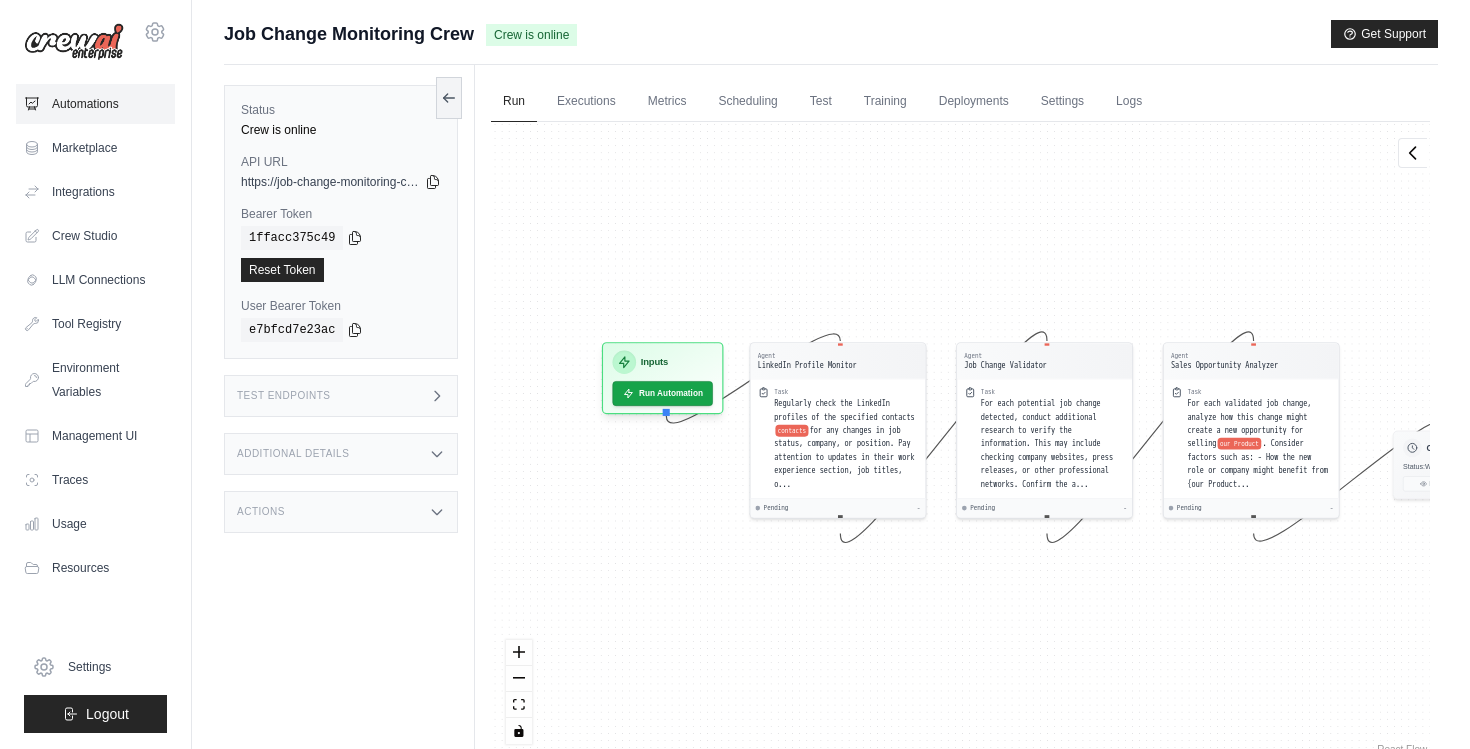 click on "Automations" at bounding box center [95, 104] 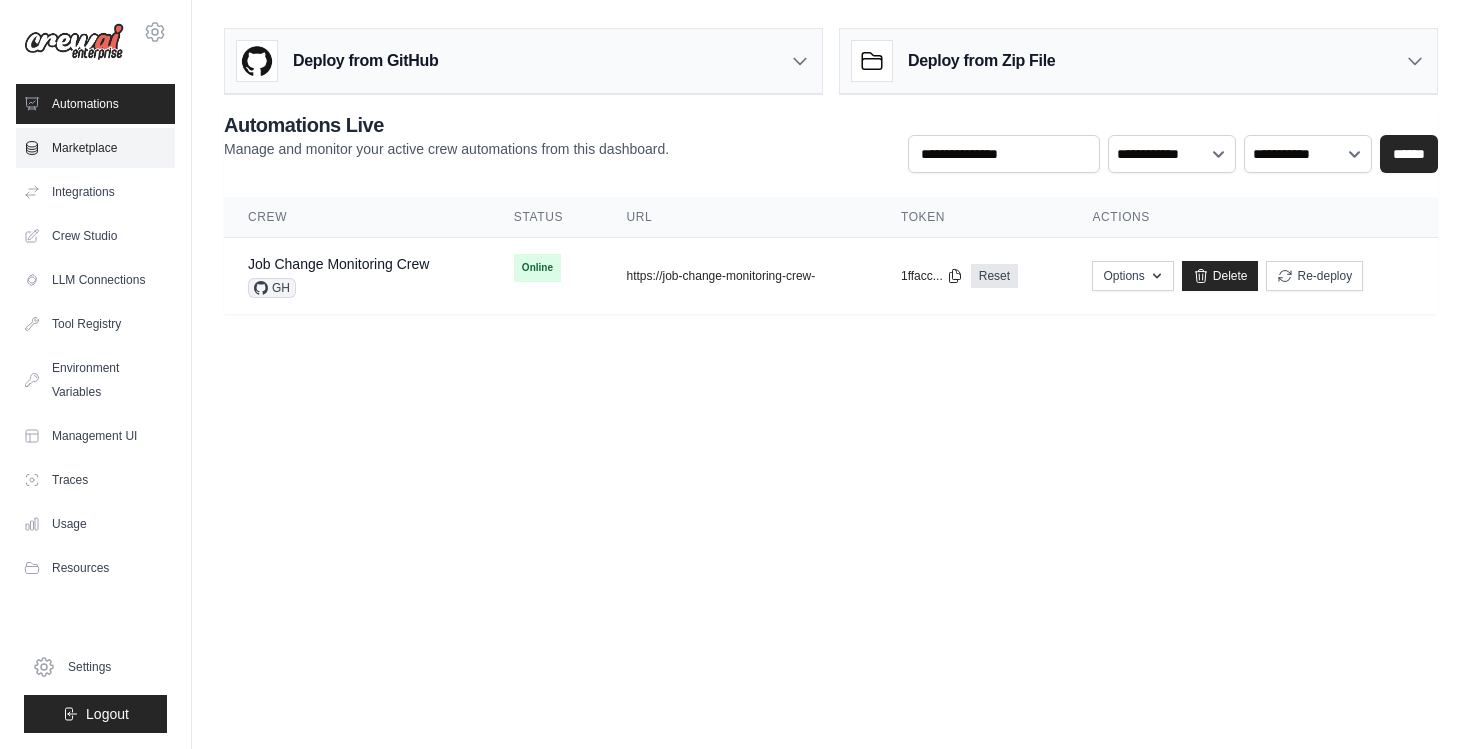 click on "Marketplace" at bounding box center [95, 148] 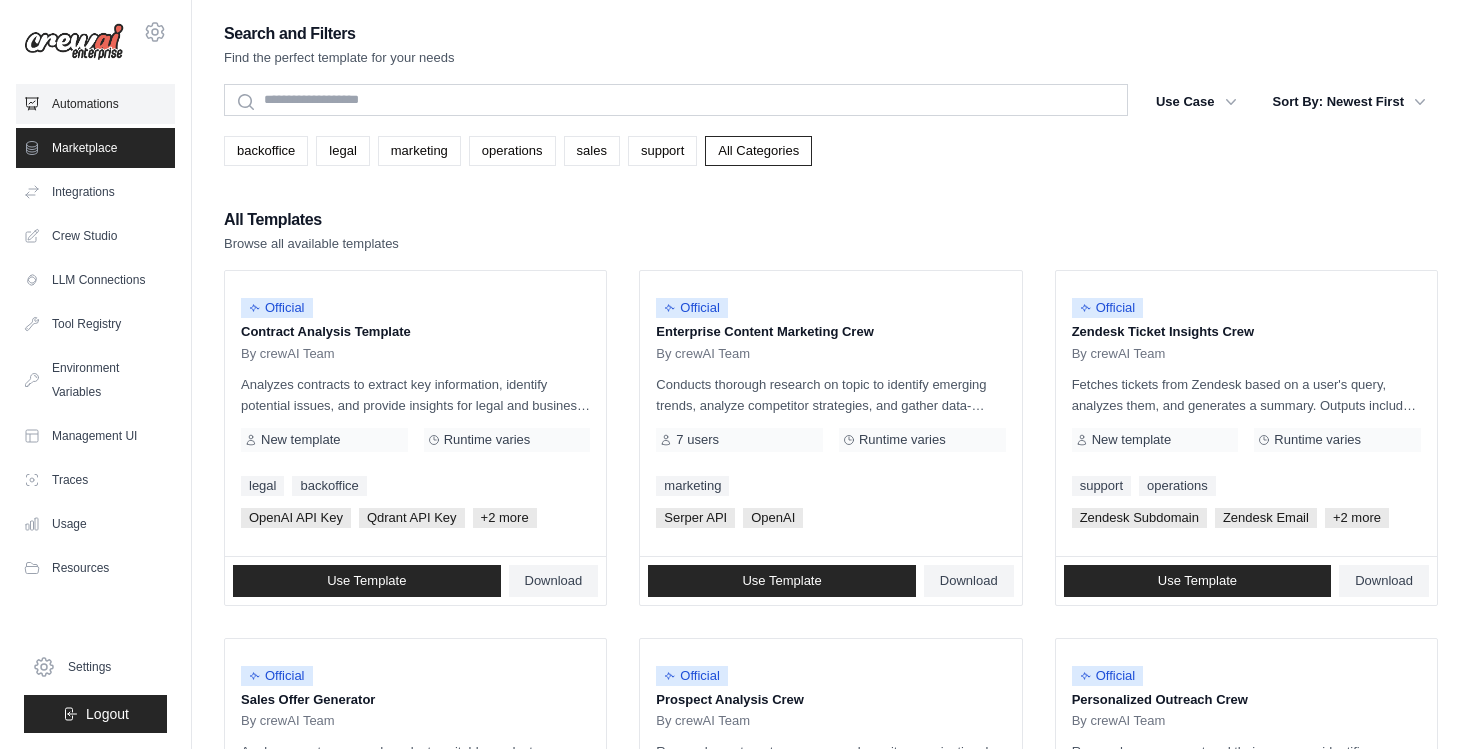click on "Automations" at bounding box center [95, 104] 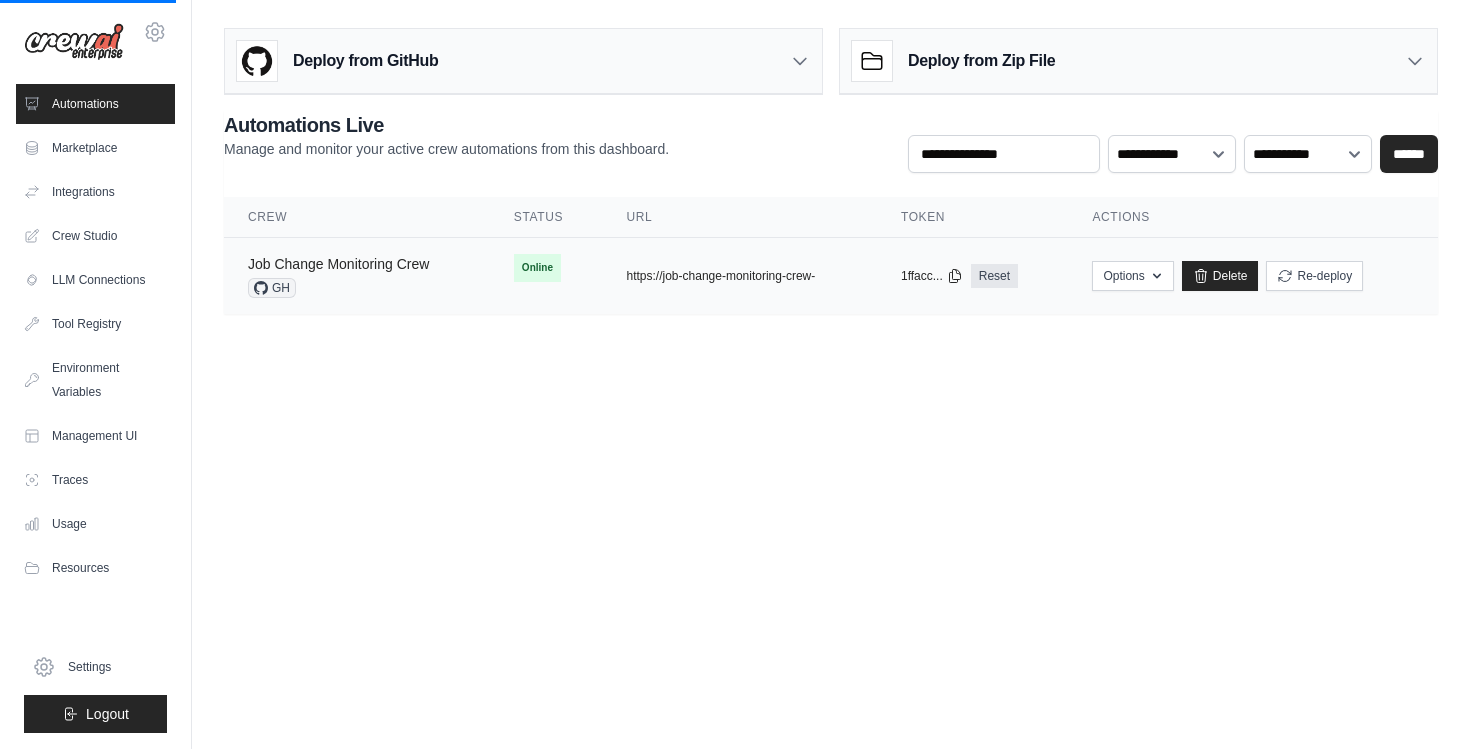 click on "Job Change Monitoring Crew" at bounding box center [338, 264] 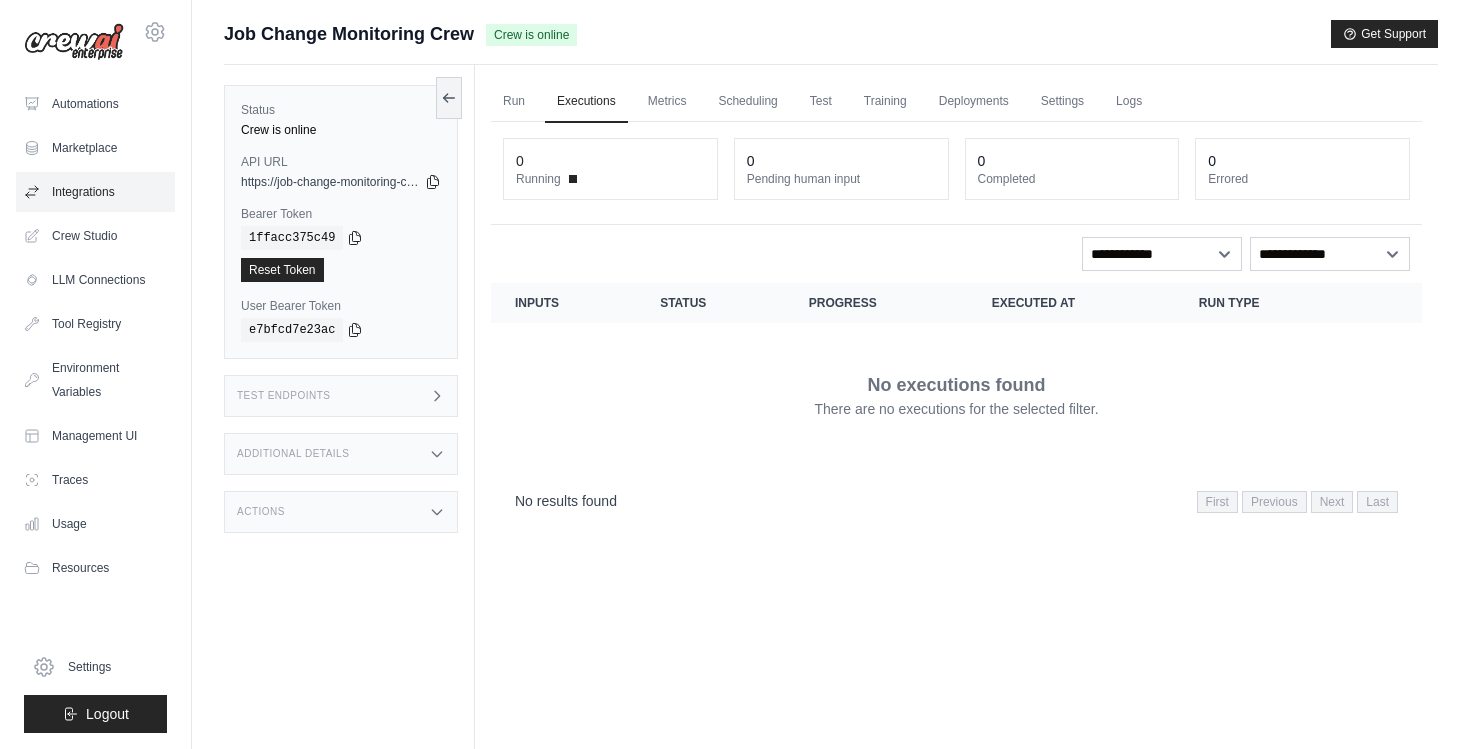 click on "Integrations" at bounding box center [95, 192] 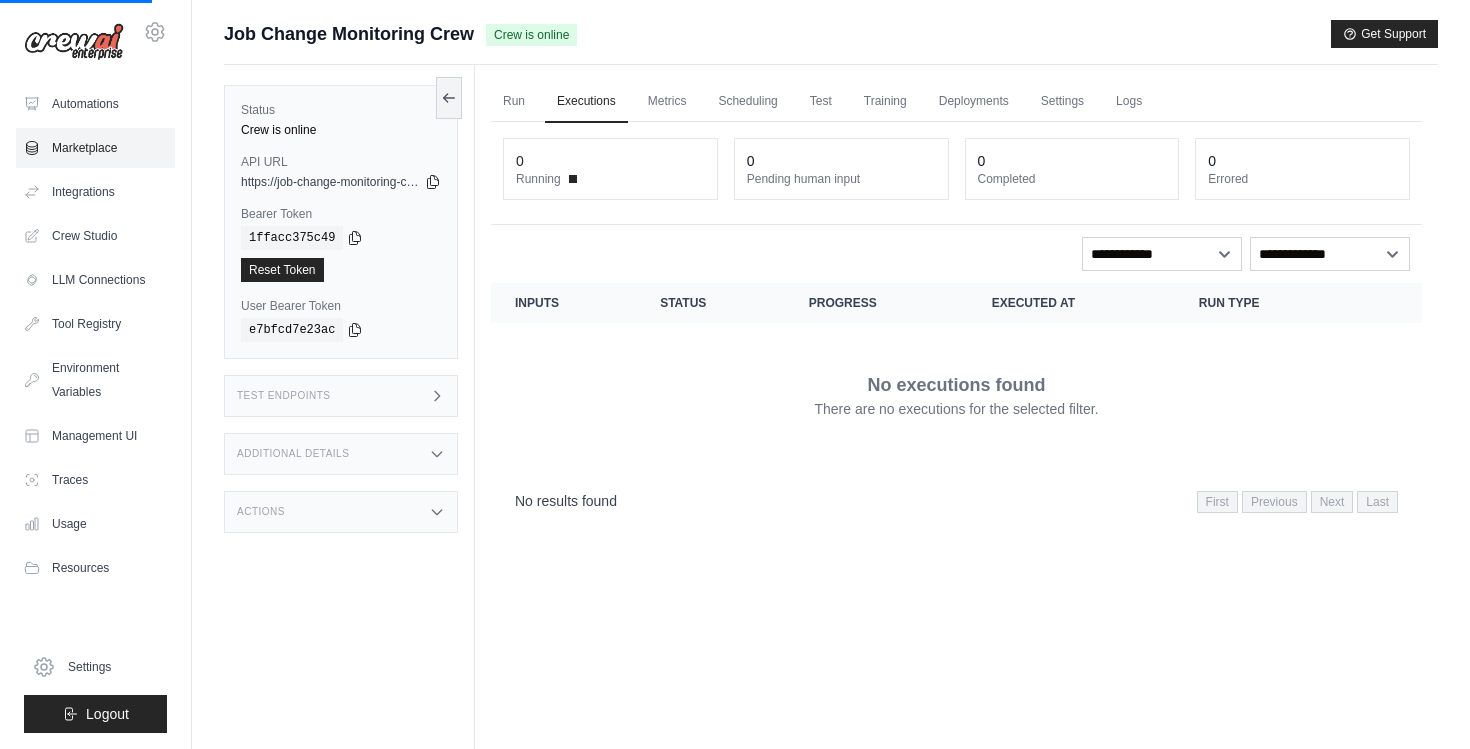 click on "Marketplace" at bounding box center [95, 148] 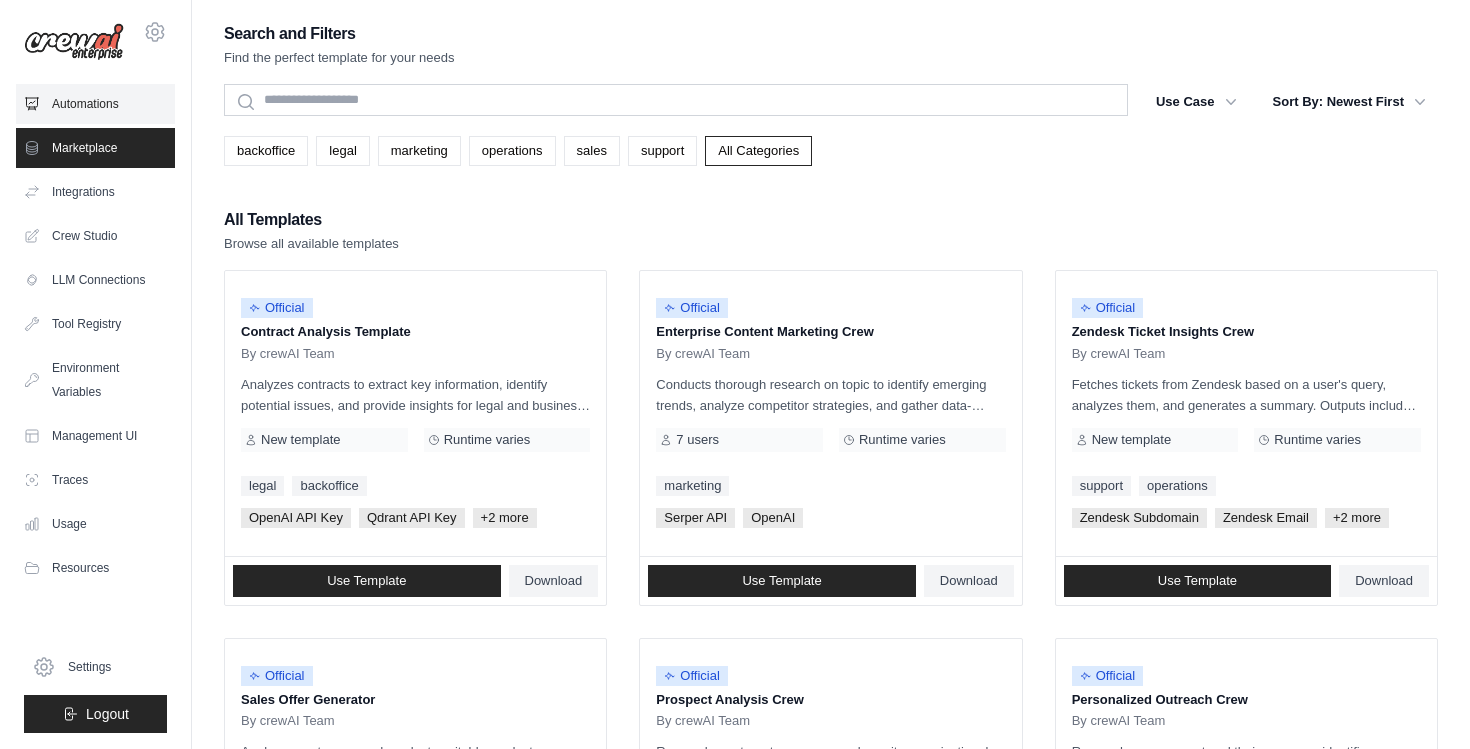 click on "Automations" at bounding box center (95, 104) 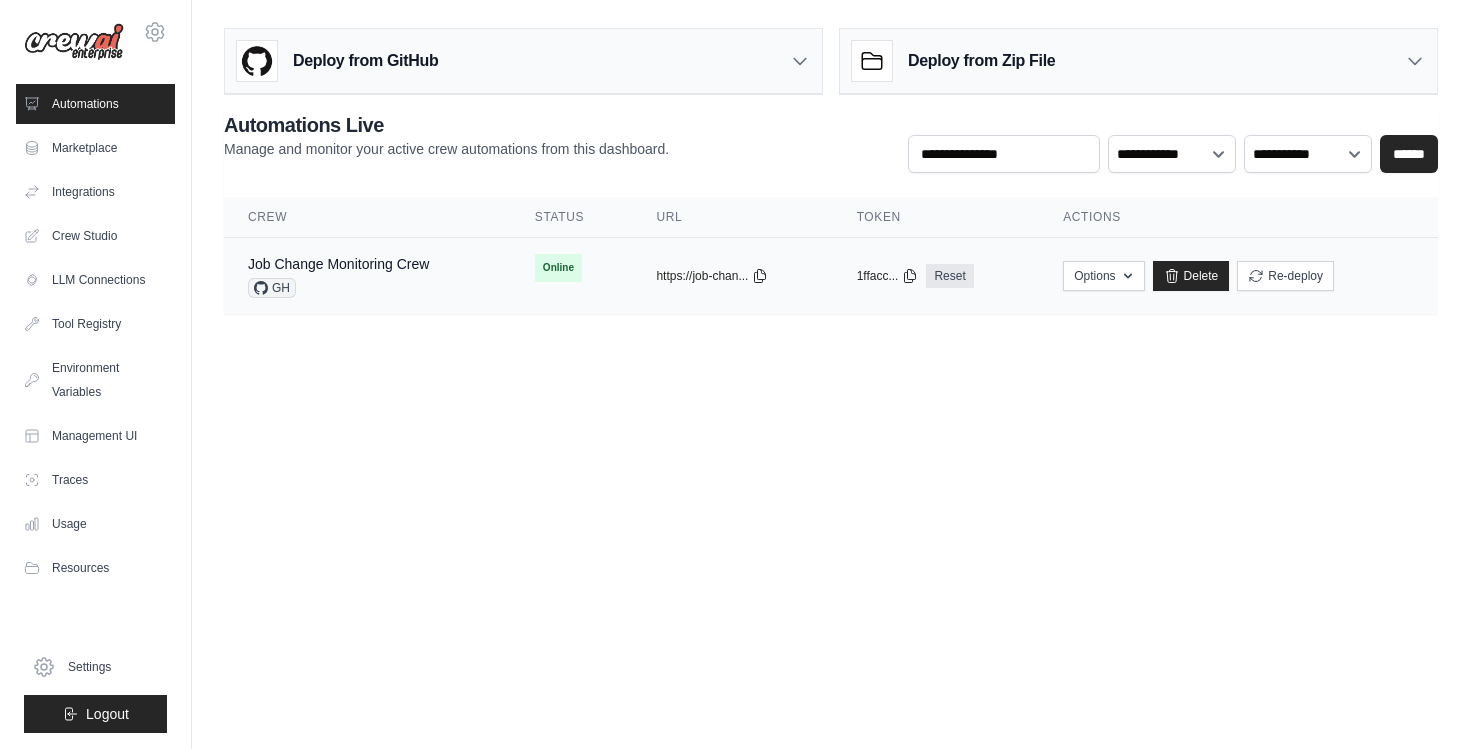 click on "GH" at bounding box center [338, 288] 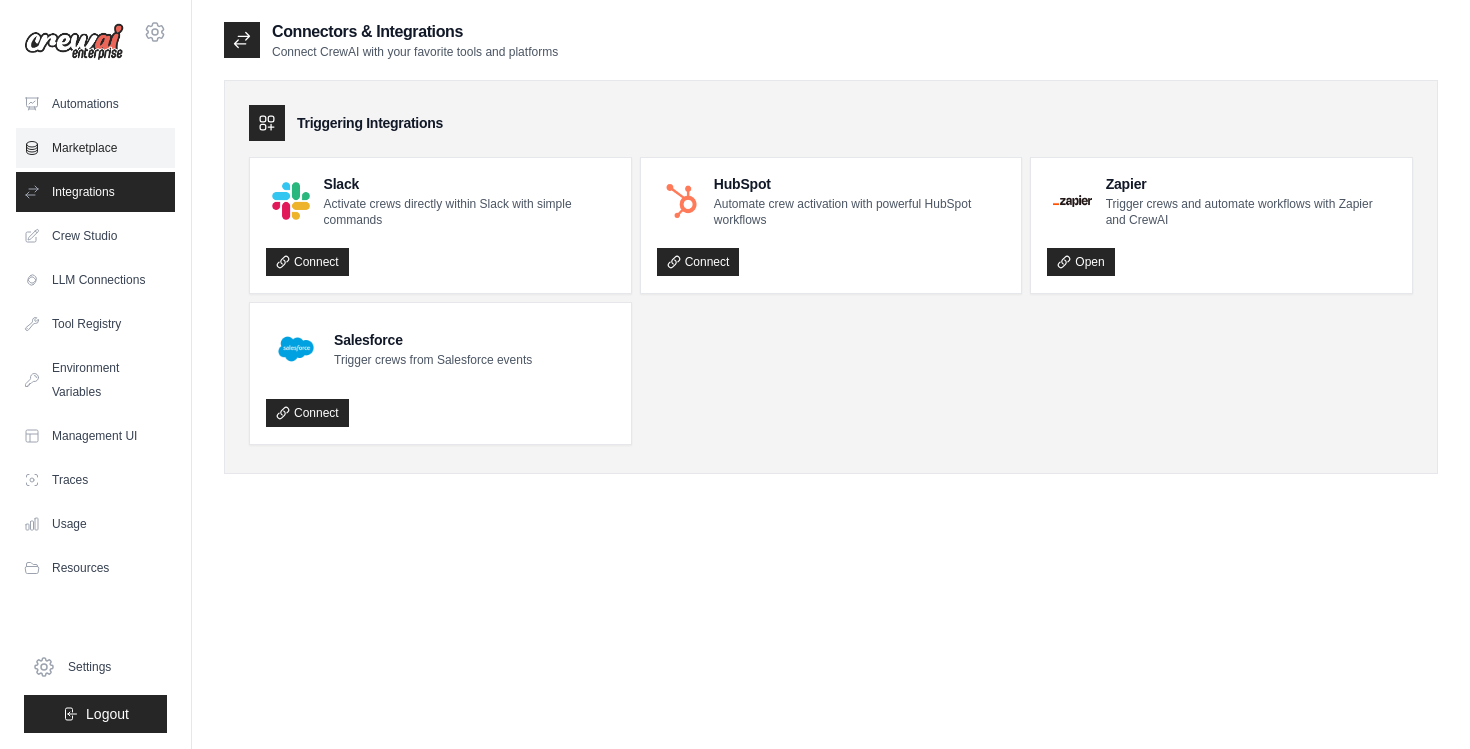 click on "Marketplace" at bounding box center (95, 148) 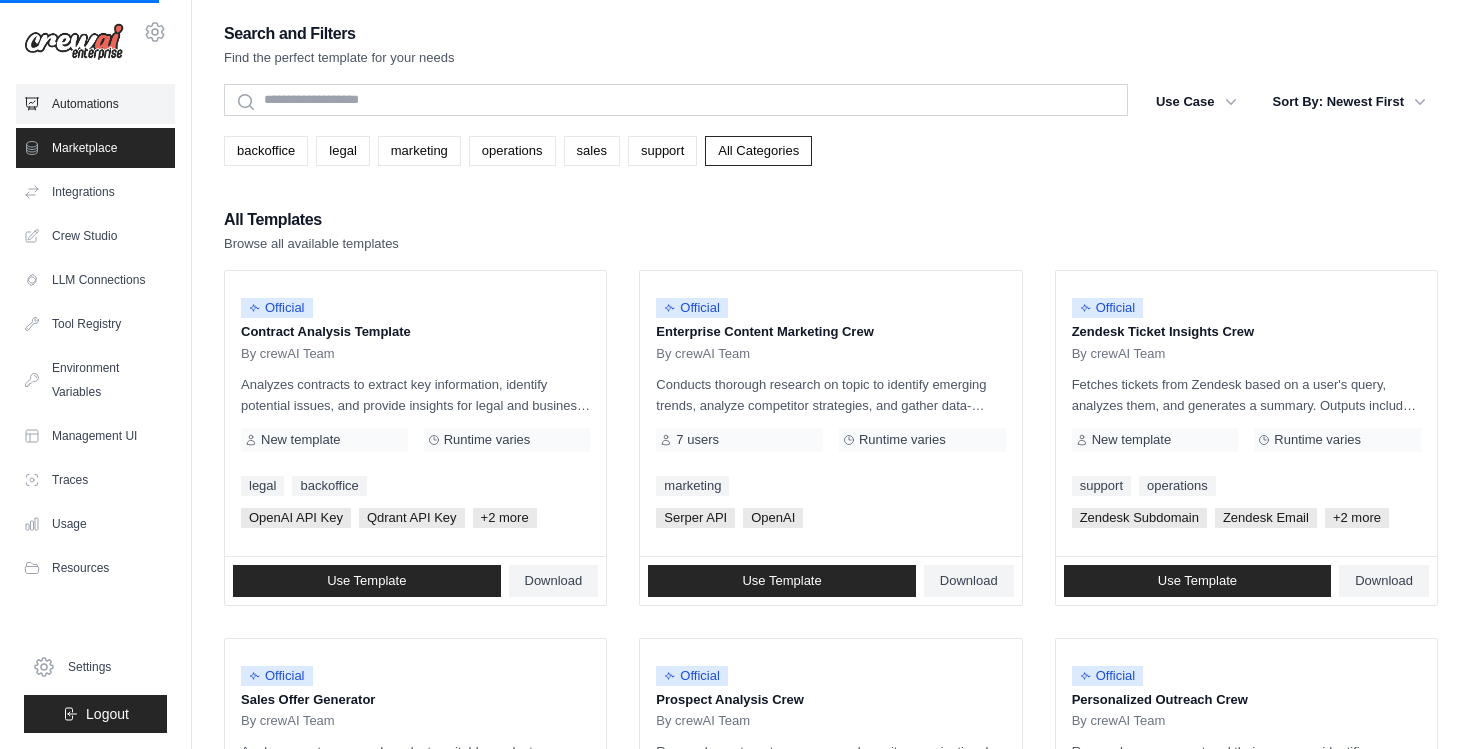 click on "Automations" at bounding box center (95, 104) 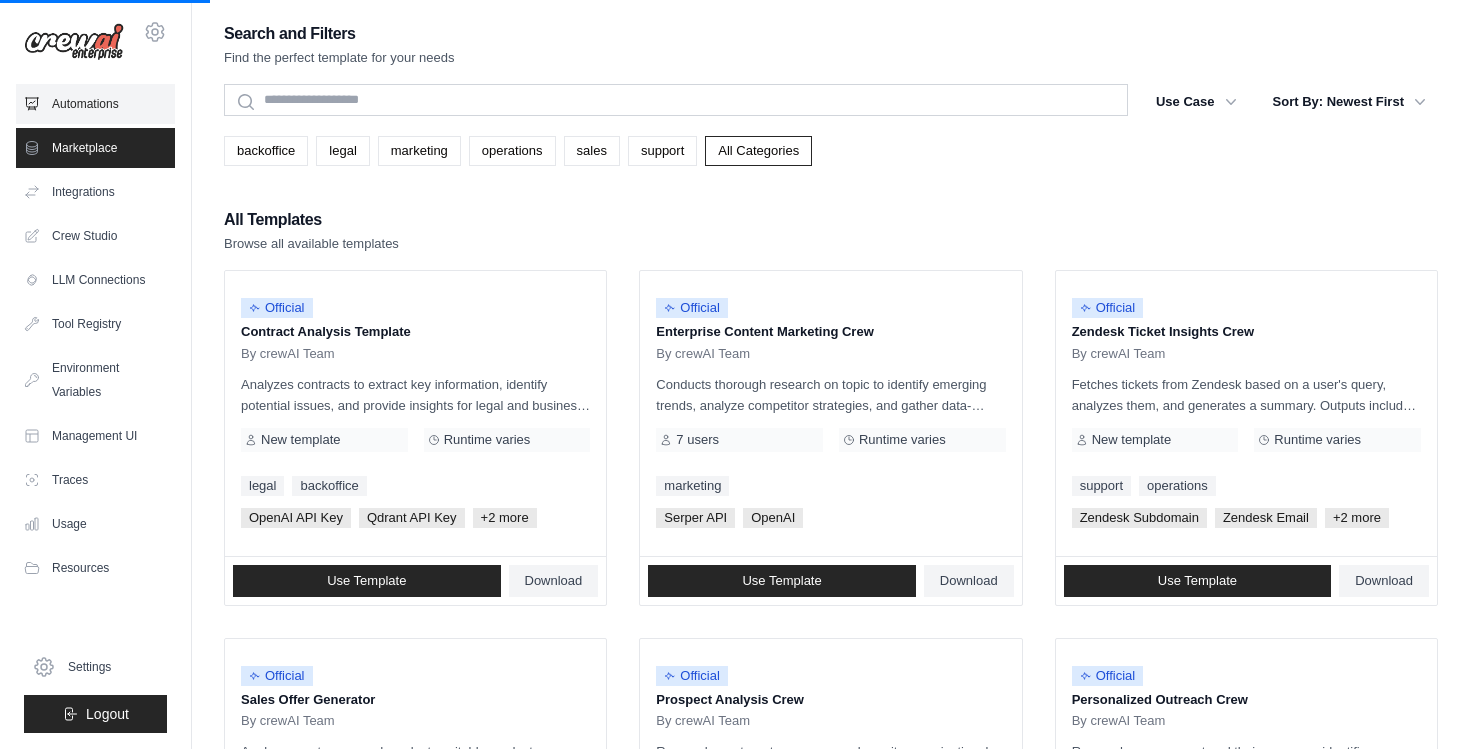 click on "Automations" at bounding box center [95, 104] 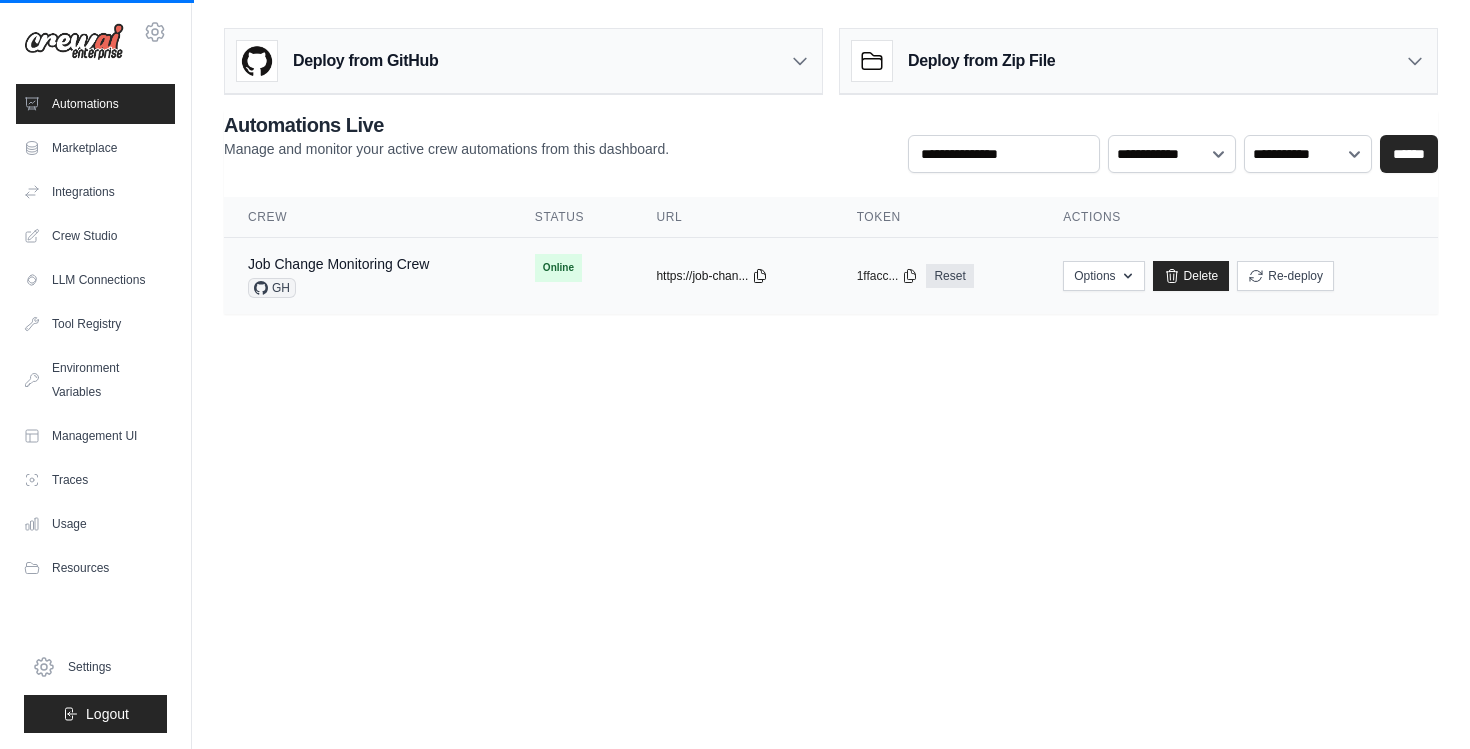 click 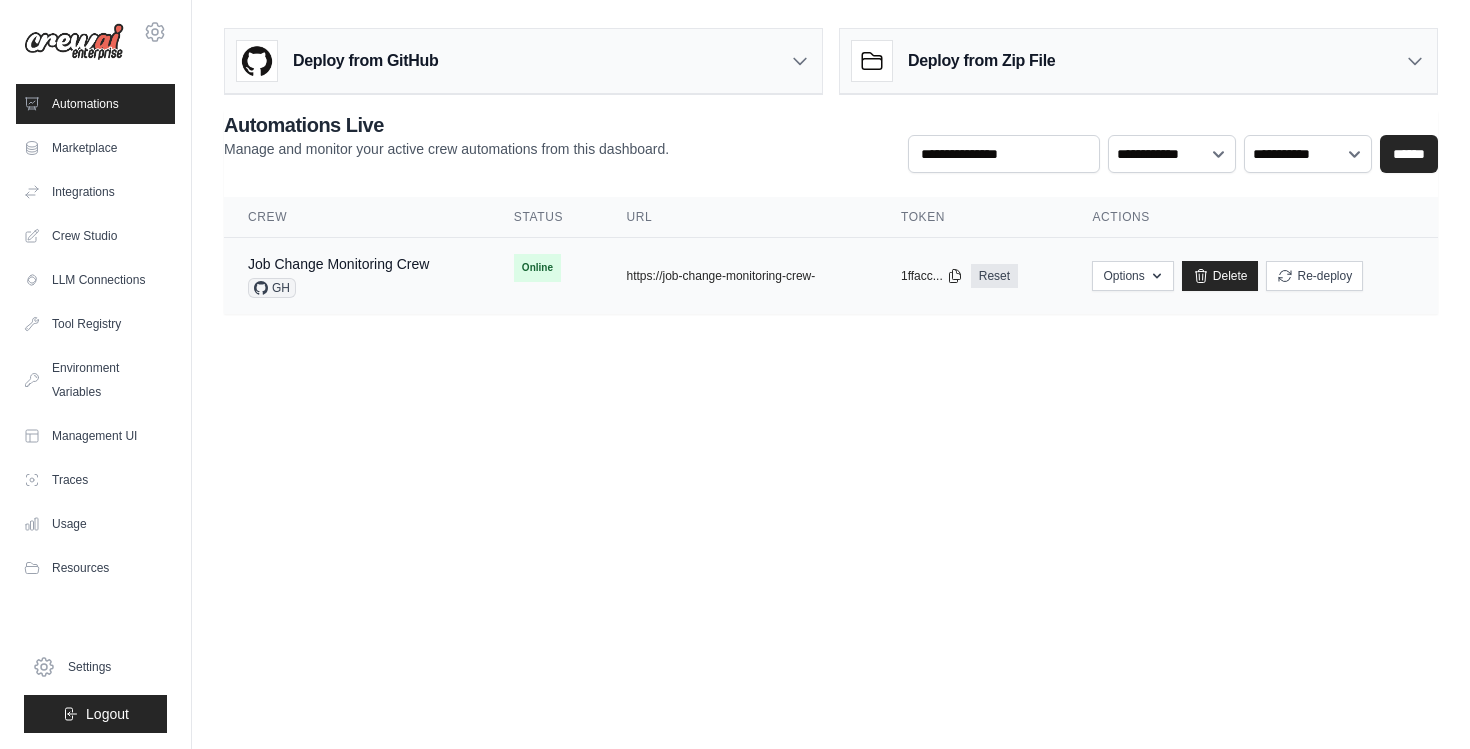 click on "GH" at bounding box center [272, 288] 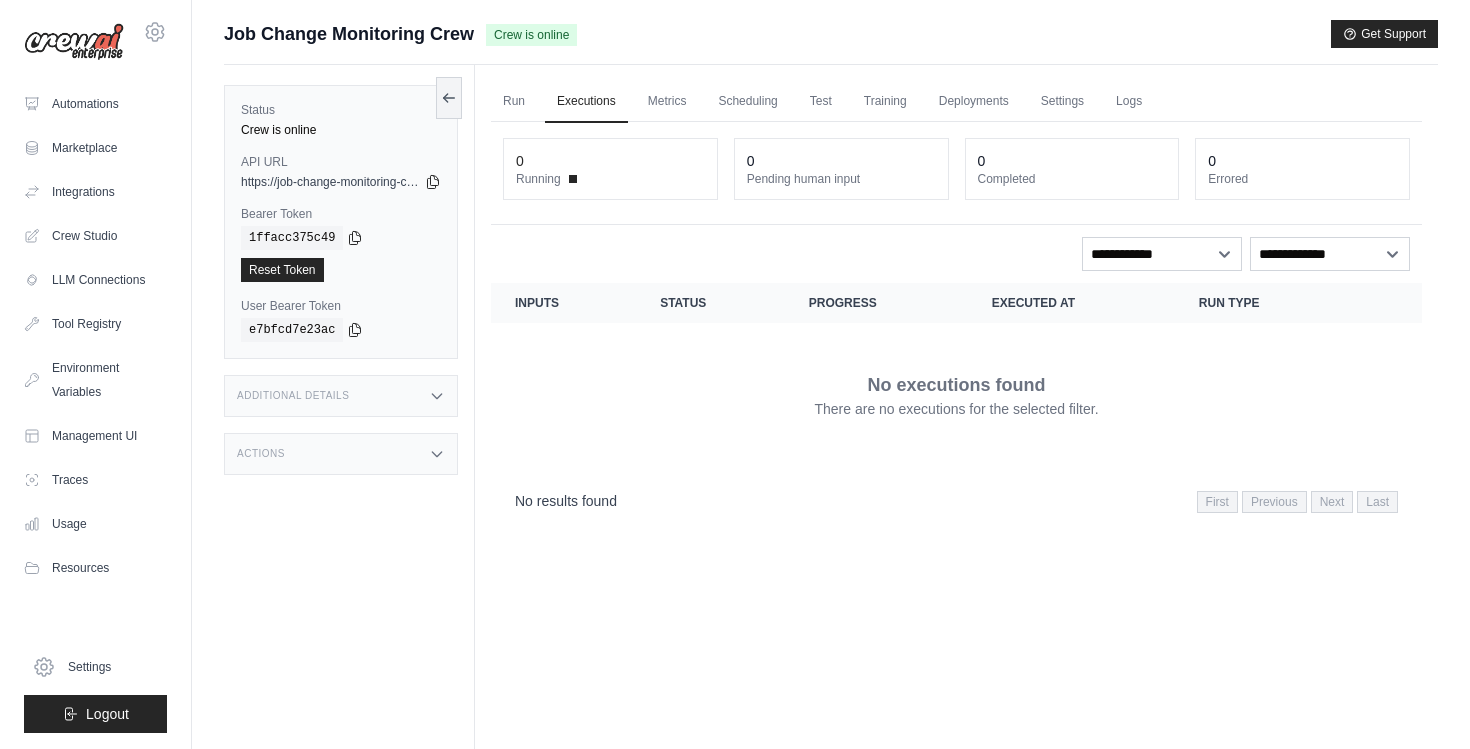 scroll, scrollTop: 0, scrollLeft: 0, axis: both 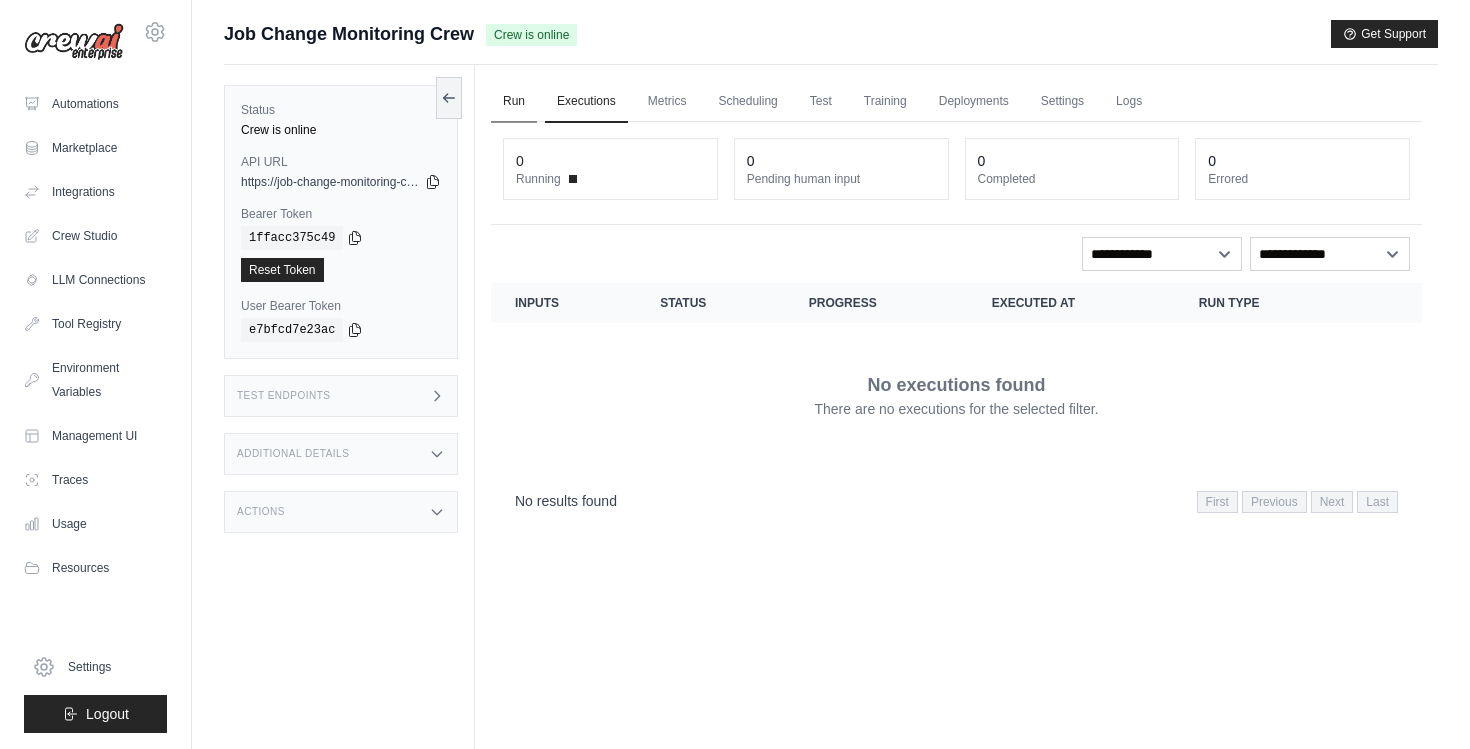 click on "Run" at bounding box center [514, 102] 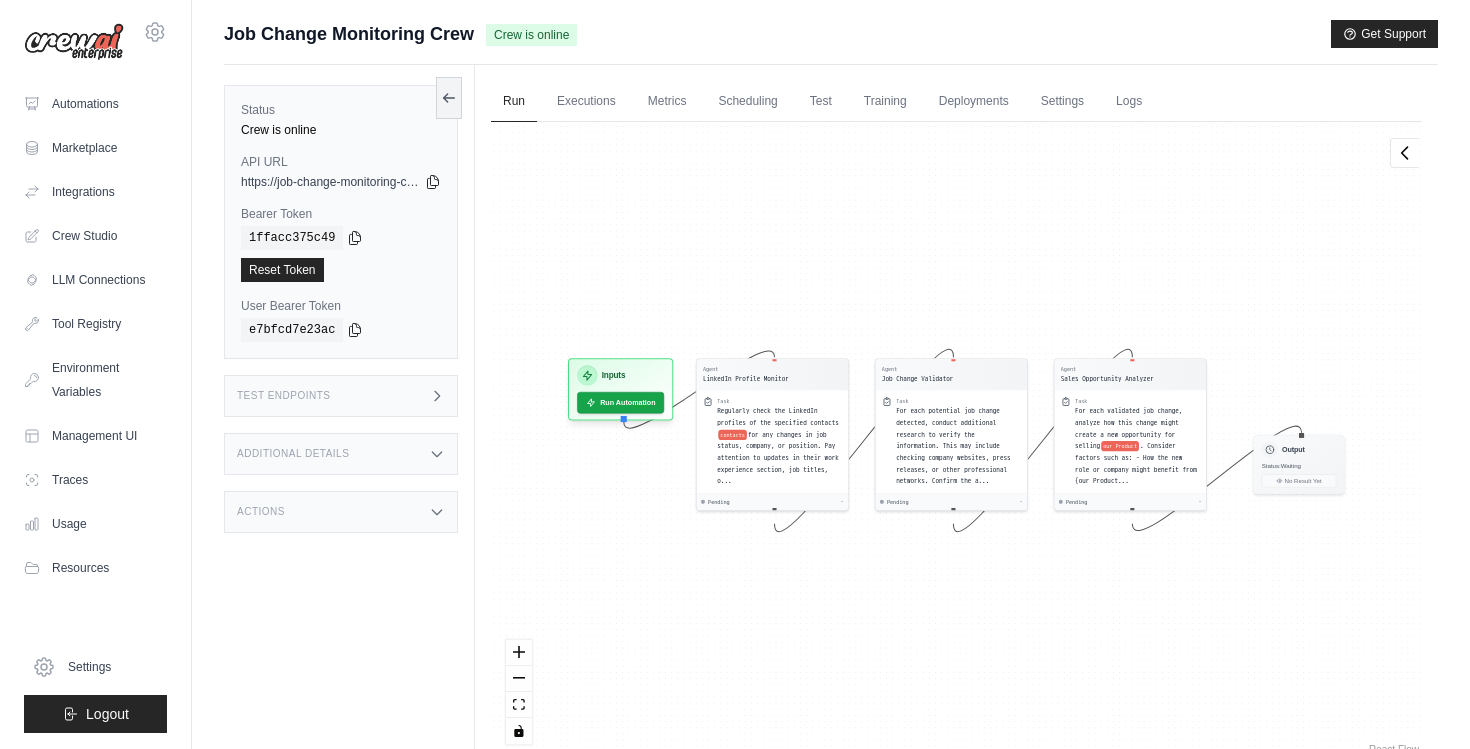 click 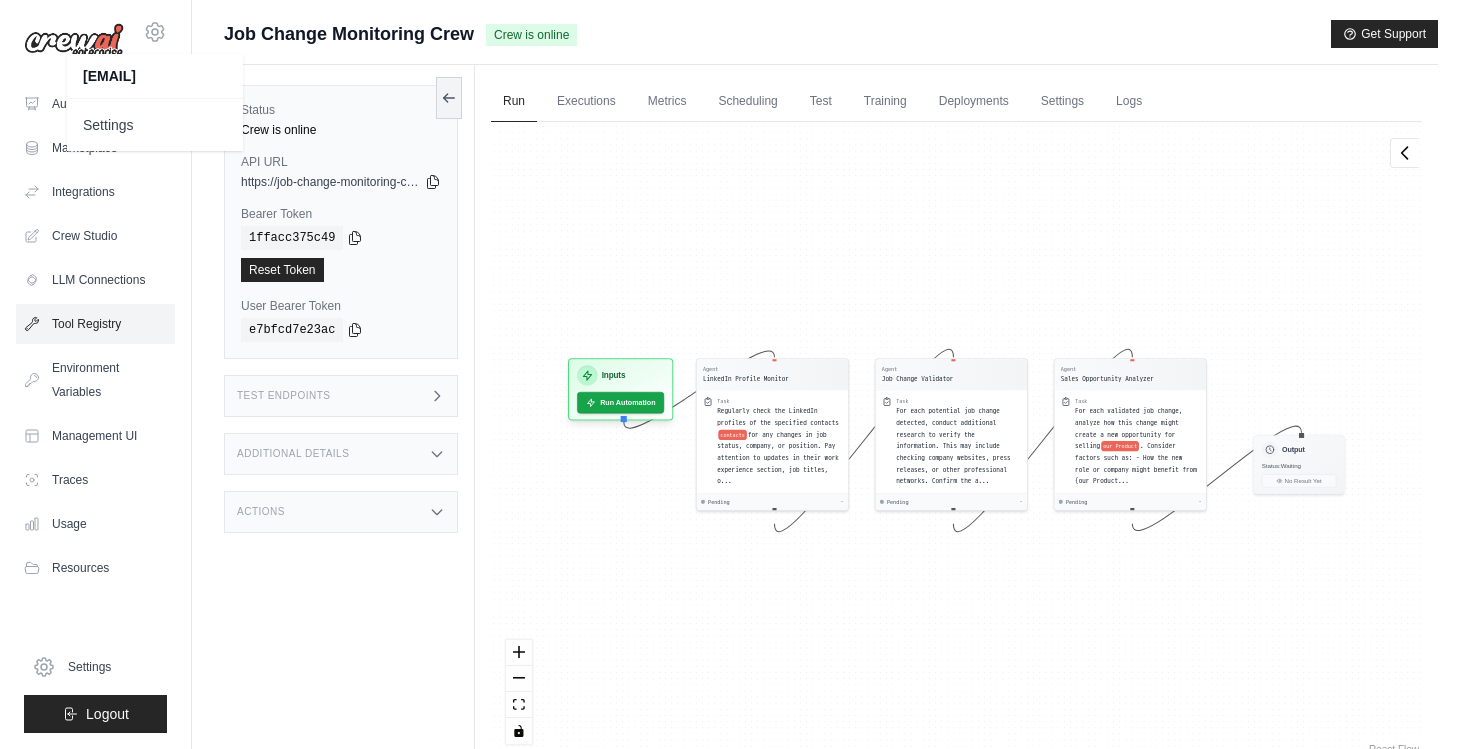 click on "Tool Registry" at bounding box center [95, 324] 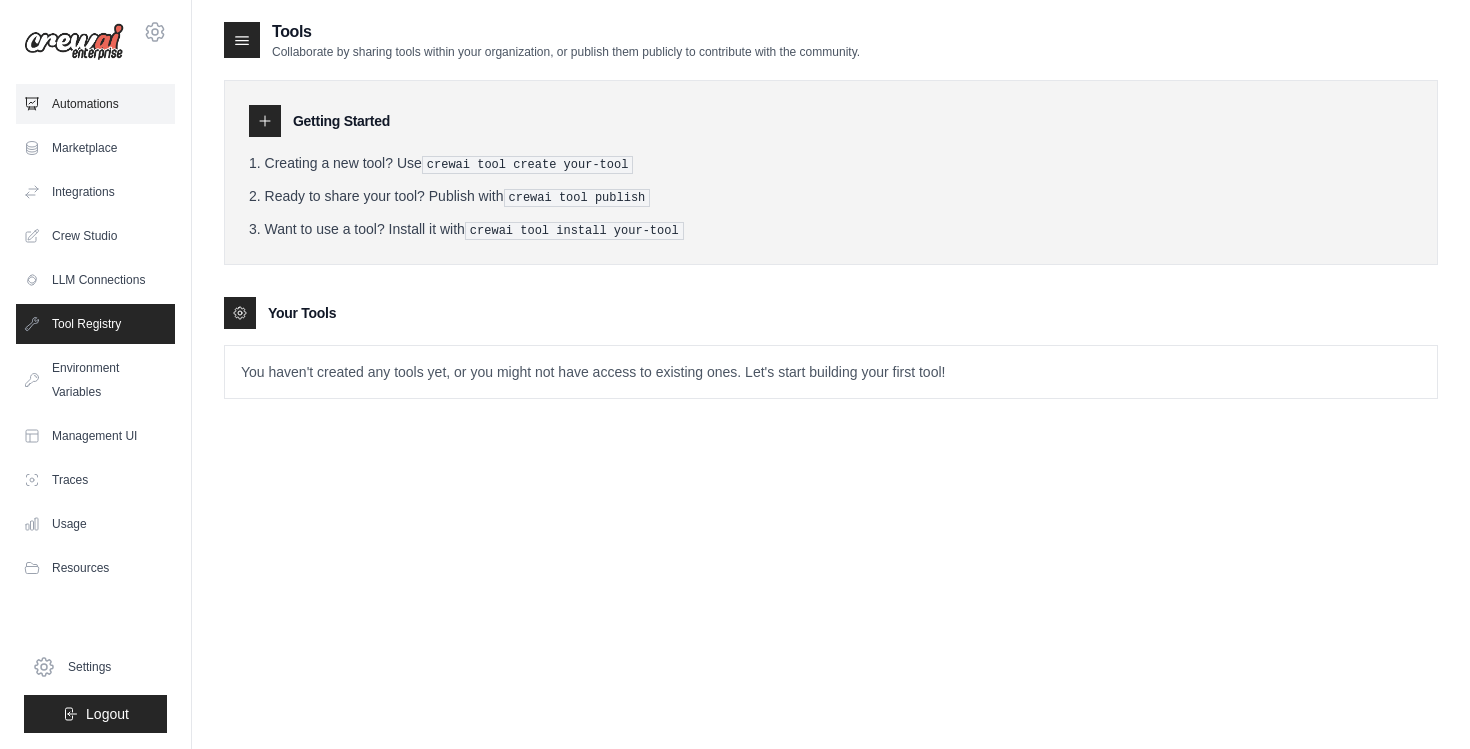 click on "Automations" at bounding box center [95, 104] 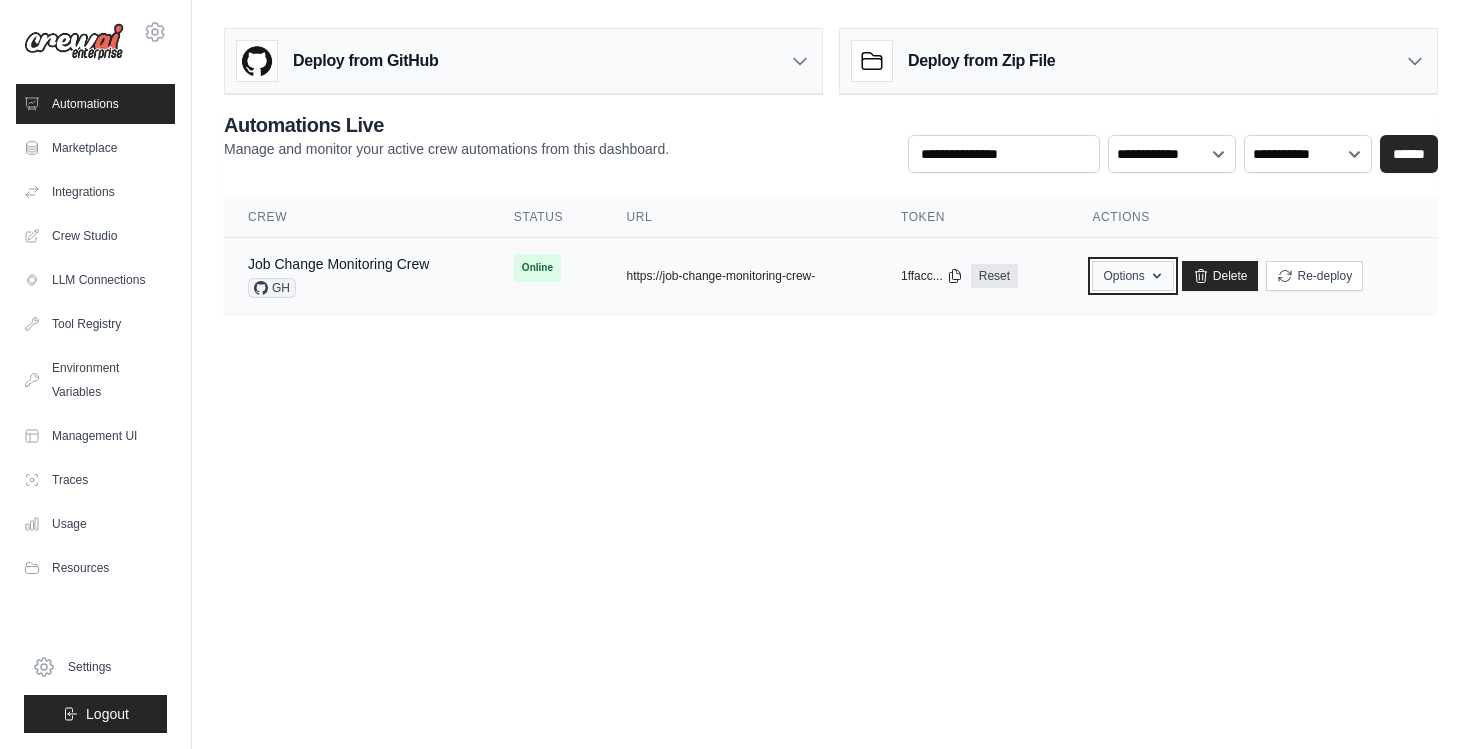 click 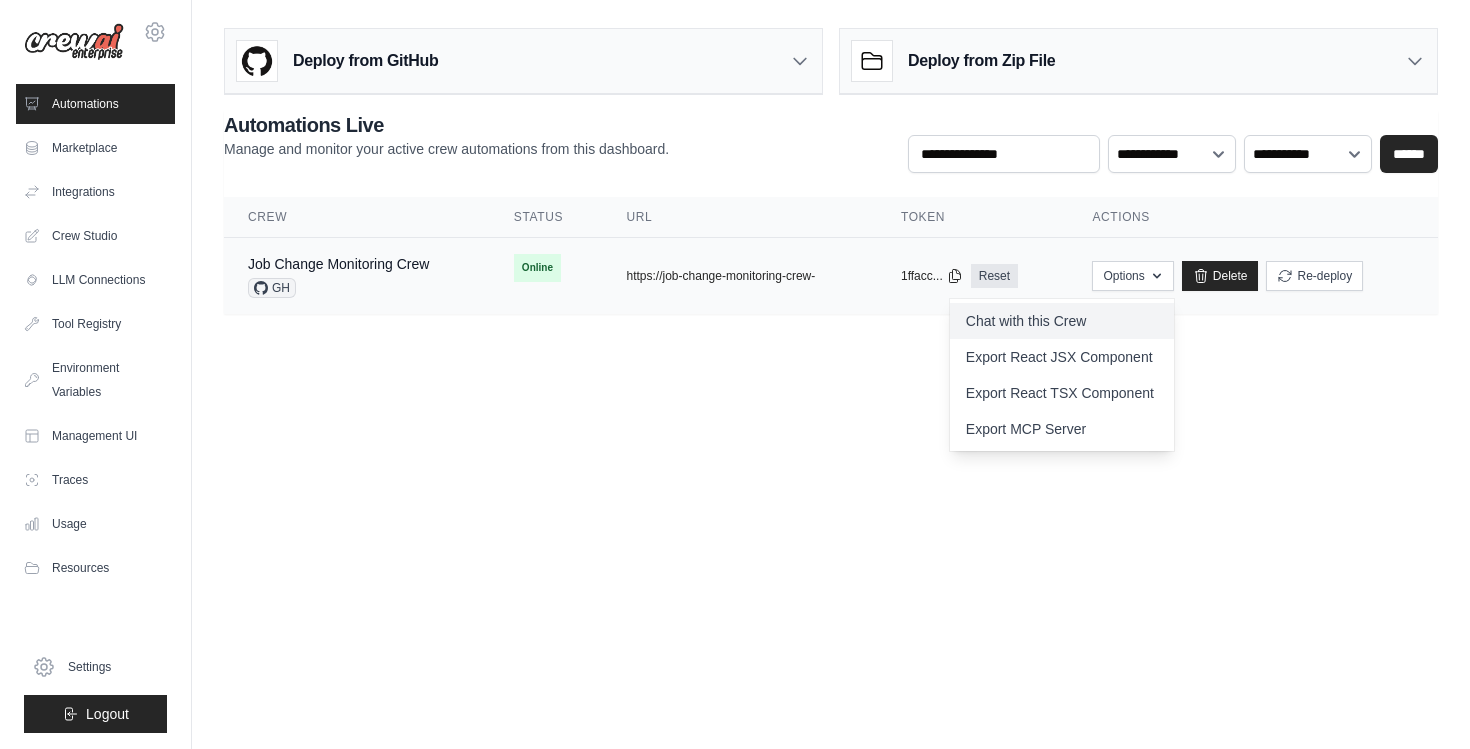click on "Chat with this
Crew" at bounding box center [1062, 321] 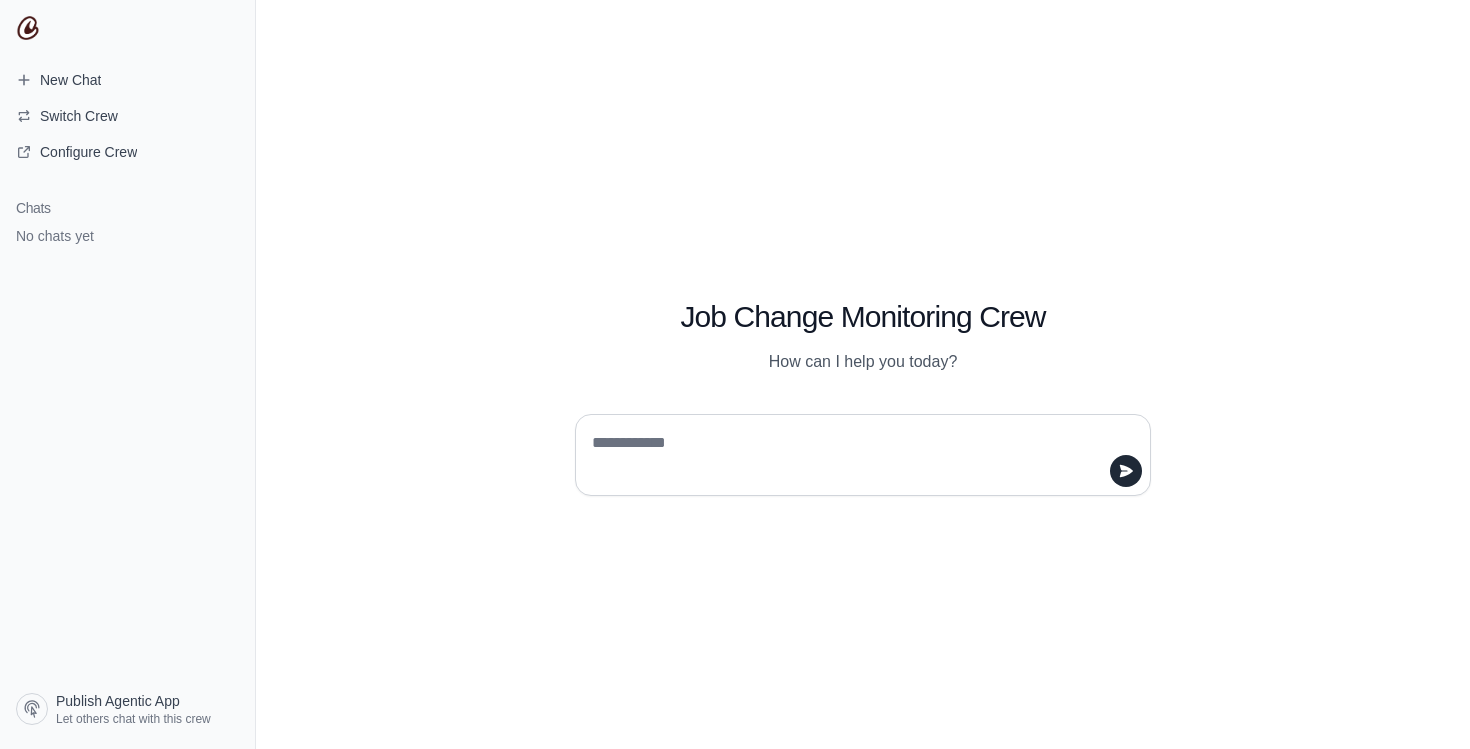 scroll, scrollTop: 0, scrollLeft: 0, axis: both 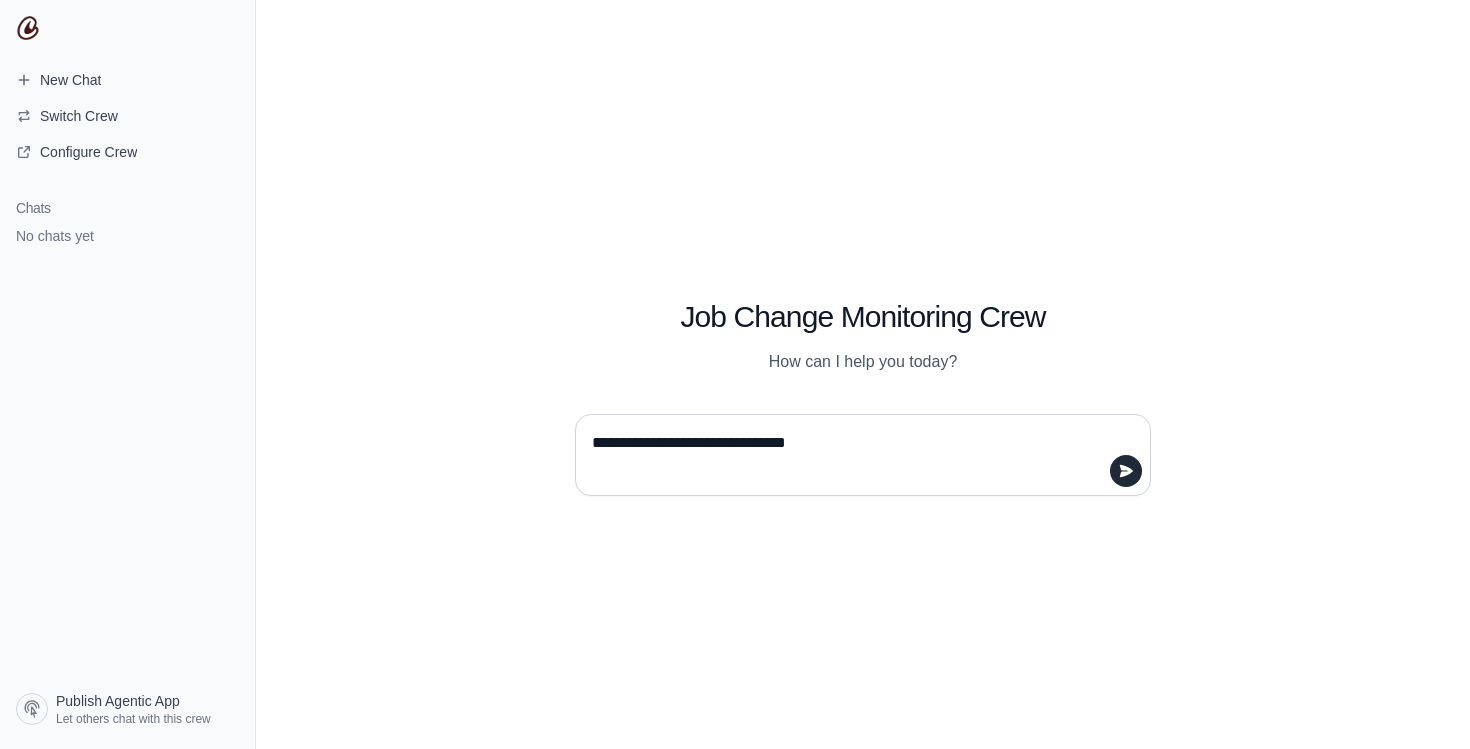 type on "**********" 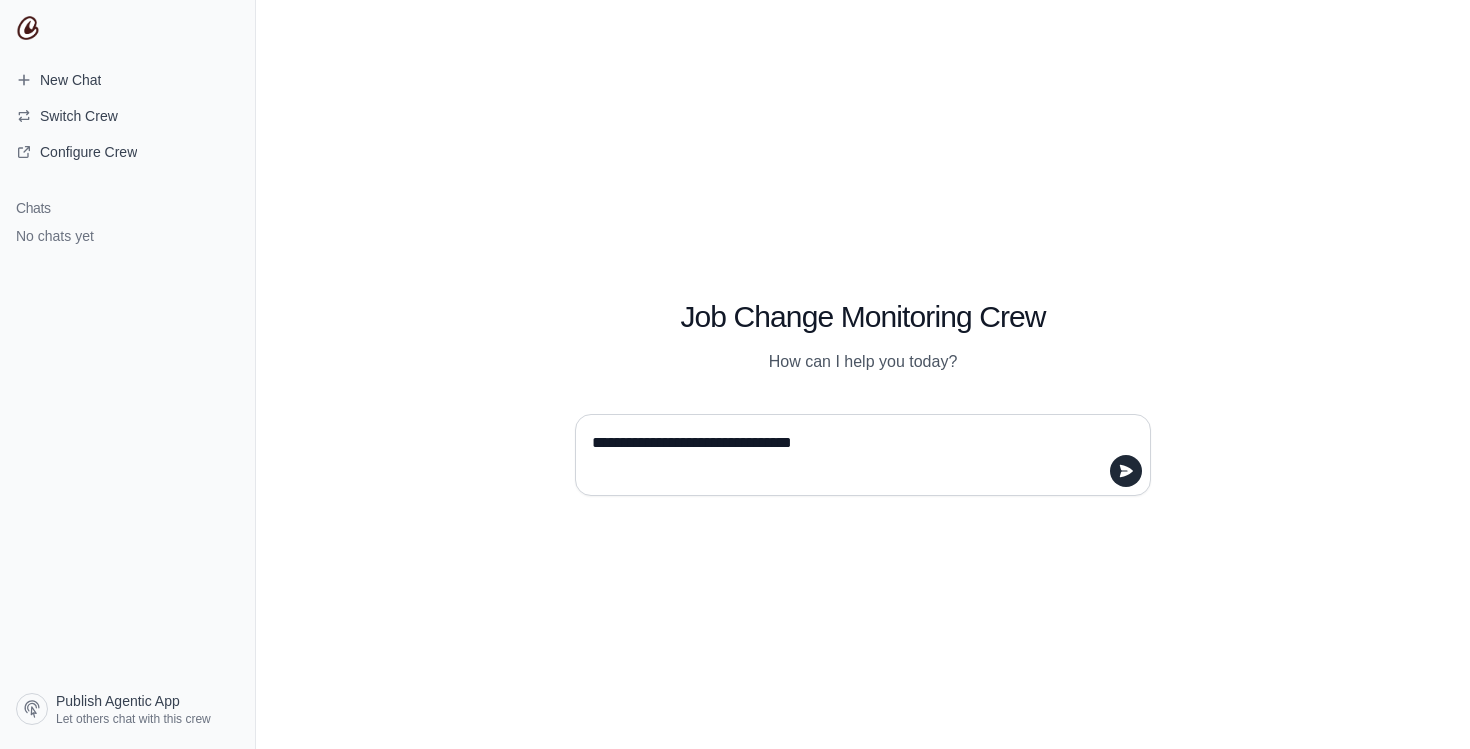 type 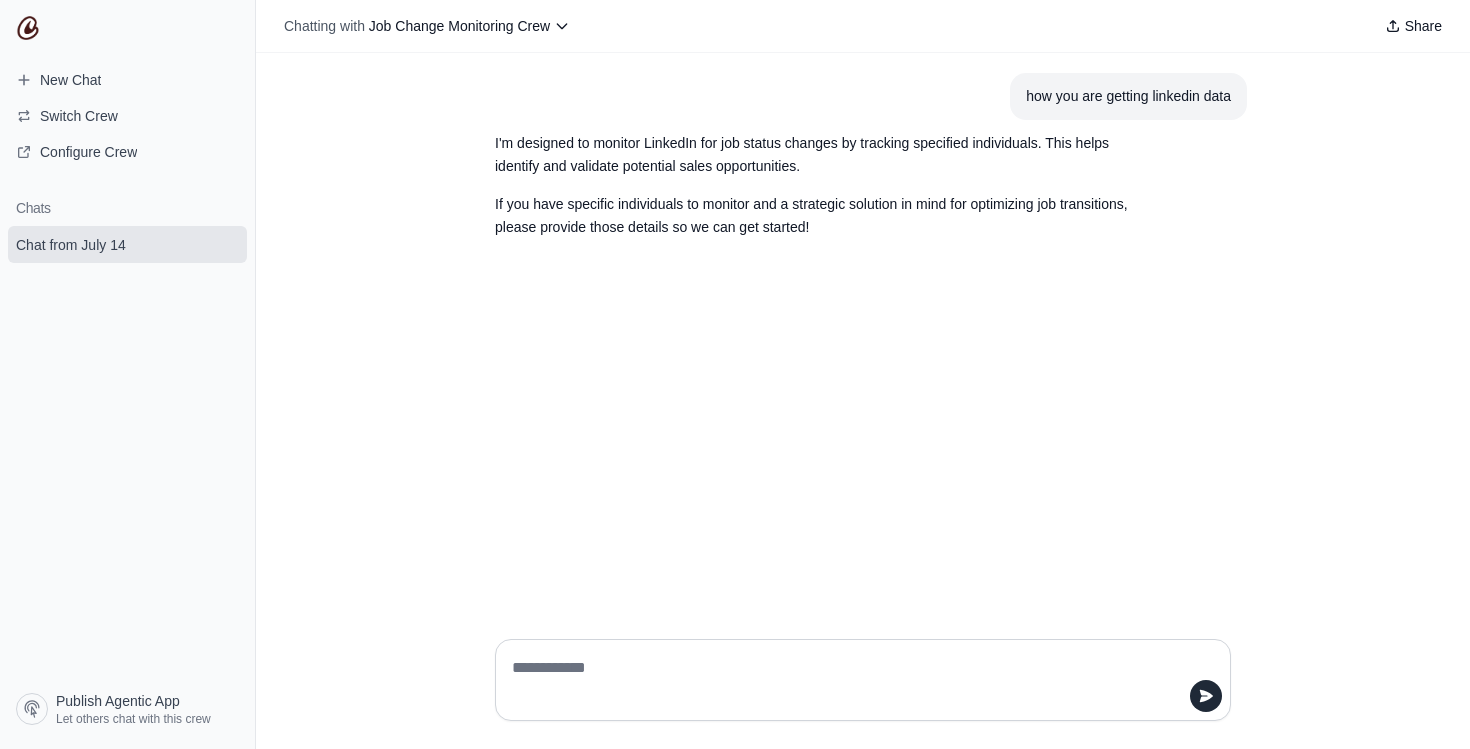 click at bounding box center [857, 680] 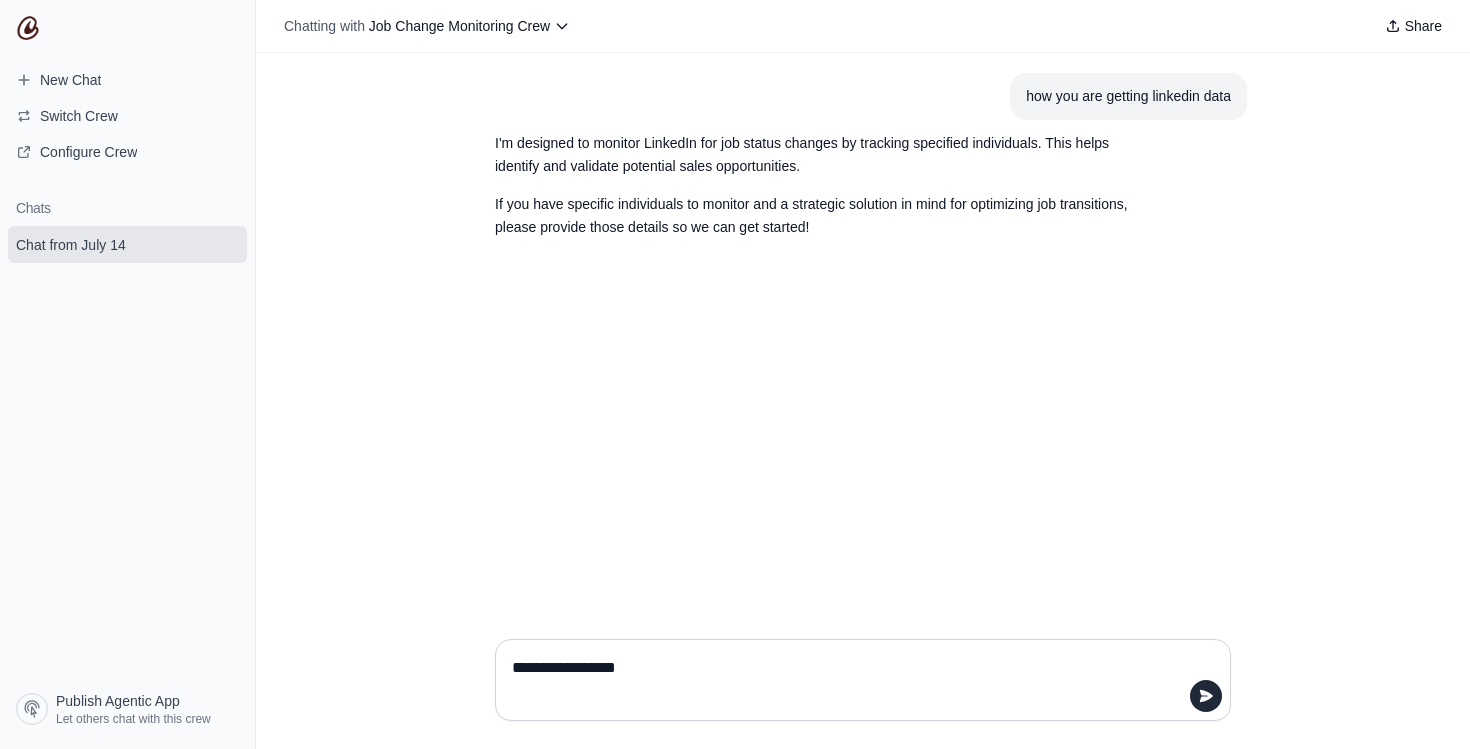 type on "**********" 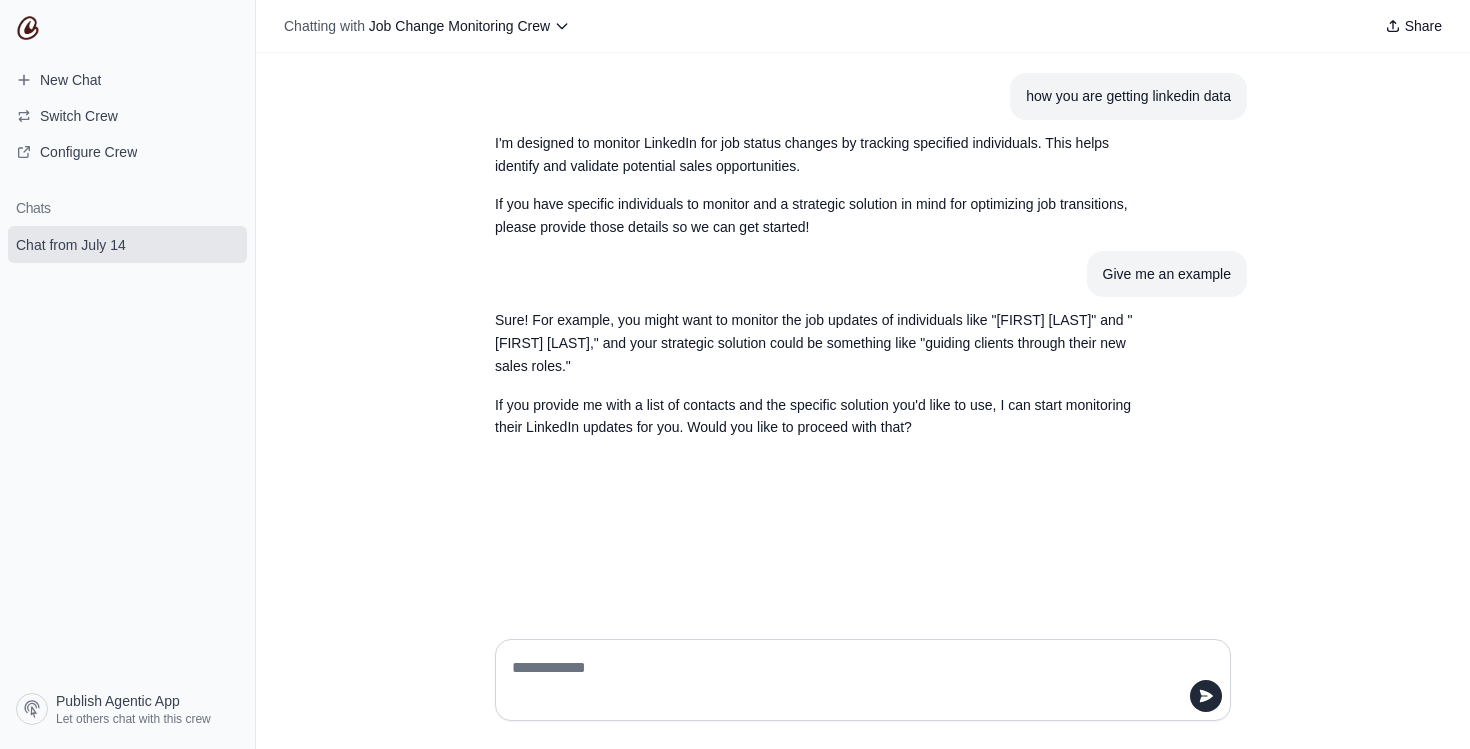 click at bounding box center [857, 680] 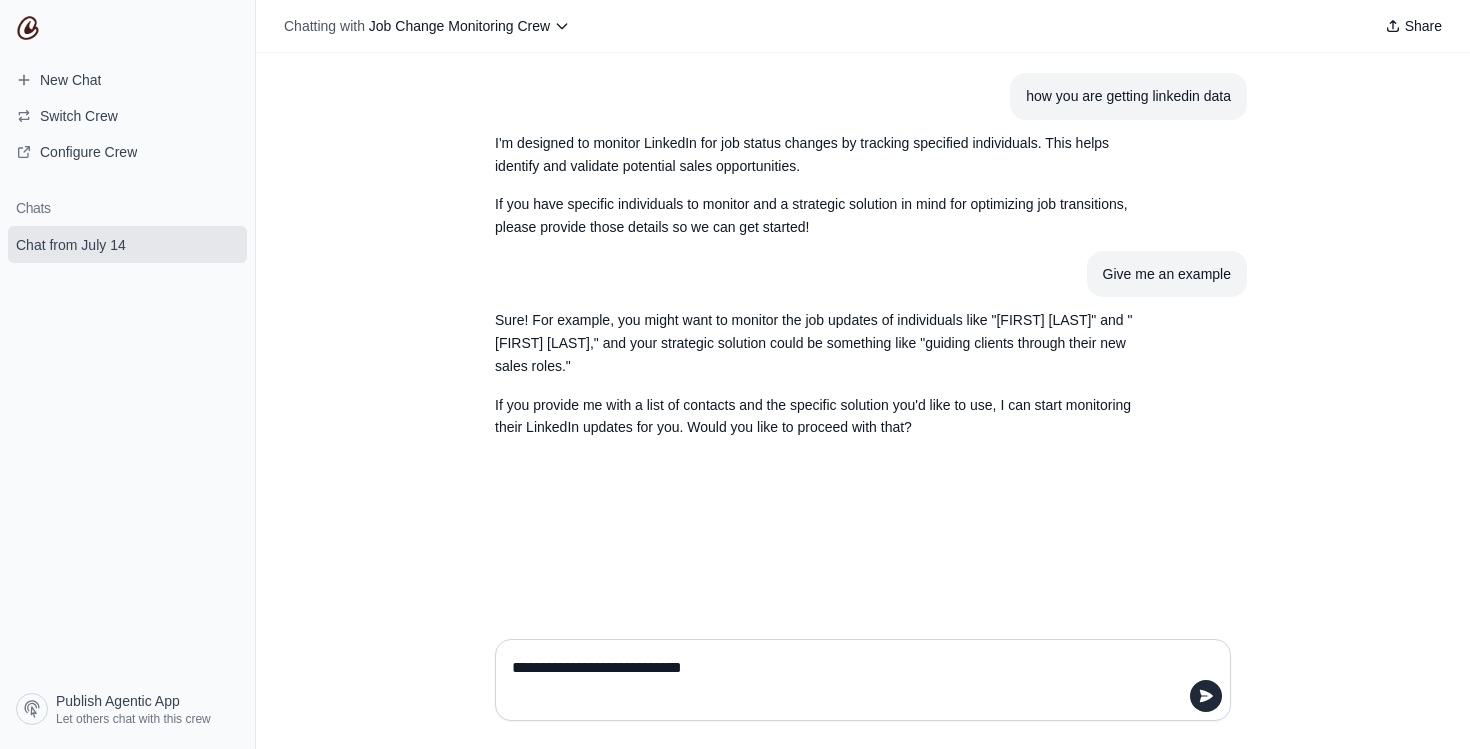 type on "**********" 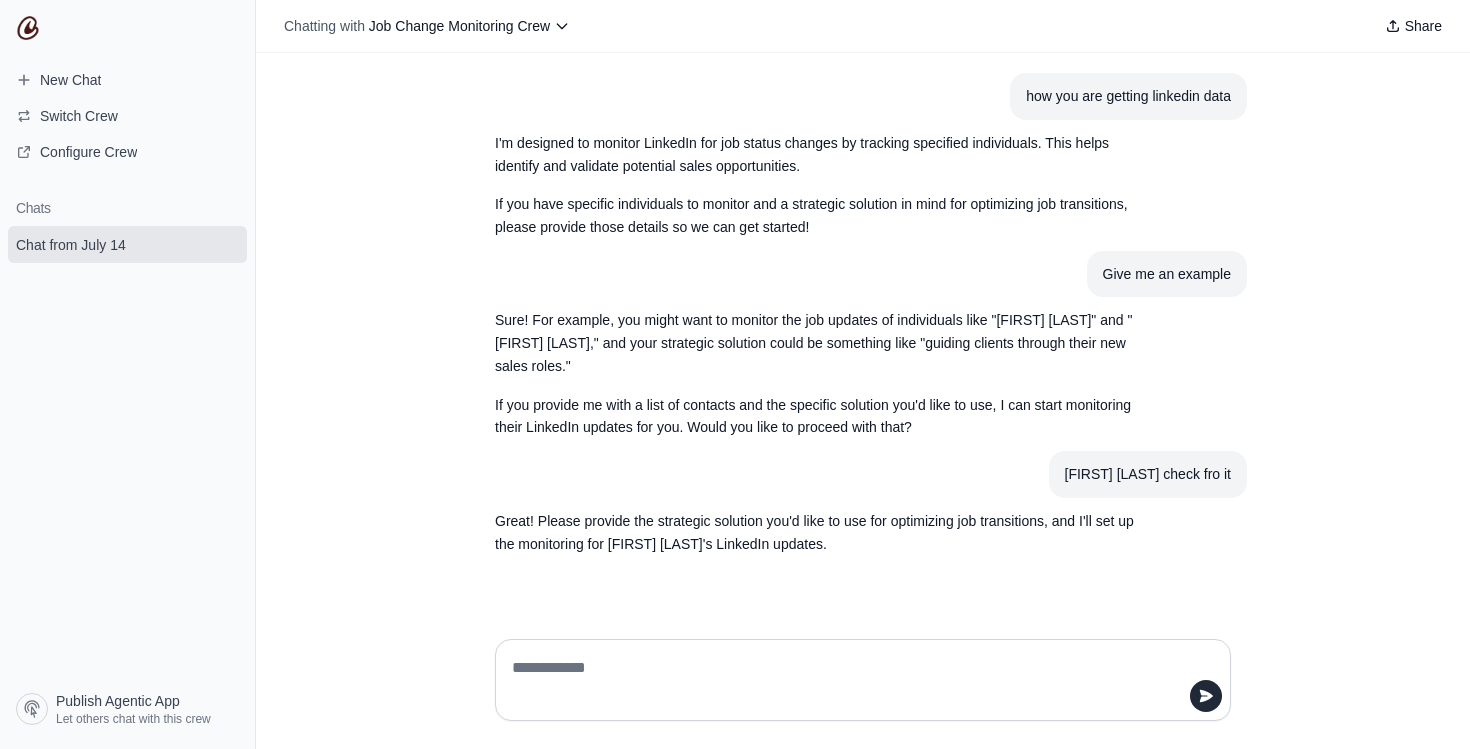 click at bounding box center (857, 680) 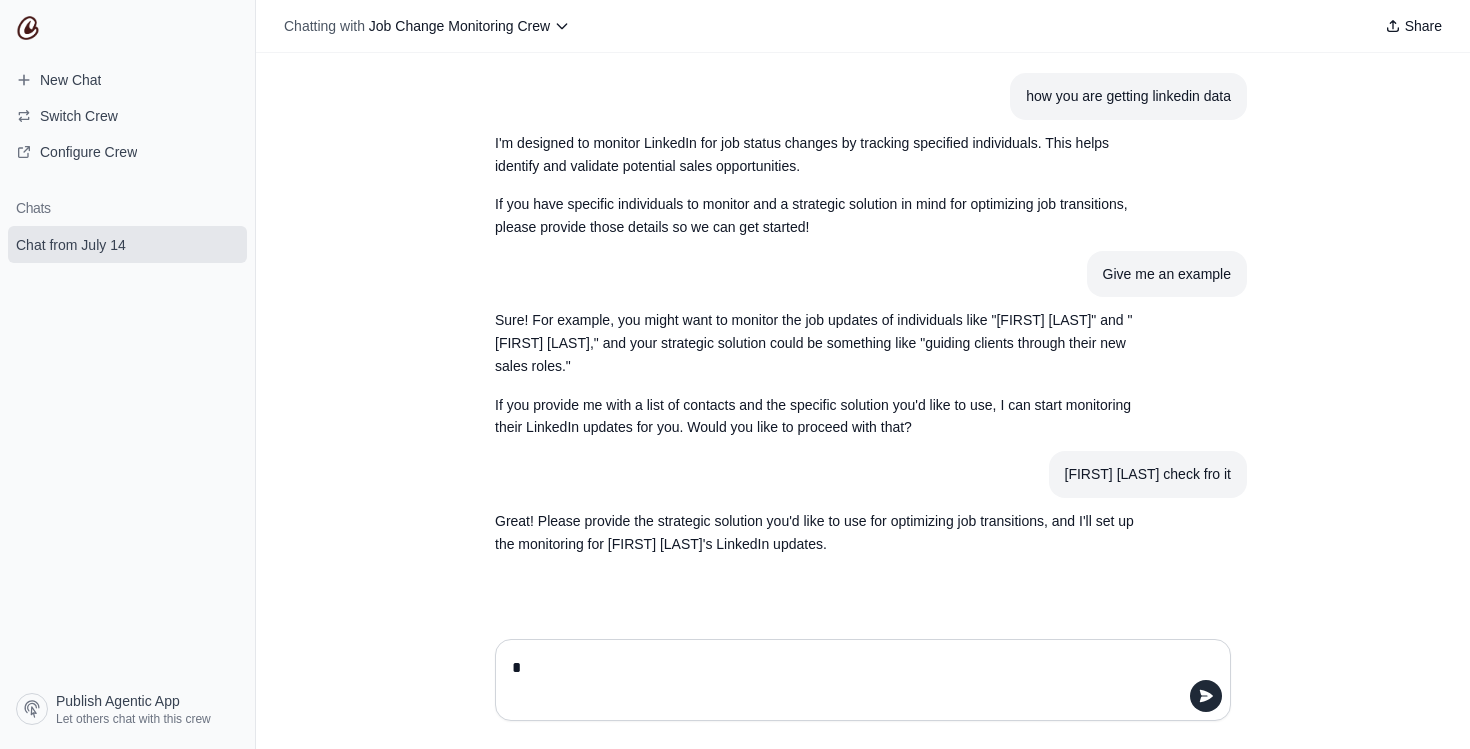 type on "**" 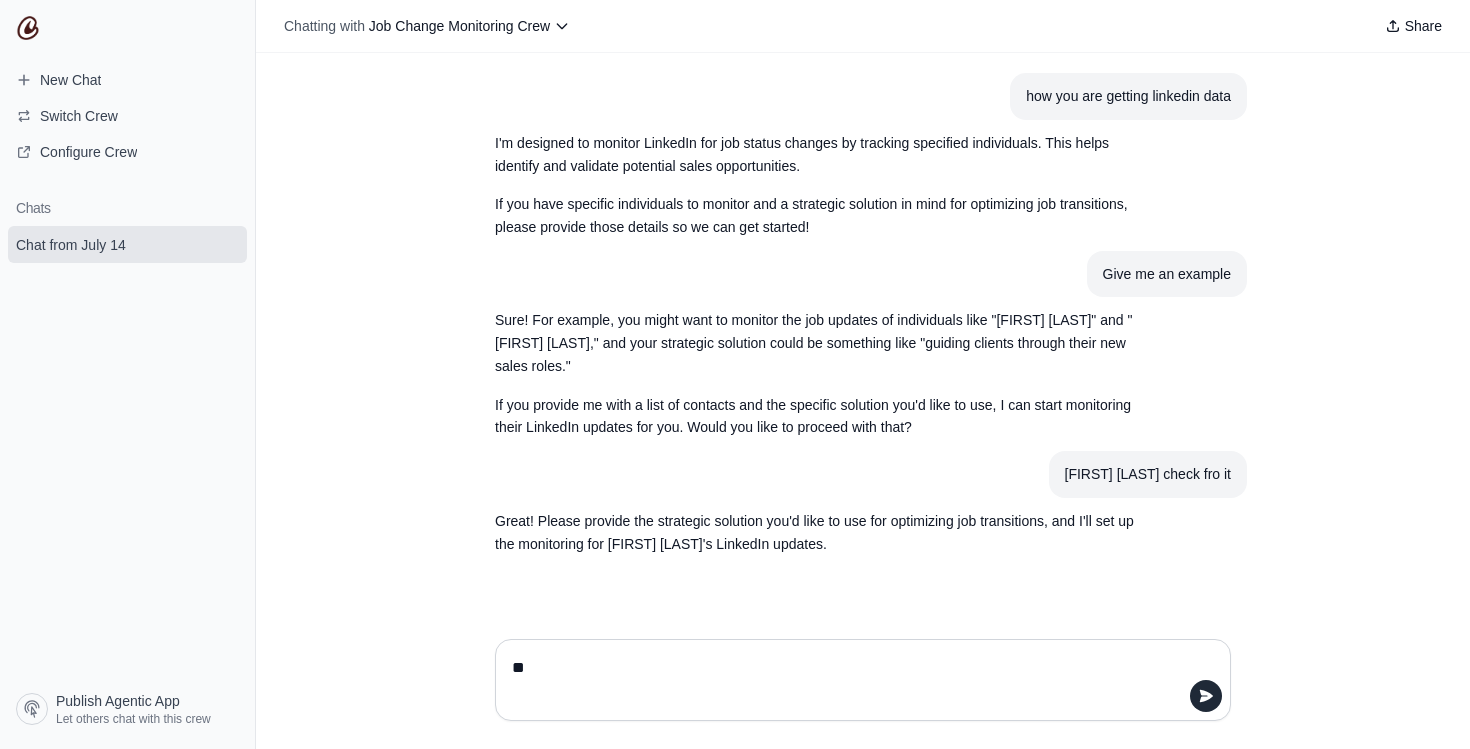 type 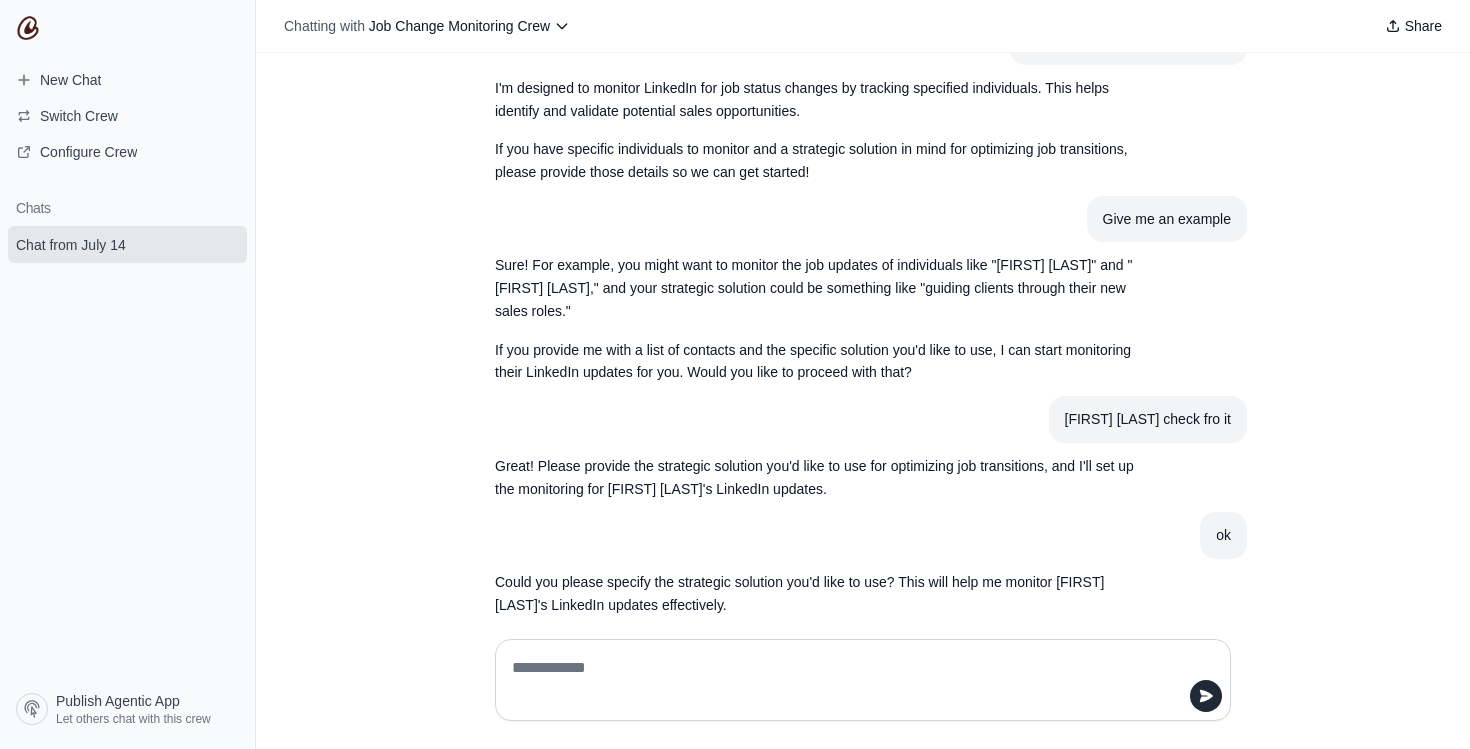 scroll, scrollTop: 80, scrollLeft: 0, axis: vertical 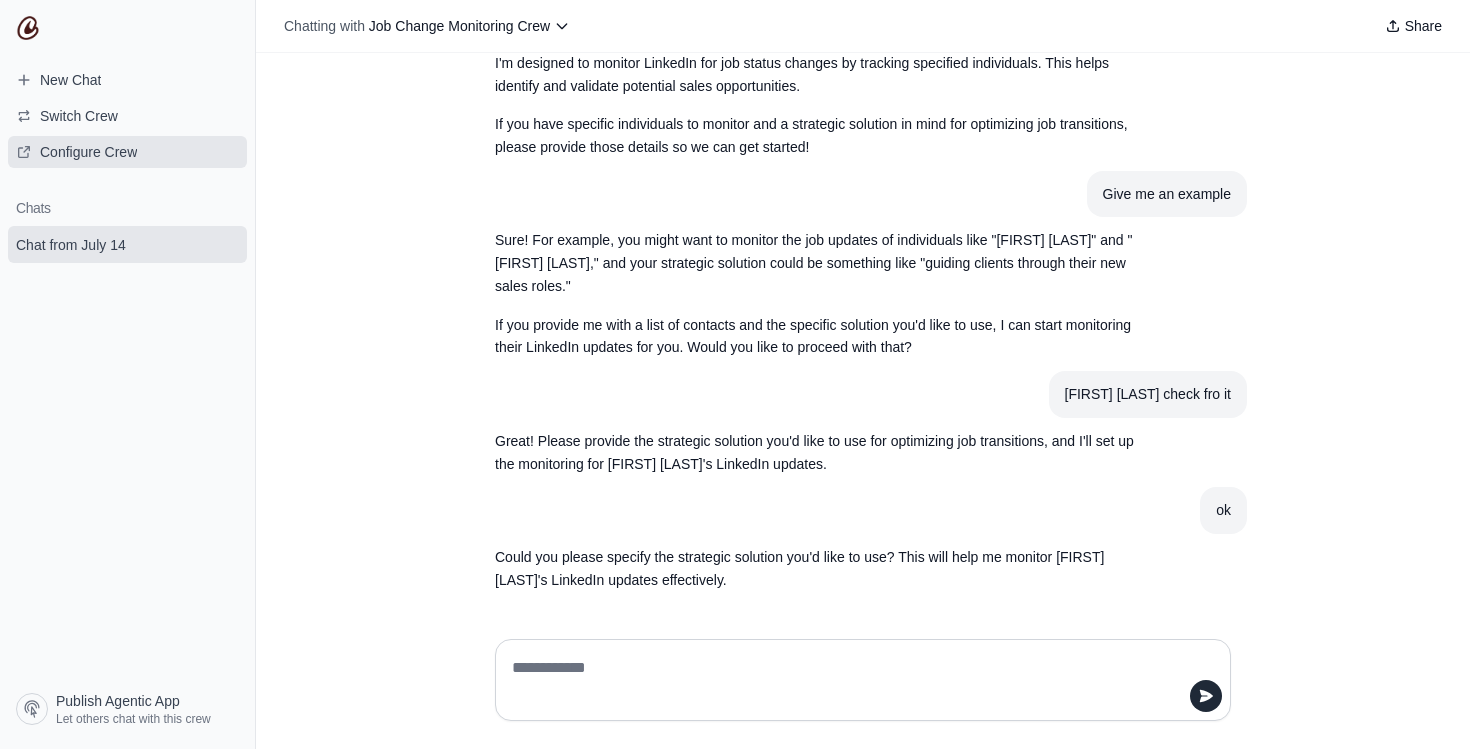 click on "Configure
Crew" at bounding box center [127, 152] 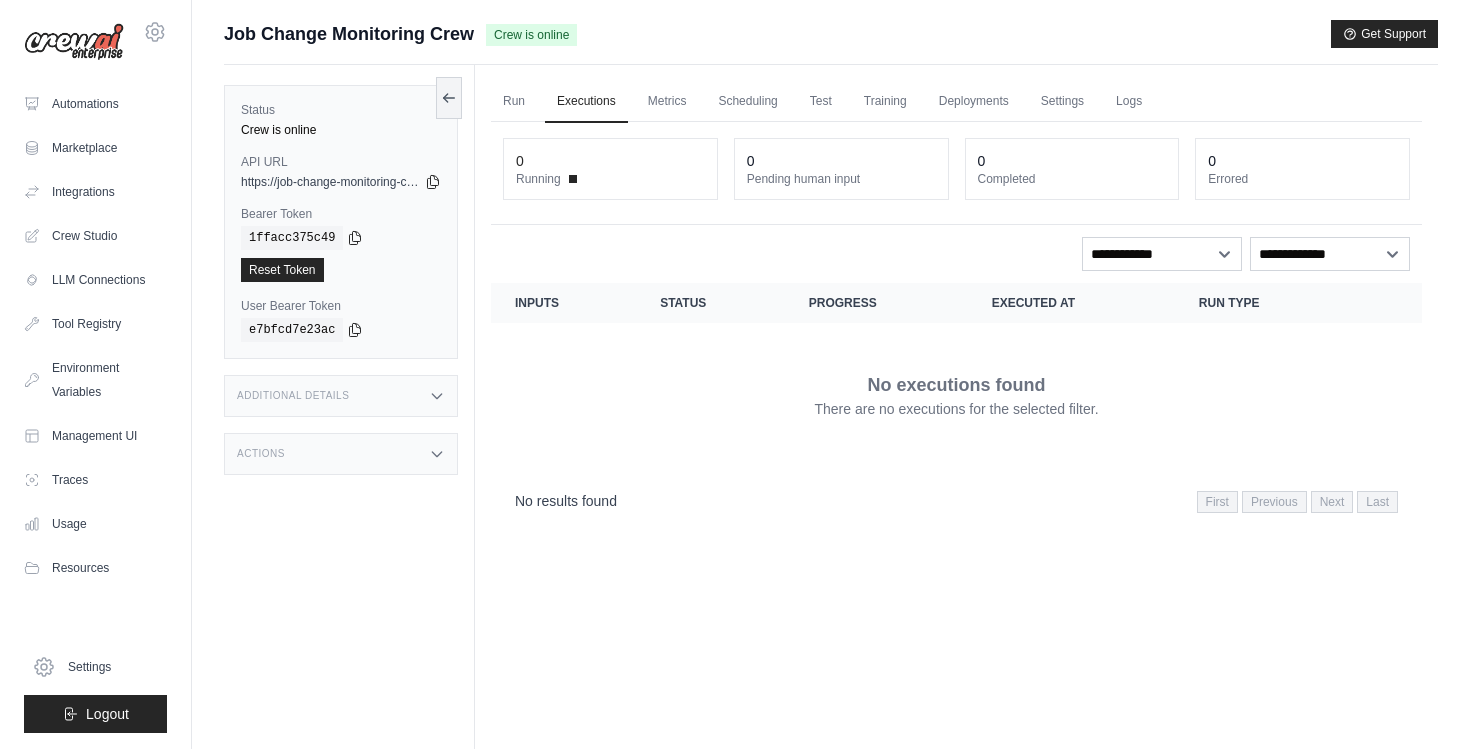 scroll, scrollTop: 0, scrollLeft: 0, axis: both 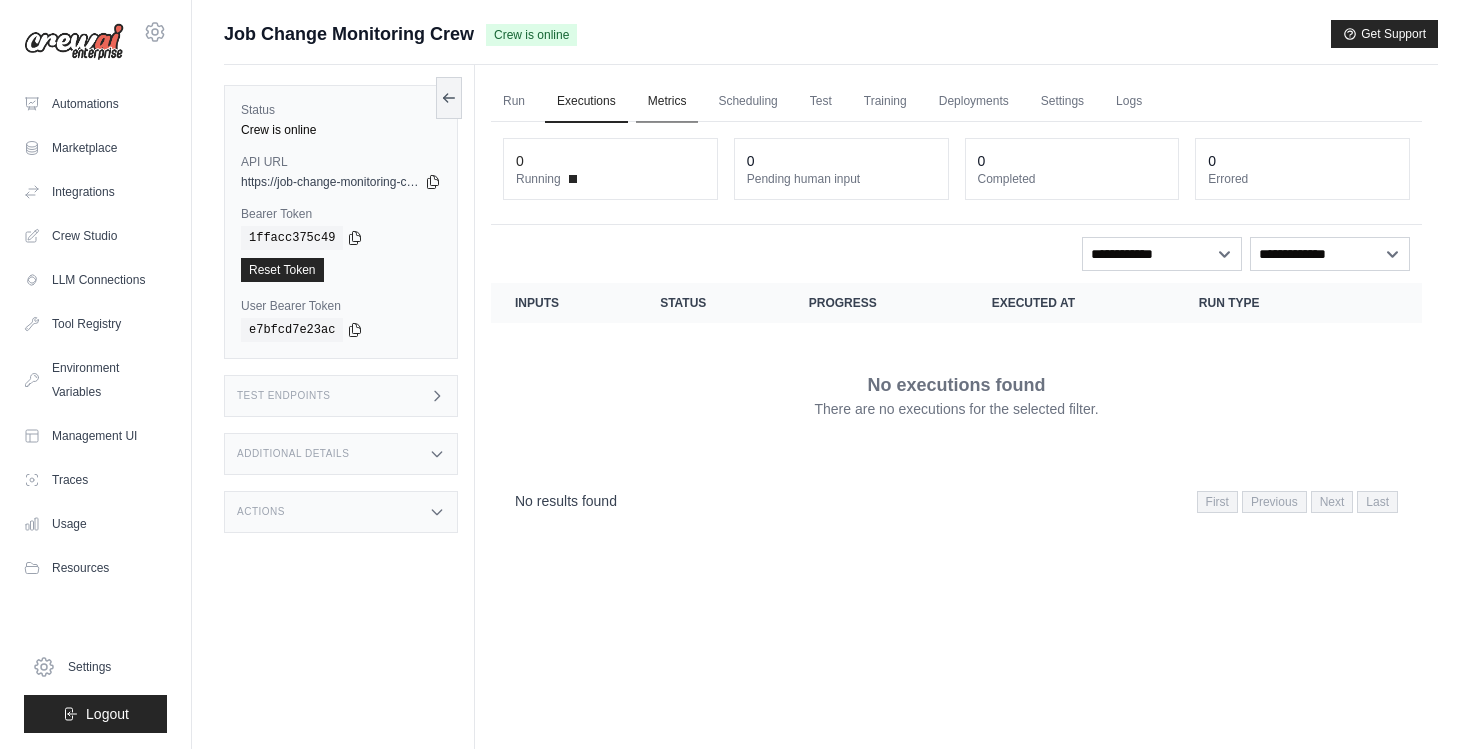 click on "Metrics" at bounding box center [667, 102] 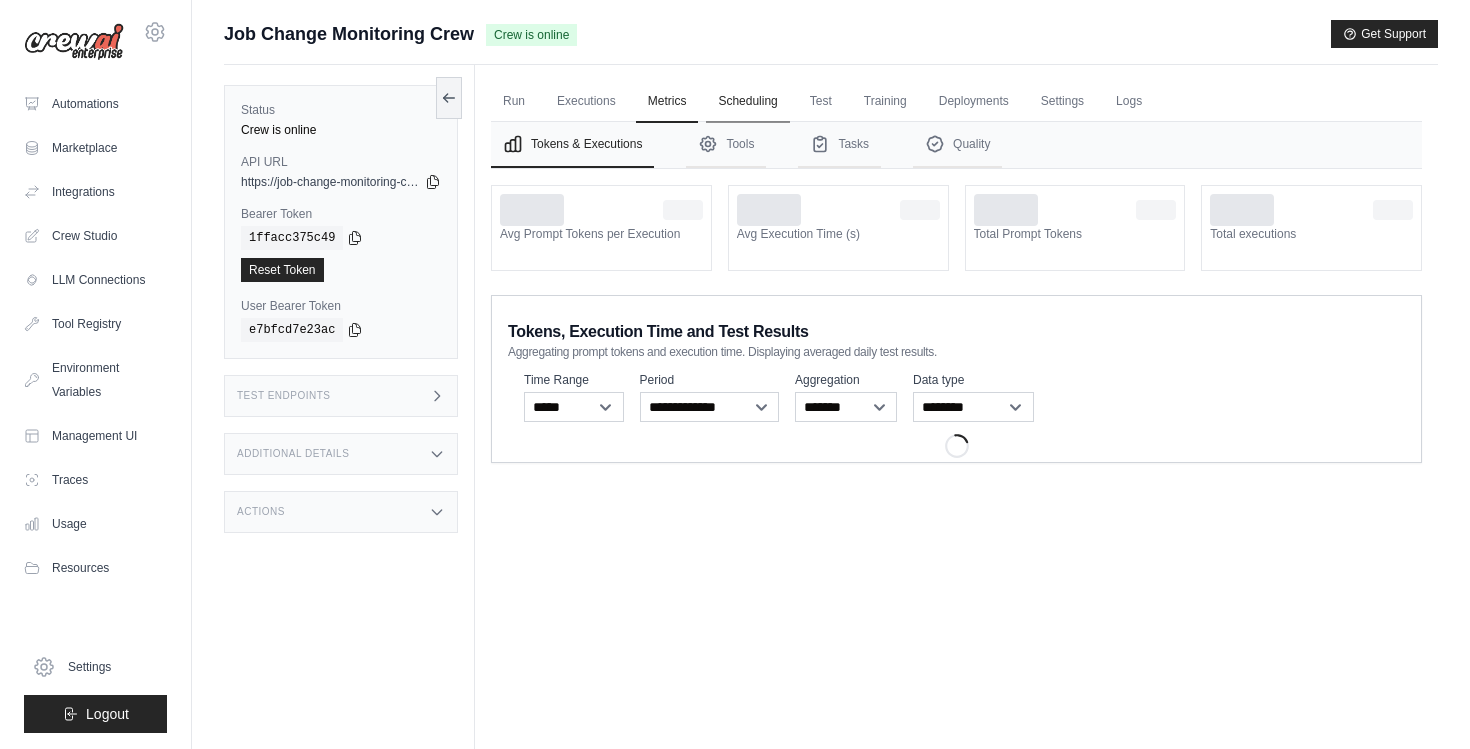 click on "Scheduling" at bounding box center (747, 102) 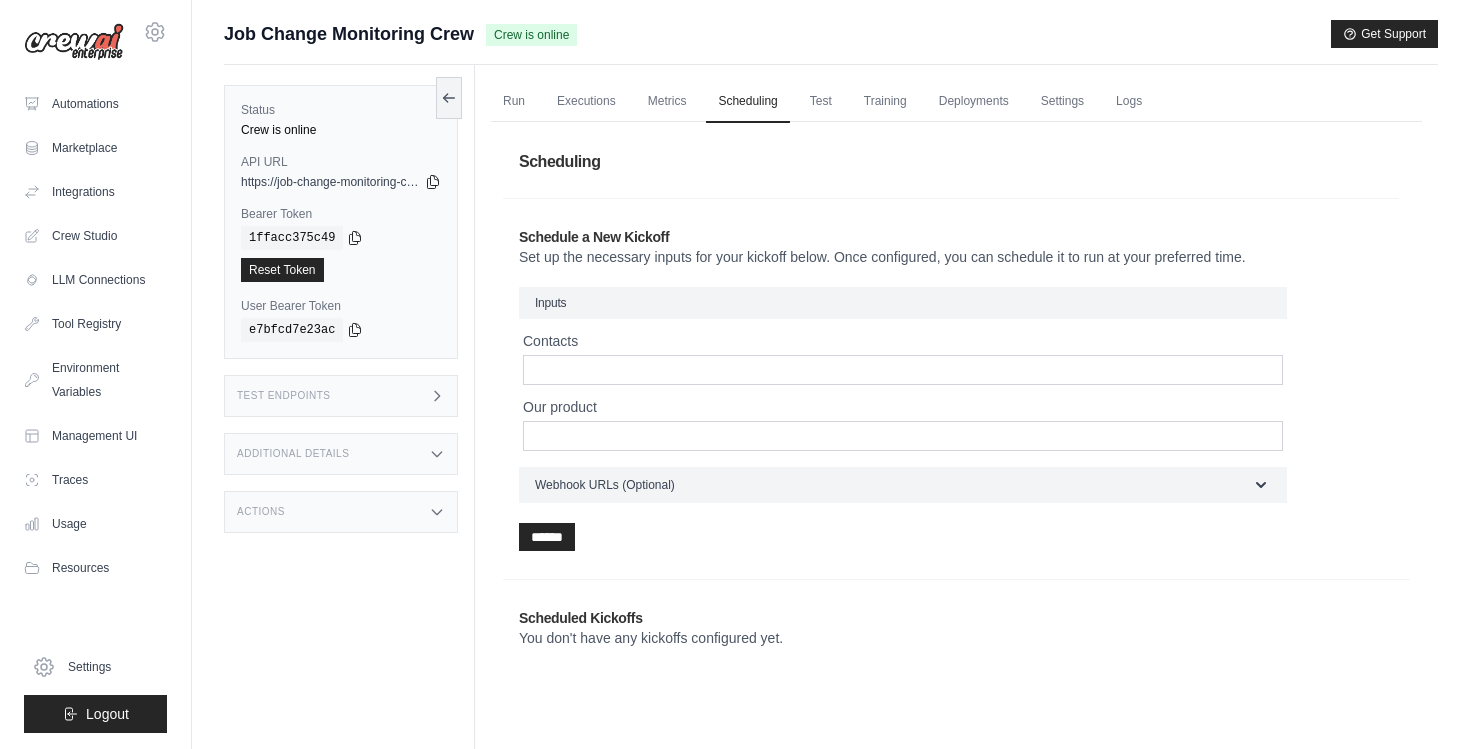 click on "Run
Executions
Metrics
Scheduling
Test
Training
Deployments
Settings
Logs" at bounding box center (956, 101) 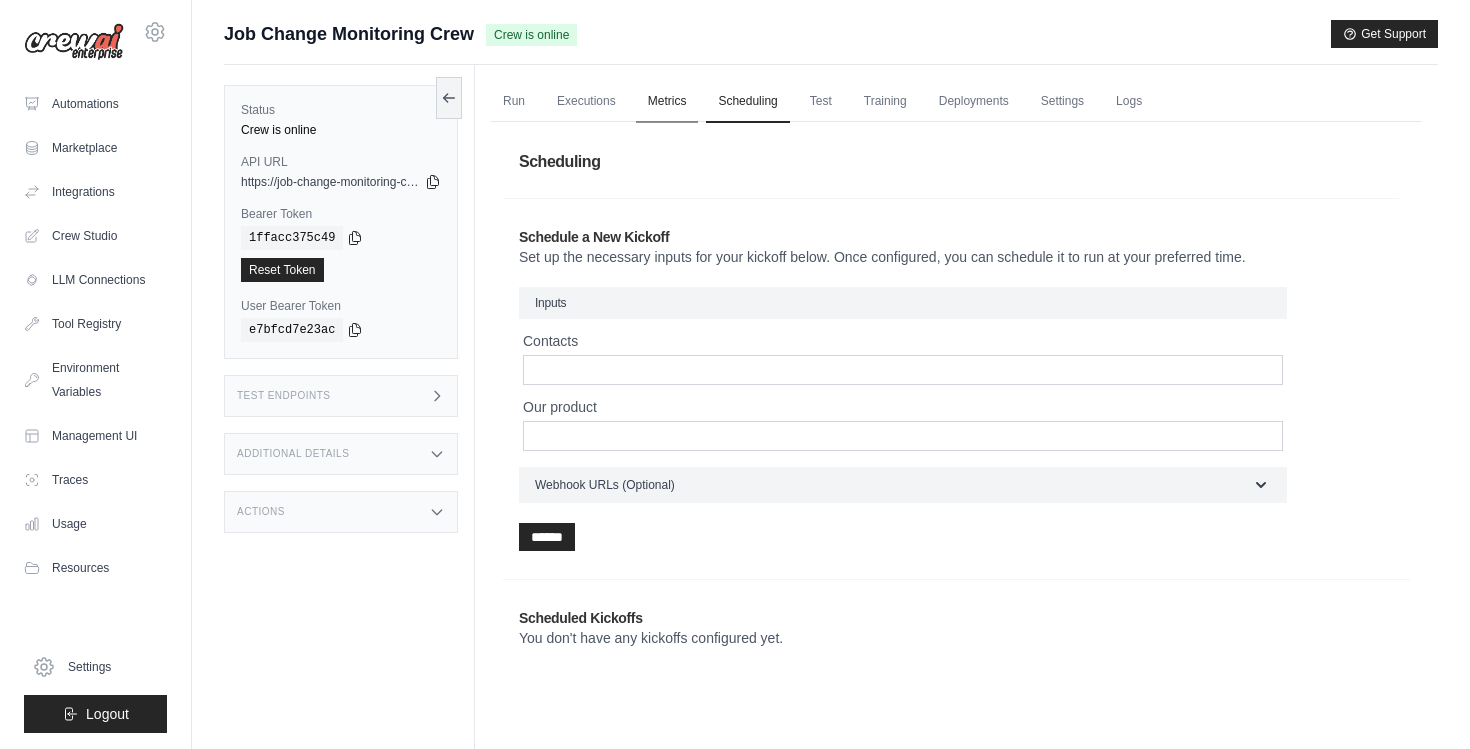 click on "Metrics" at bounding box center (667, 102) 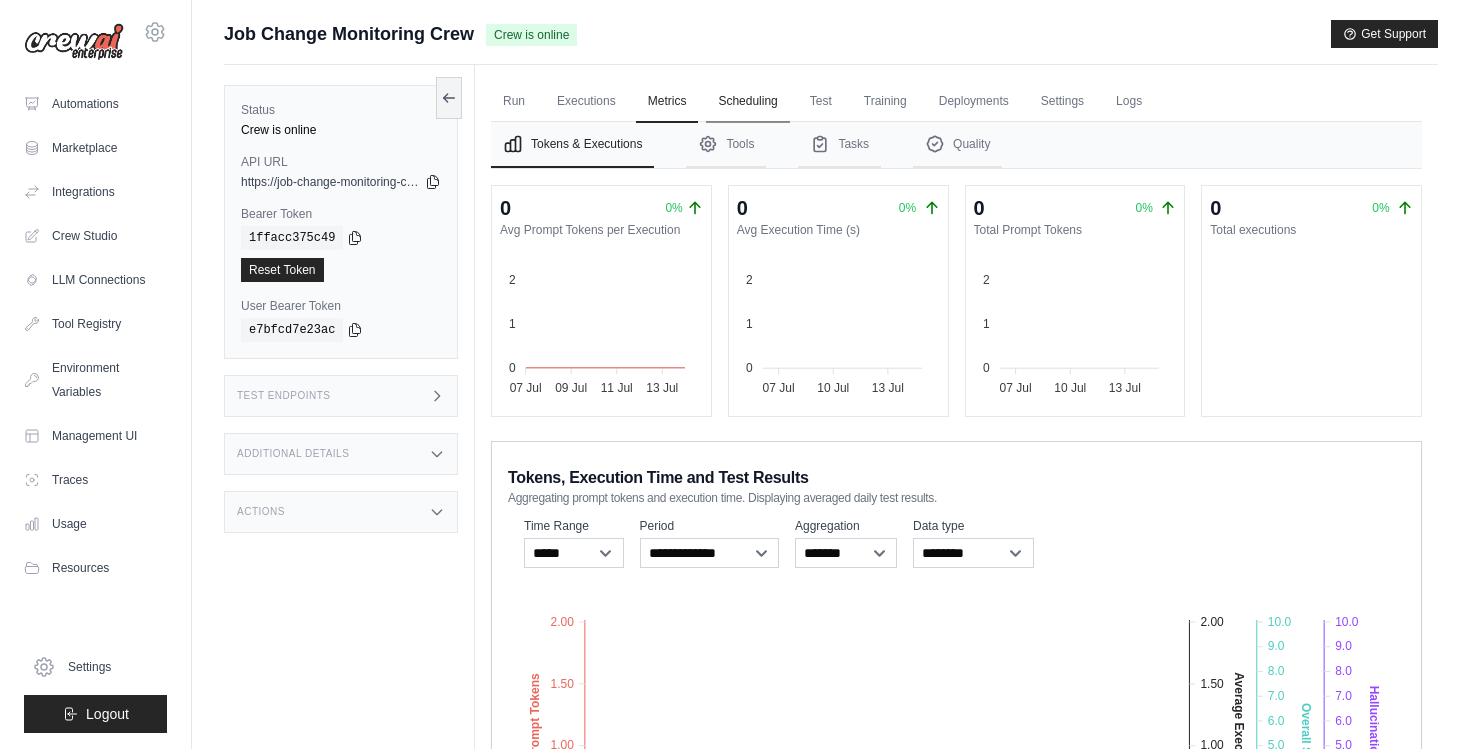 click on "Scheduling" at bounding box center (747, 102) 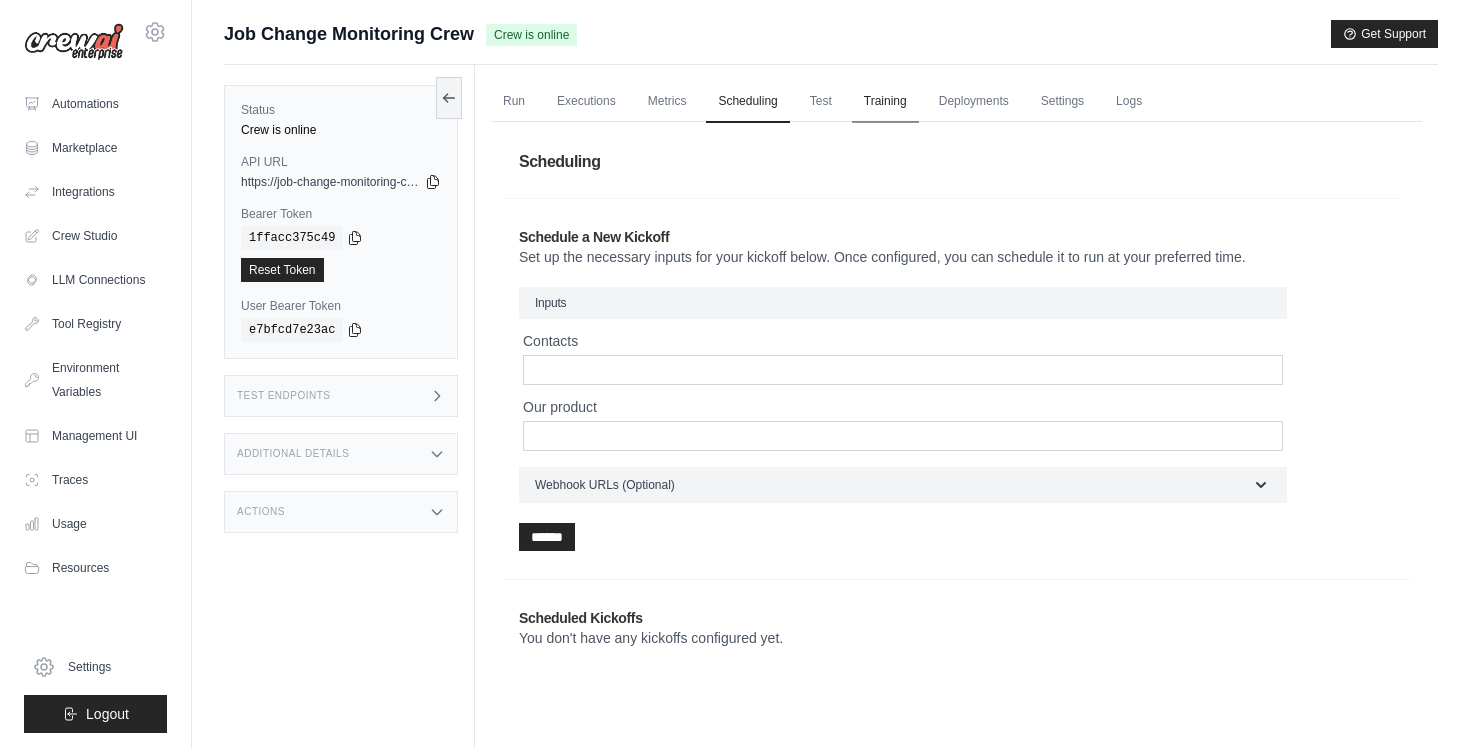 click on "Training" at bounding box center [885, 102] 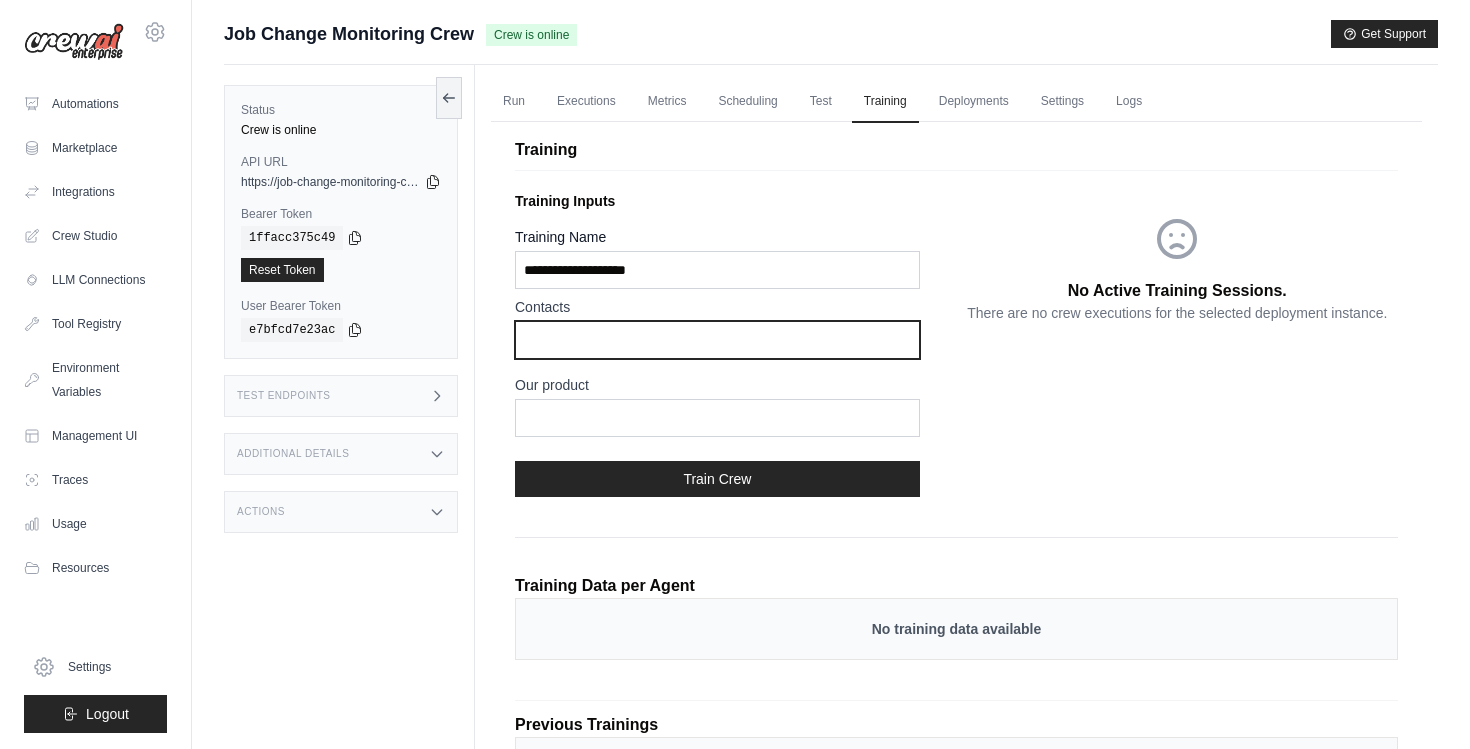 click at bounding box center [717, 340] 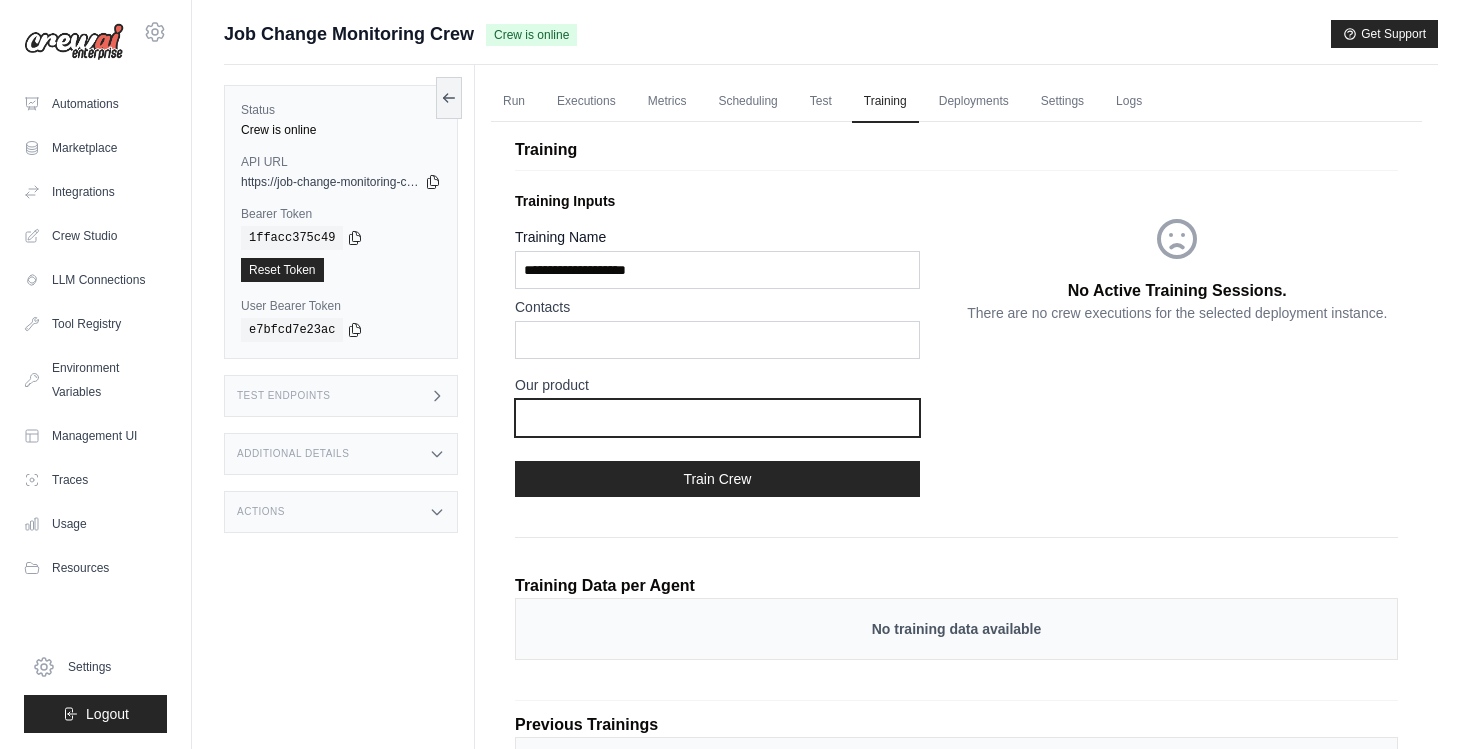 click at bounding box center (717, 418) 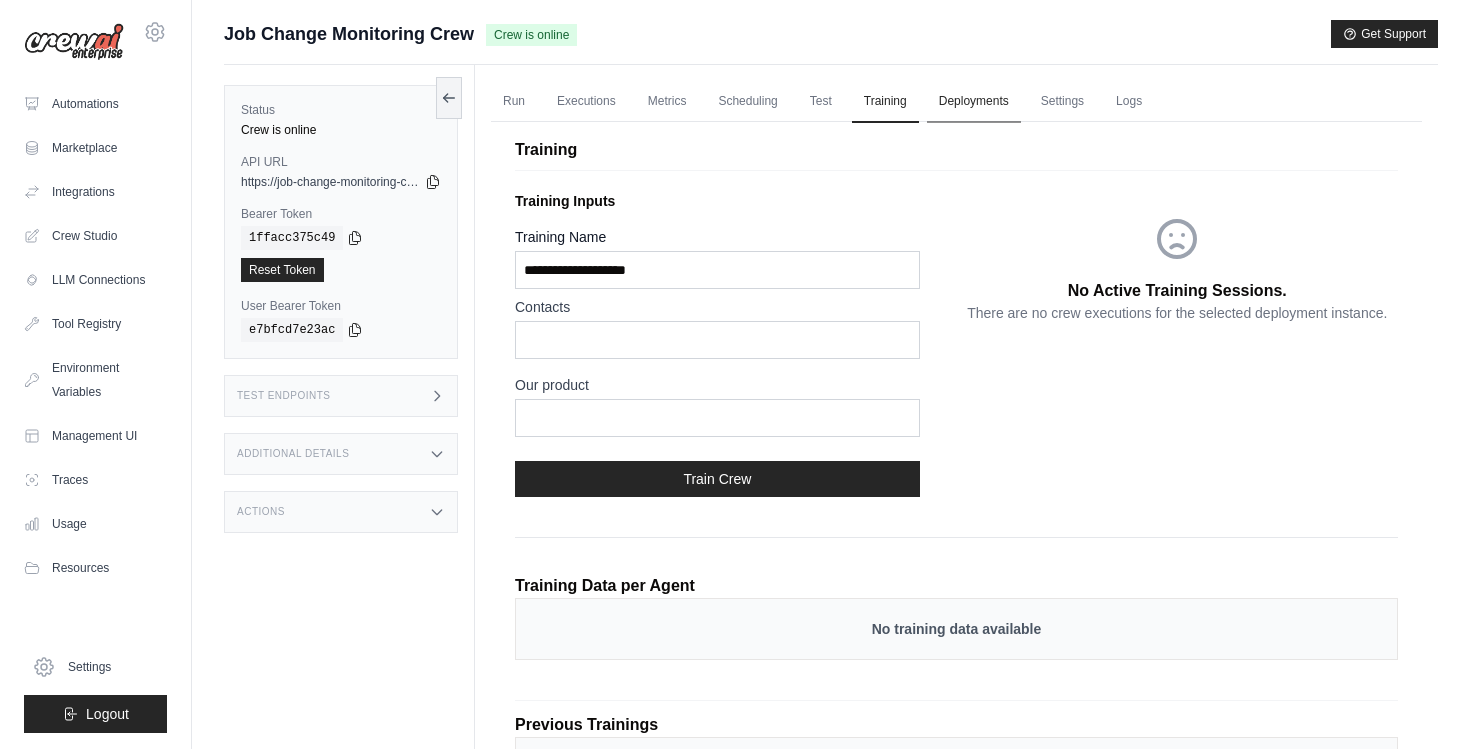 click on "Deployments" at bounding box center (974, 102) 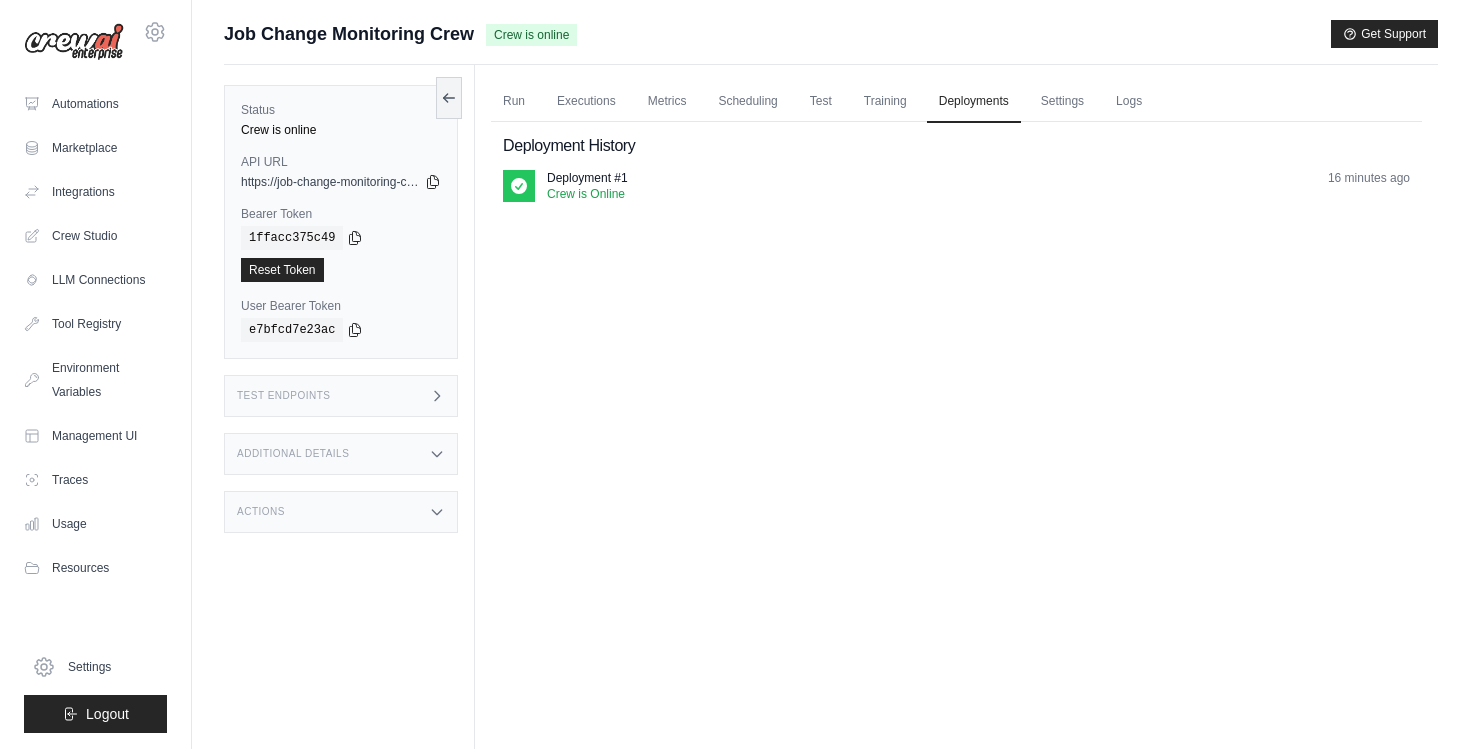 drag, startPoint x: 572, startPoint y: 184, endPoint x: 552, endPoint y: 184, distance: 20 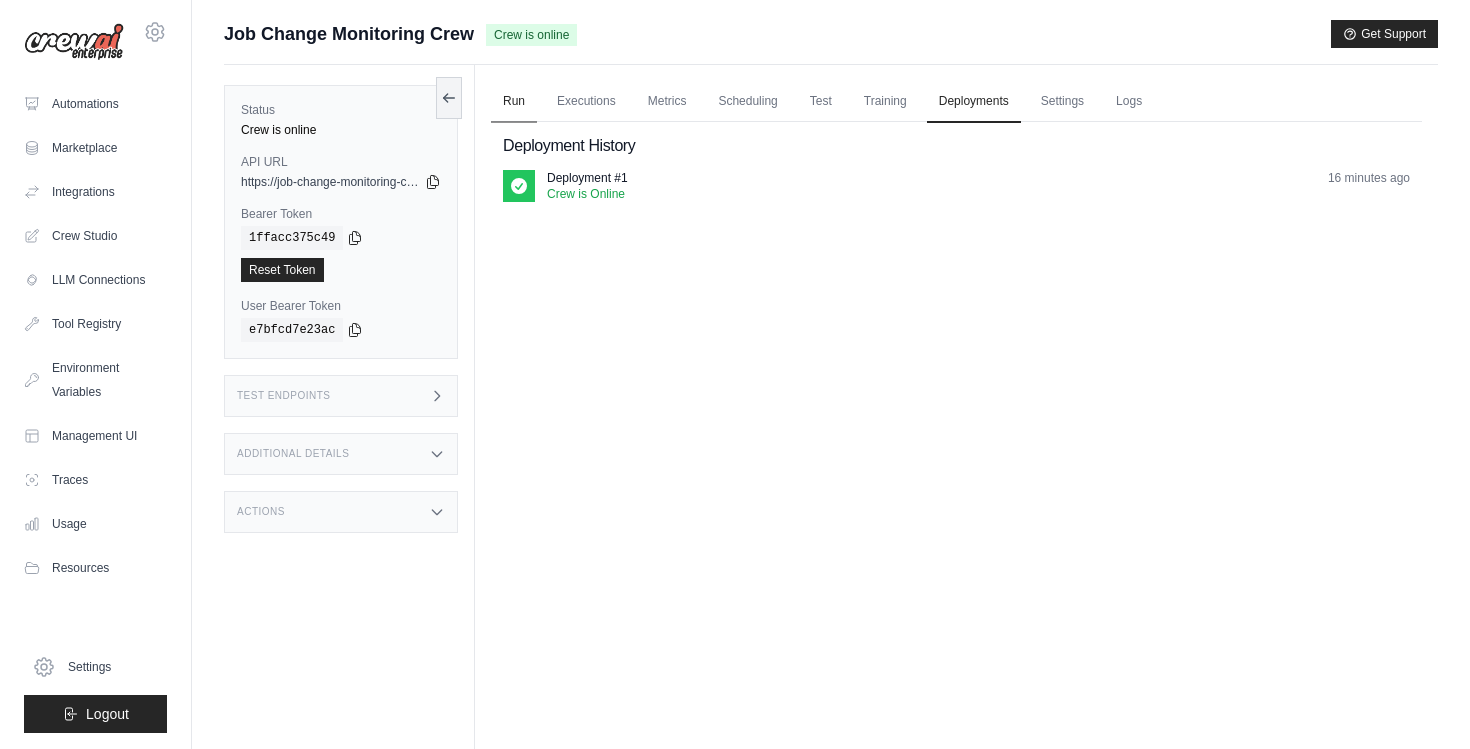click on "Run" at bounding box center (514, 102) 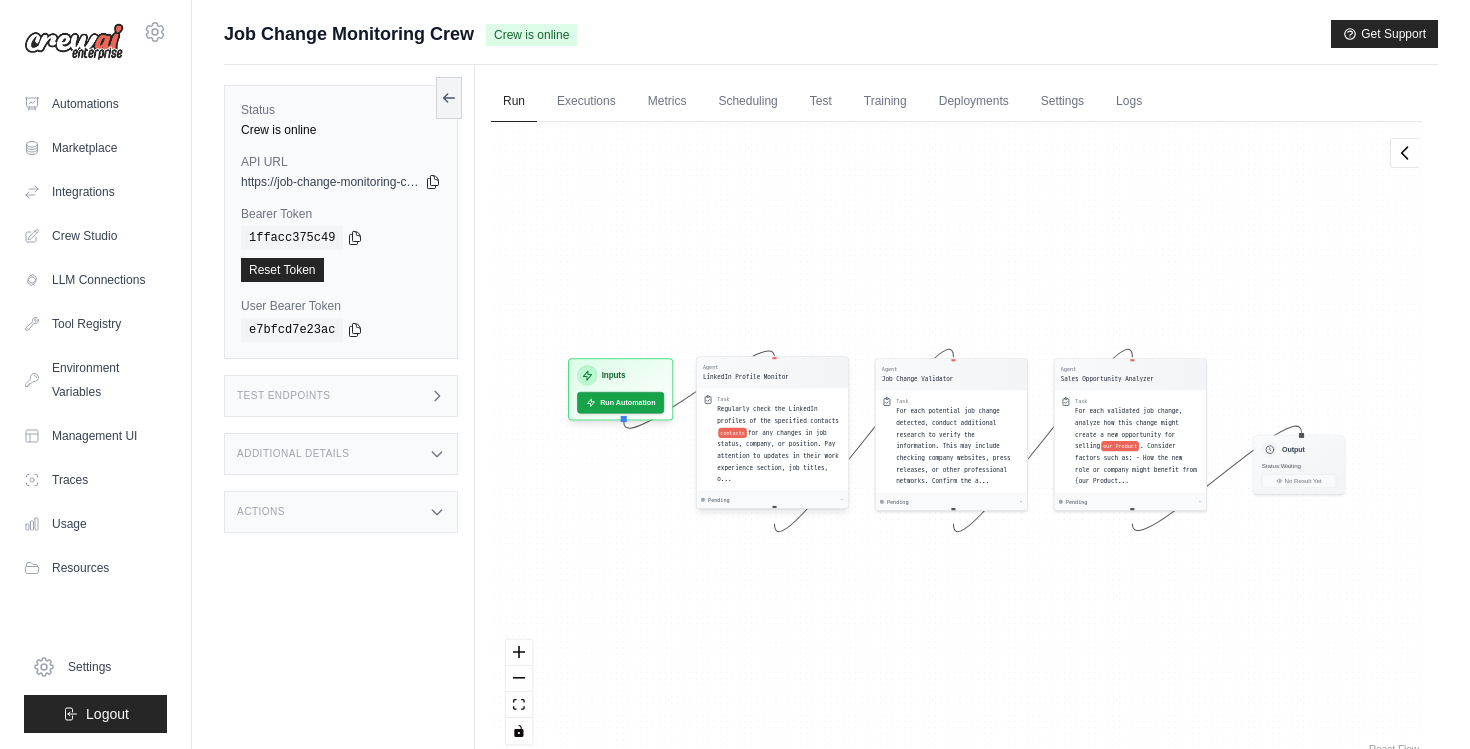 click on "Regularly check the LinkedIn profiles of the specified contacts" at bounding box center (778, 415) 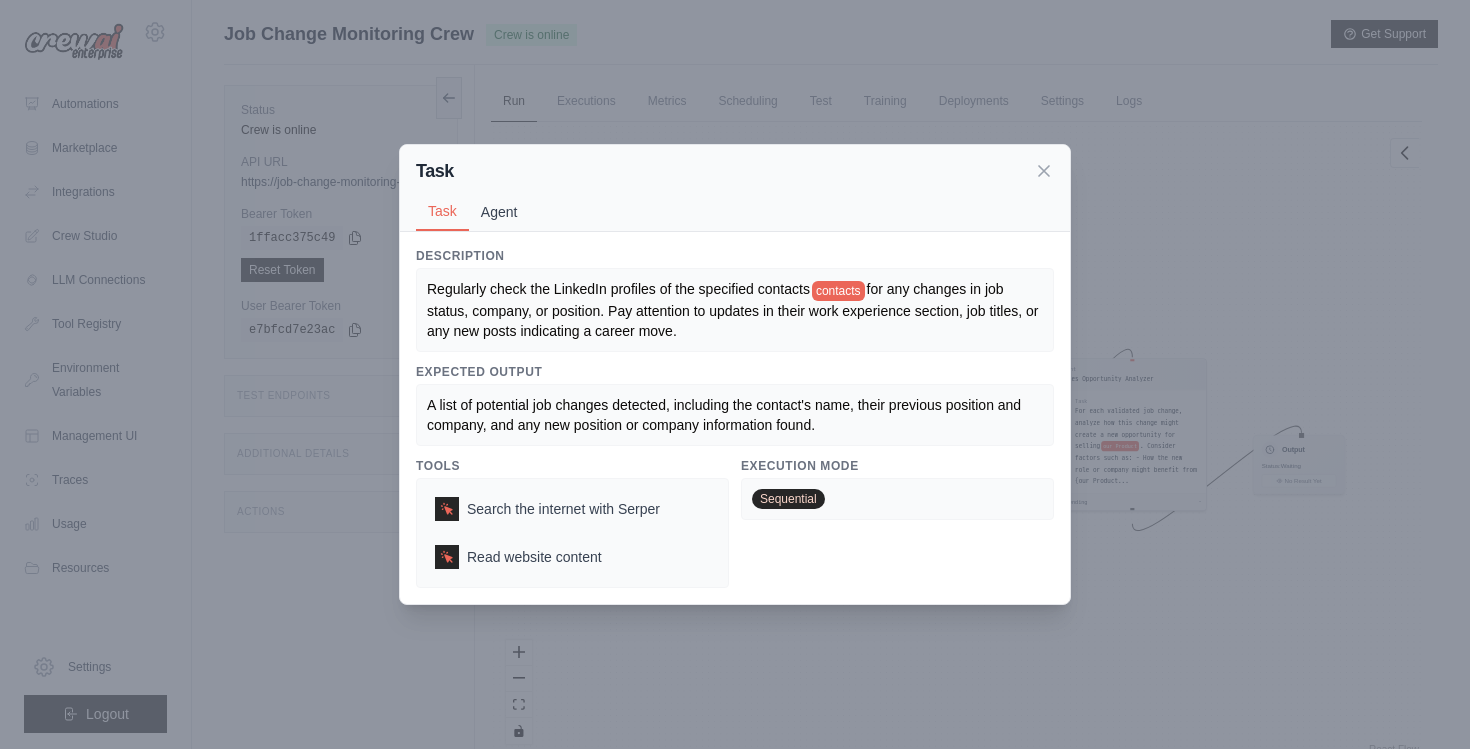 click on "Agent" at bounding box center [499, 212] 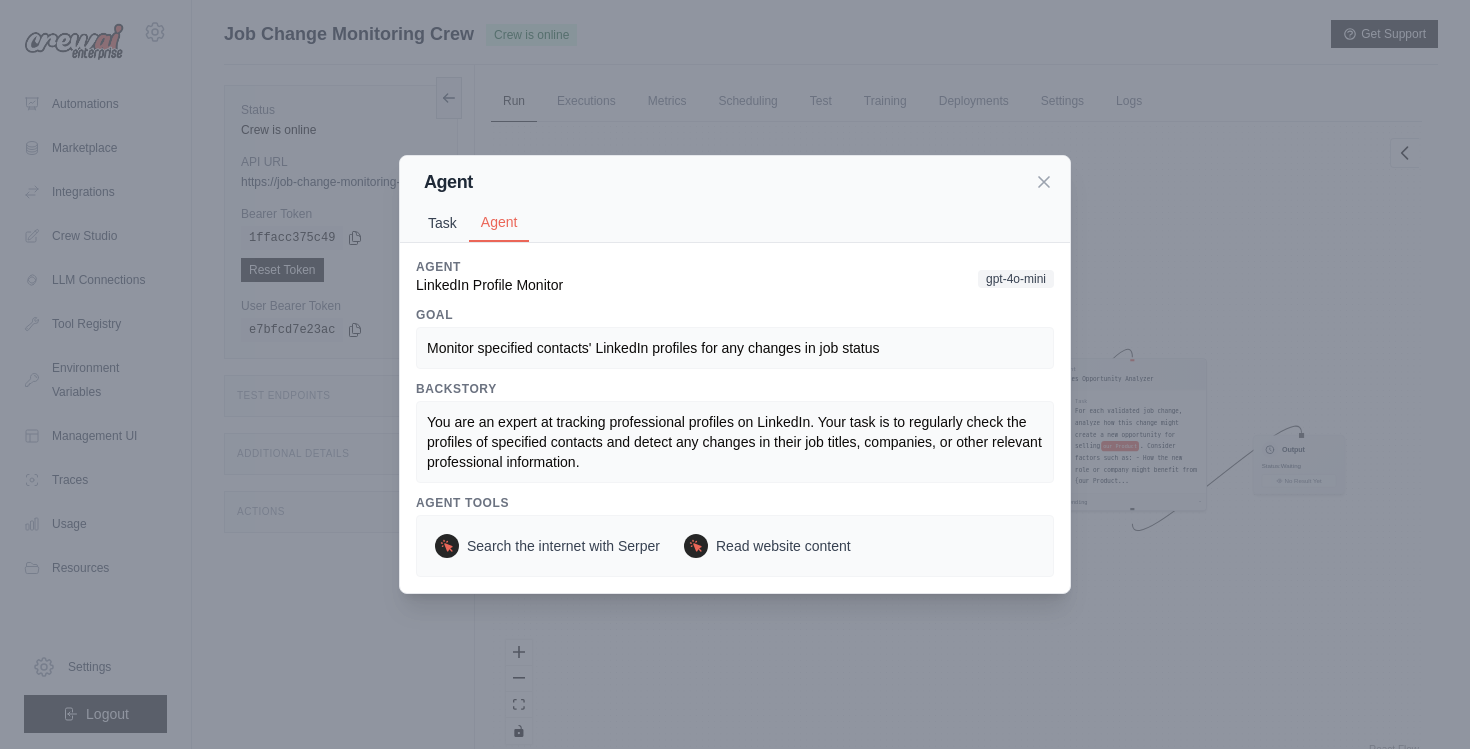 click on "Task" at bounding box center [442, 223] 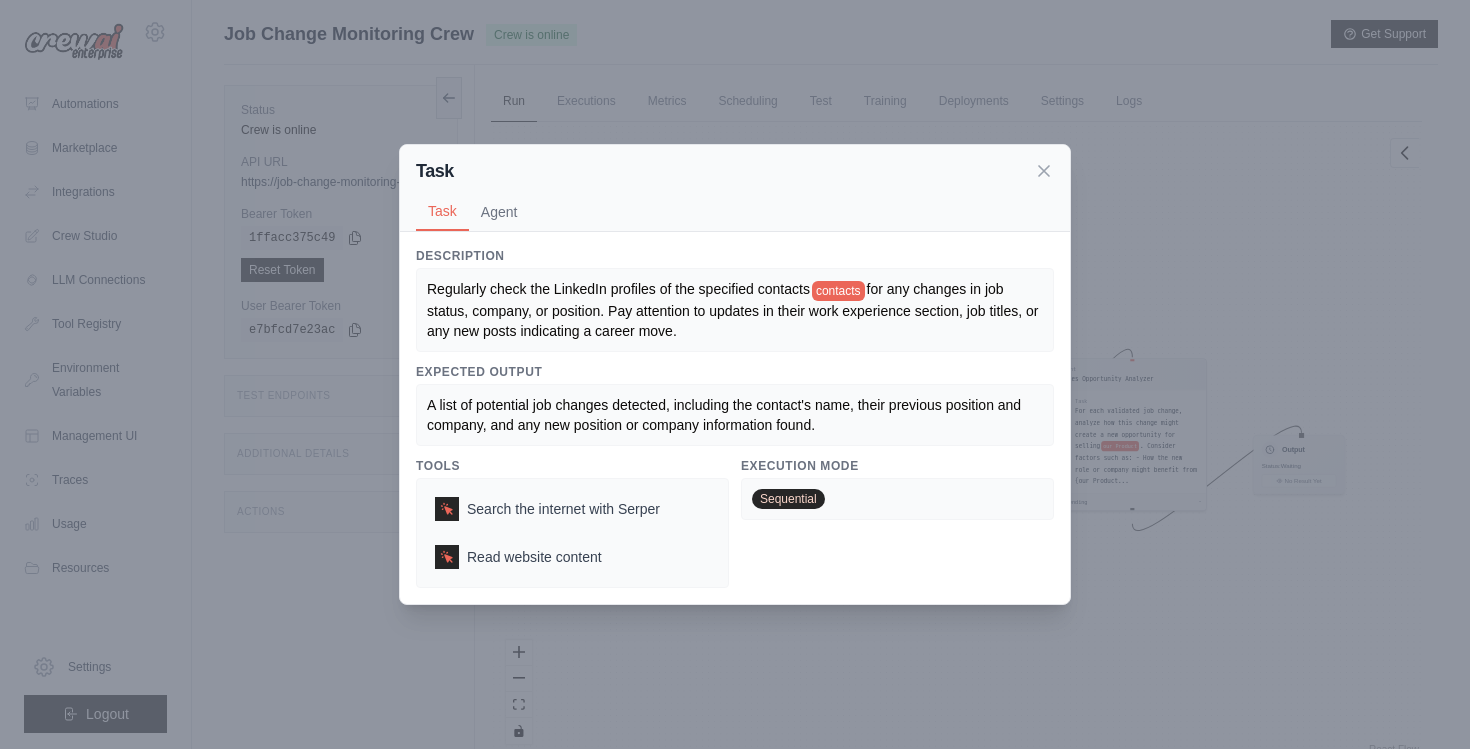 click on "contacts" at bounding box center [838, 291] 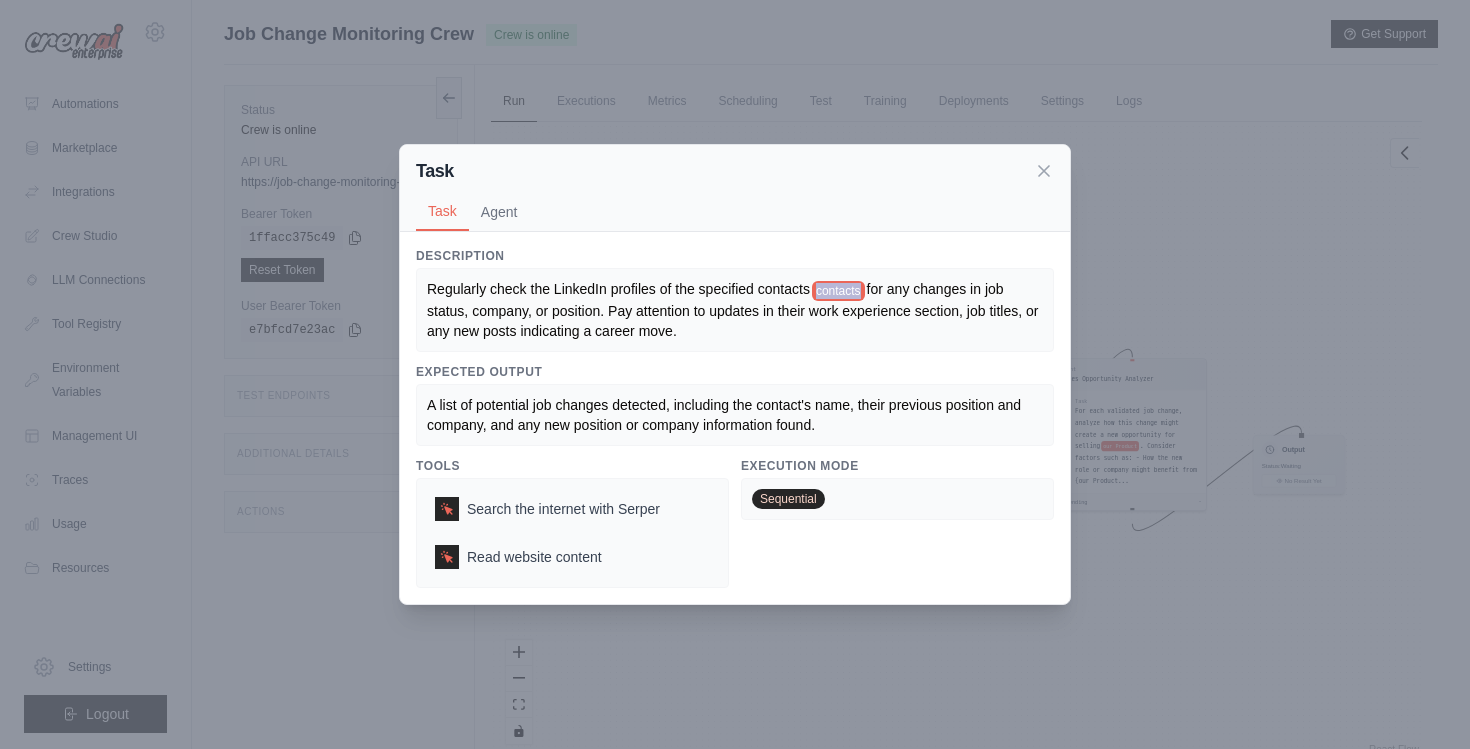 click on "contacts" at bounding box center [838, 291] 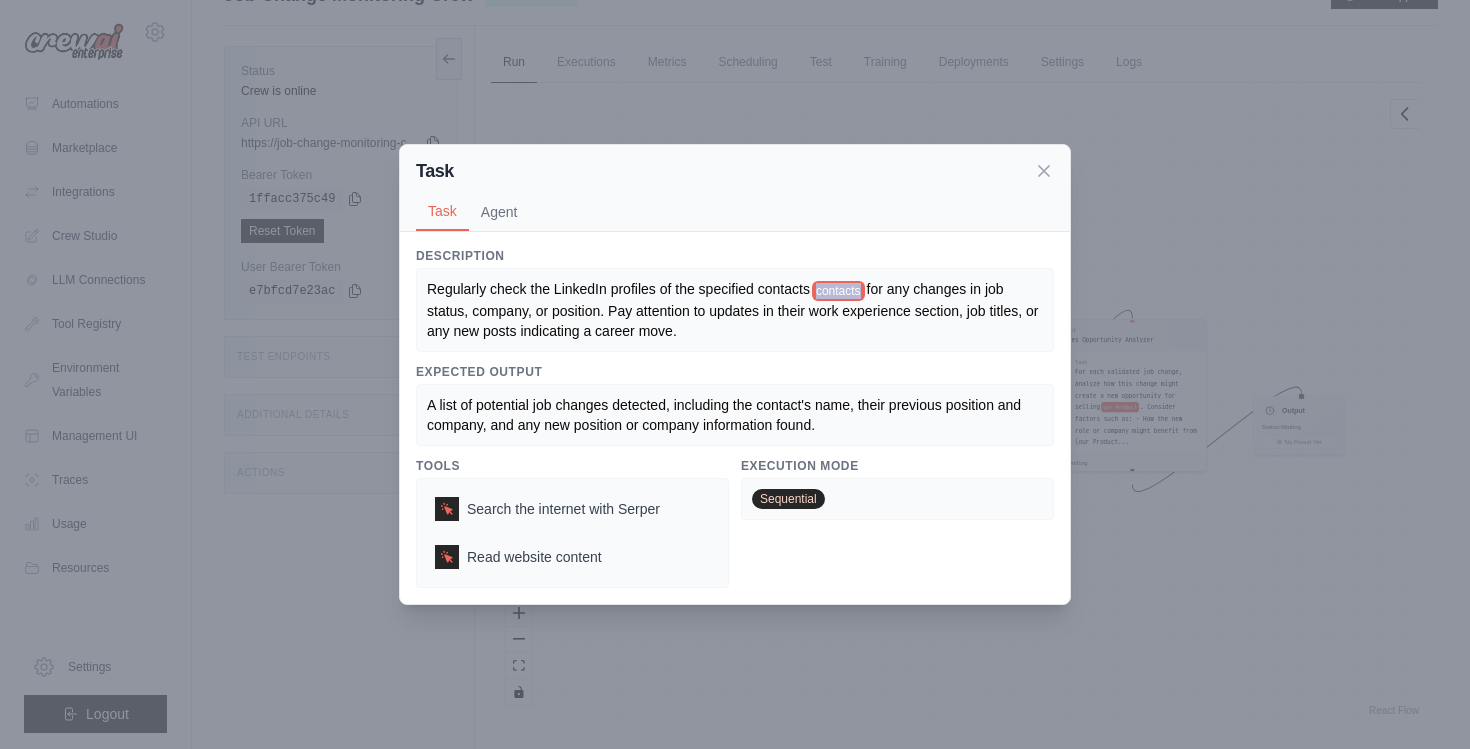 scroll, scrollTop: 43, scrollLeft: 0, axis: vertical 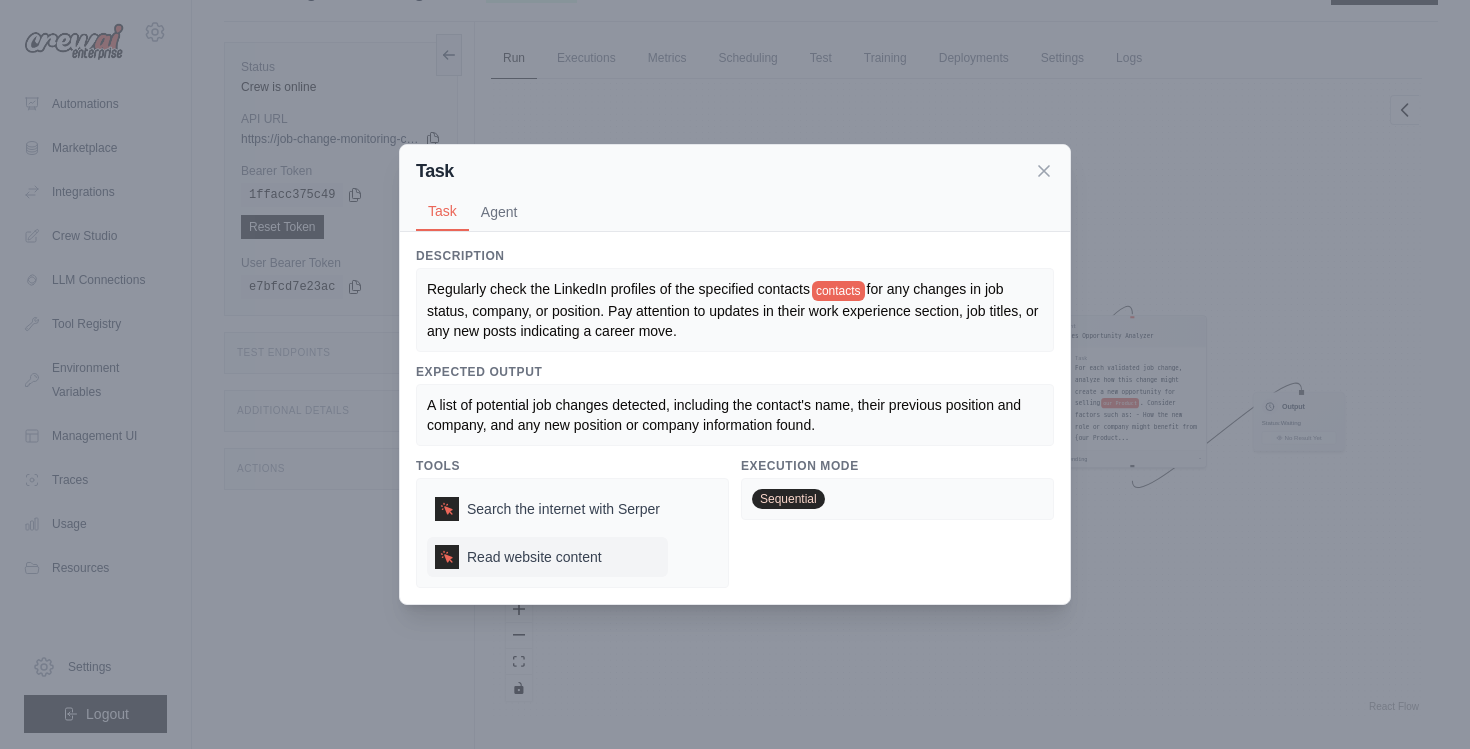 click on "Read website content" at bounding box center [534, 557] 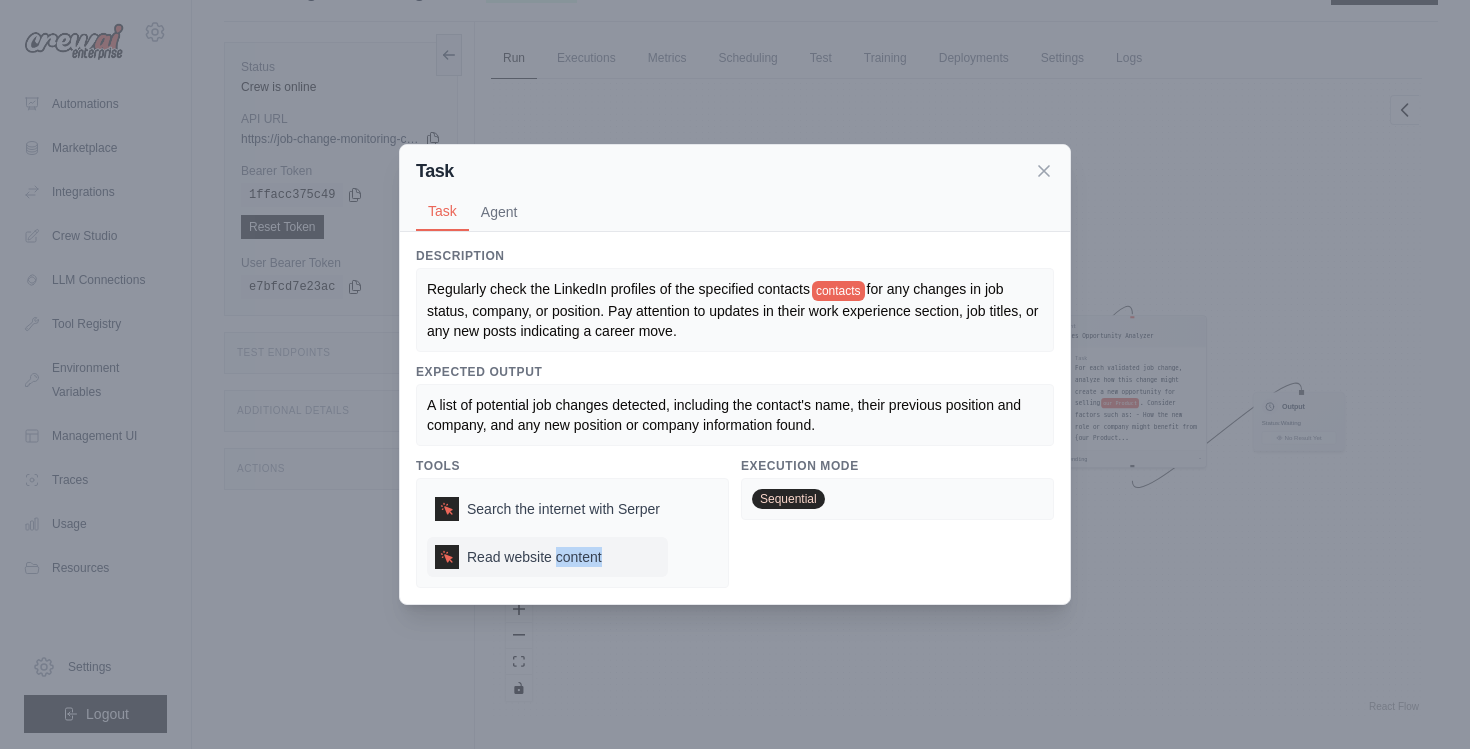 click on "Read website content" at bounding box center (534, 557) 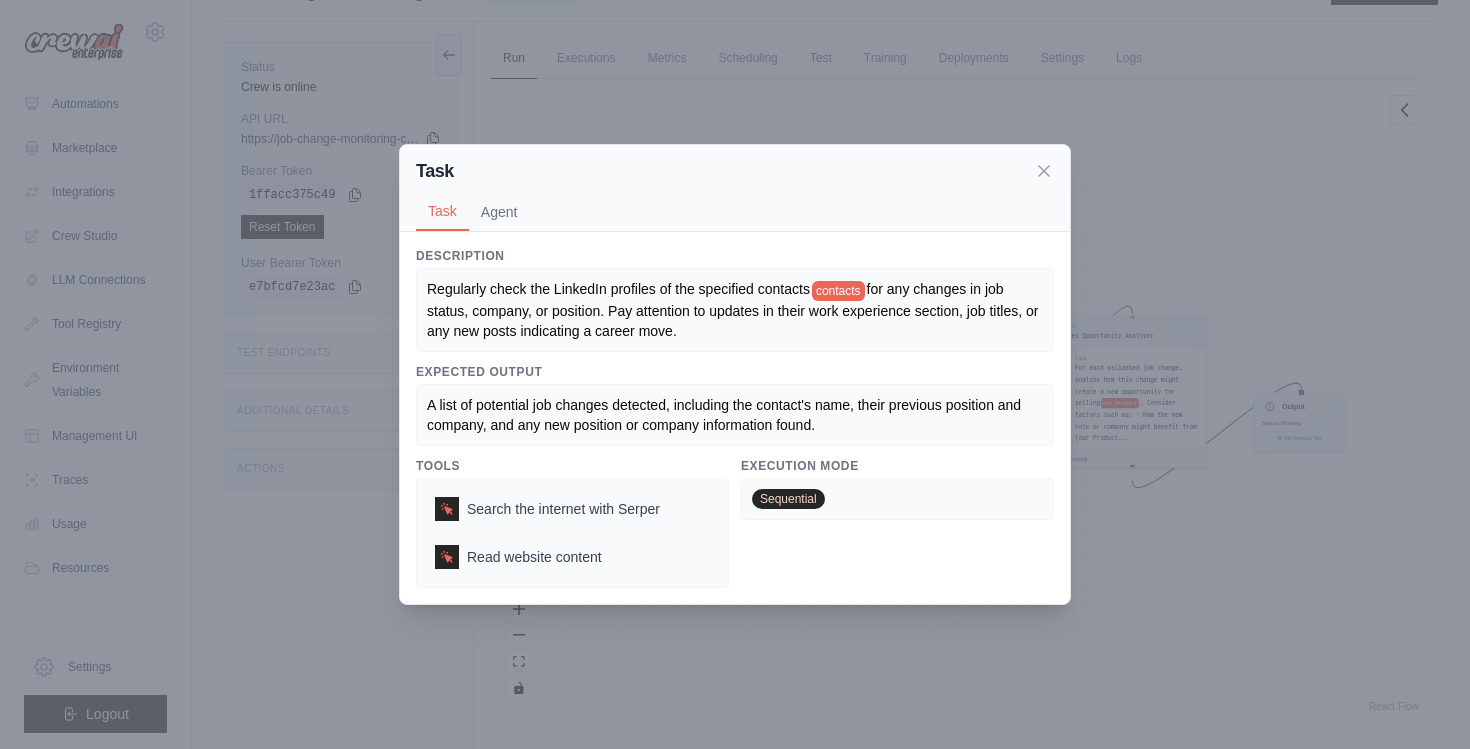 click on "Sequential" at bounding box center (788, 499) 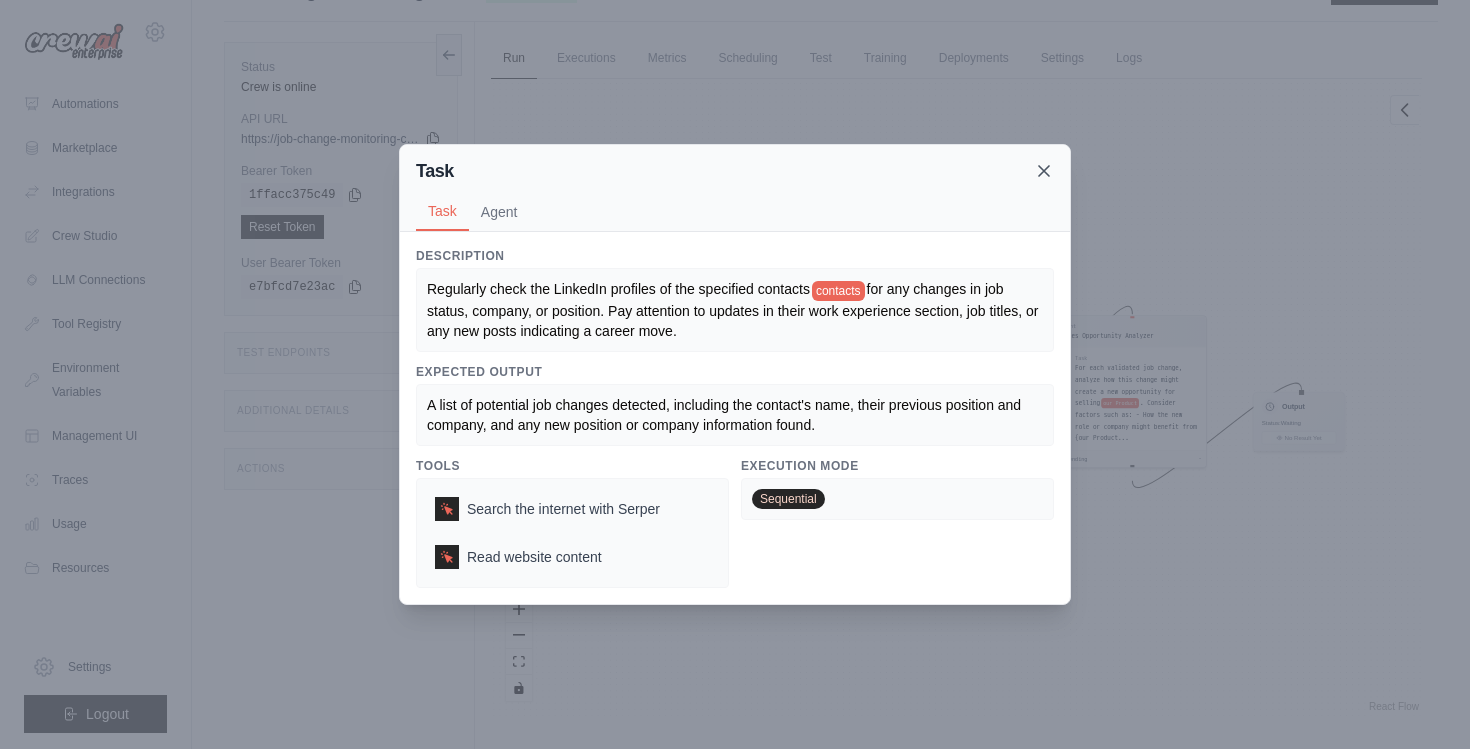 click 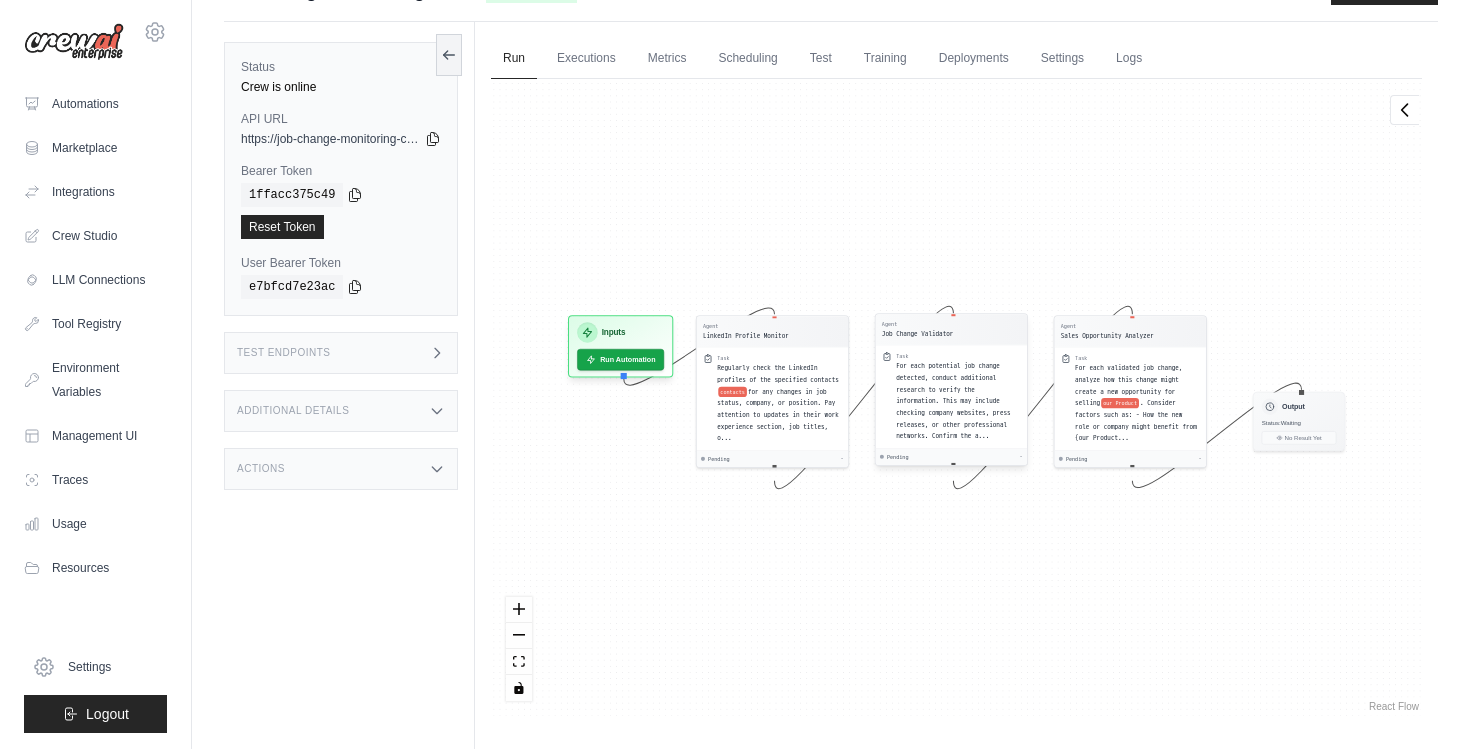 click on "For each potential job change detected, conduct additional research to verify the information. This may include checking company websites, press releases, or other professional networks. Confirm the a..." at bounding box center (953, 401) 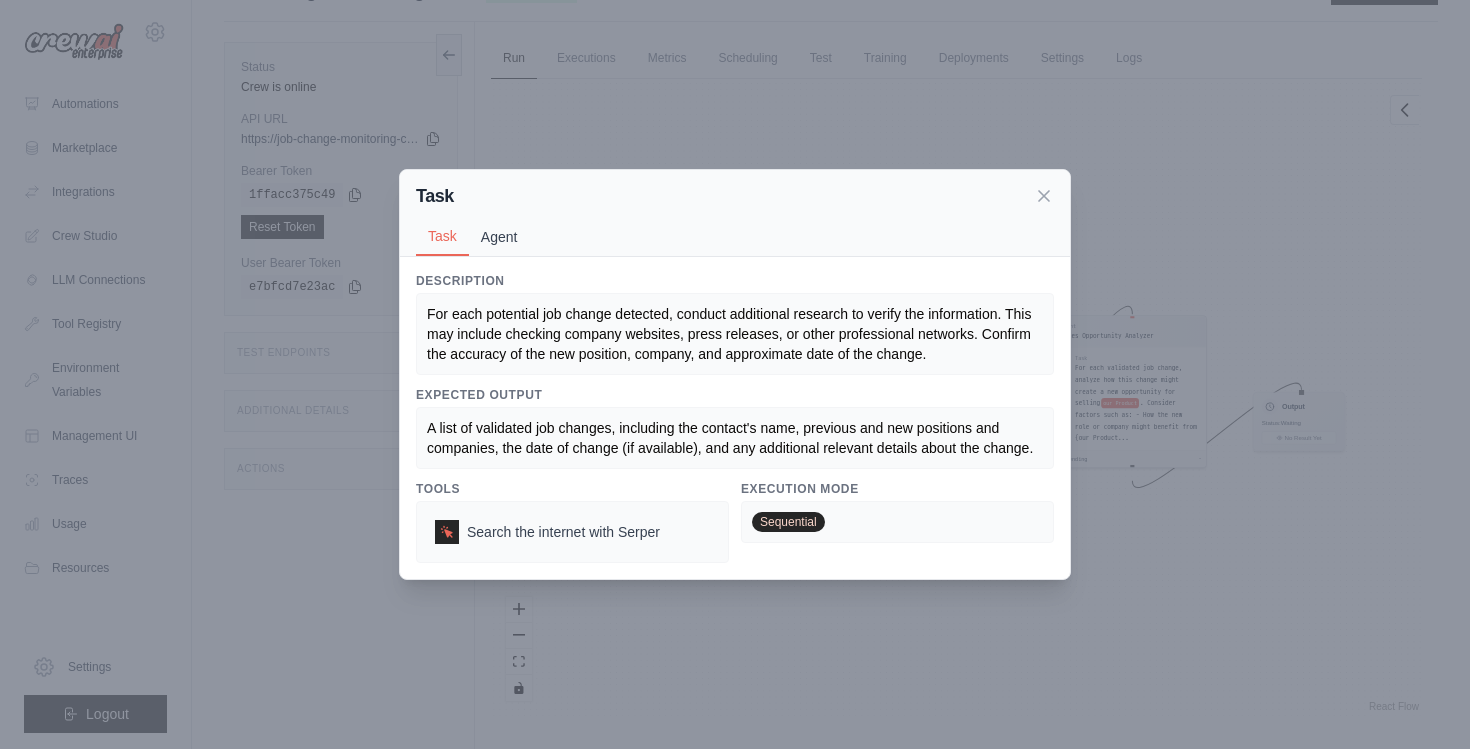 click on "Agent" at bounding box center [499, 237] 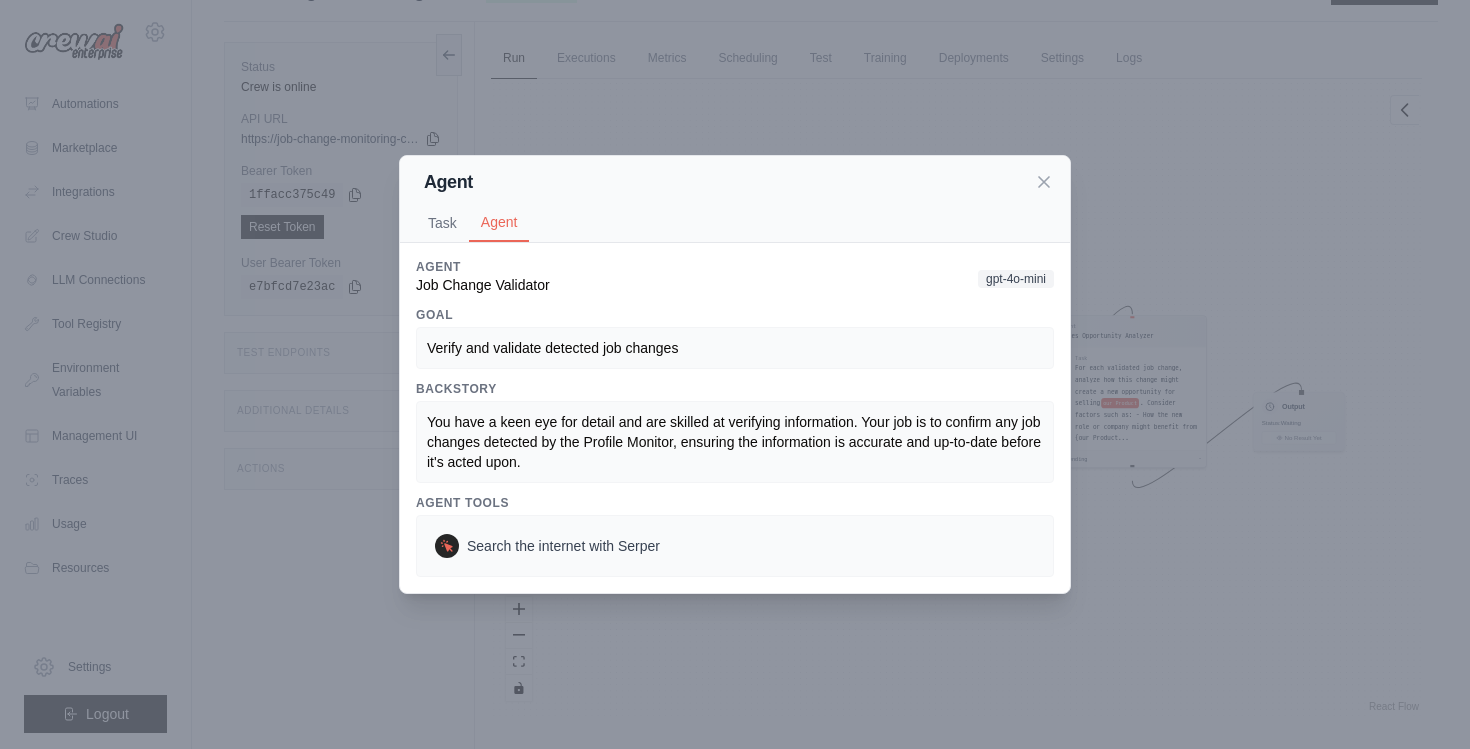 click on "Agent" at bounding box center [735, 182] 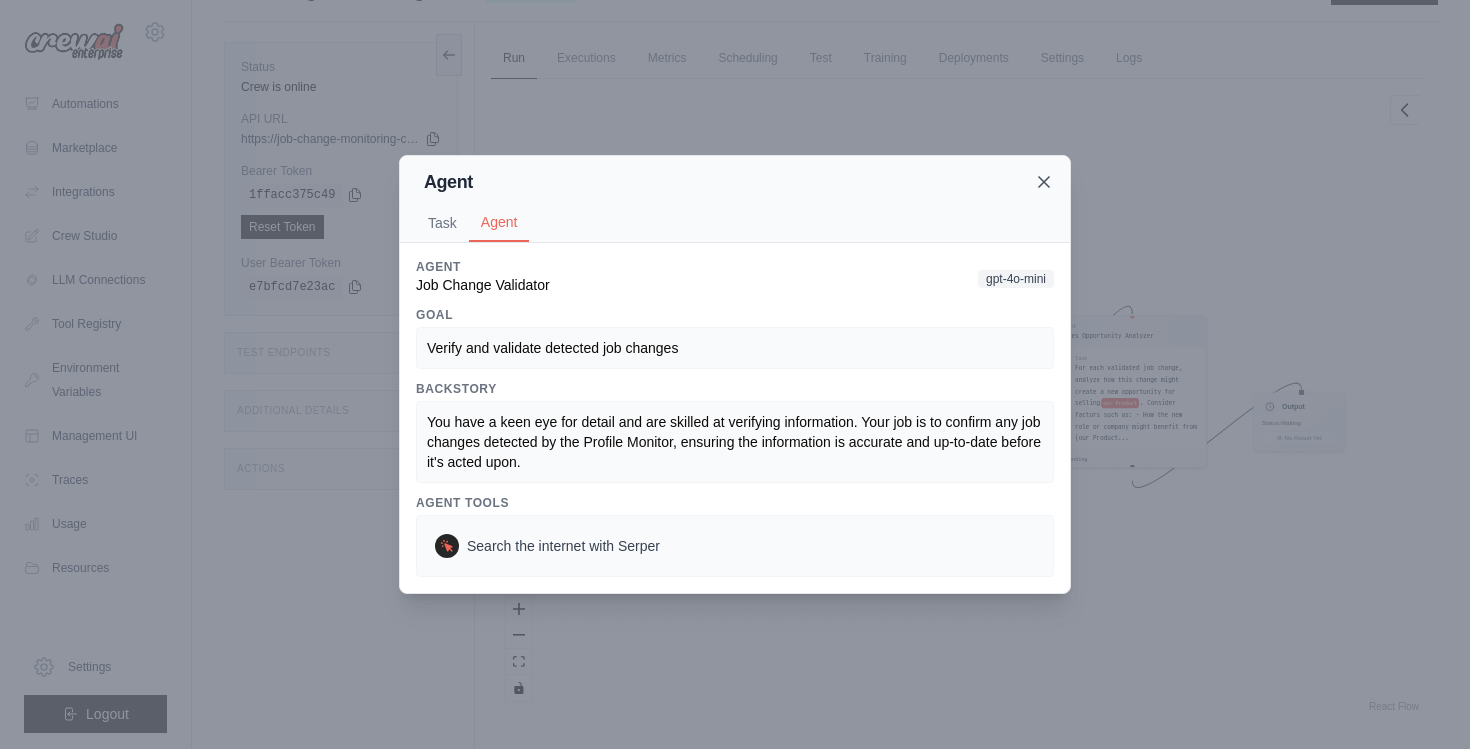 click 